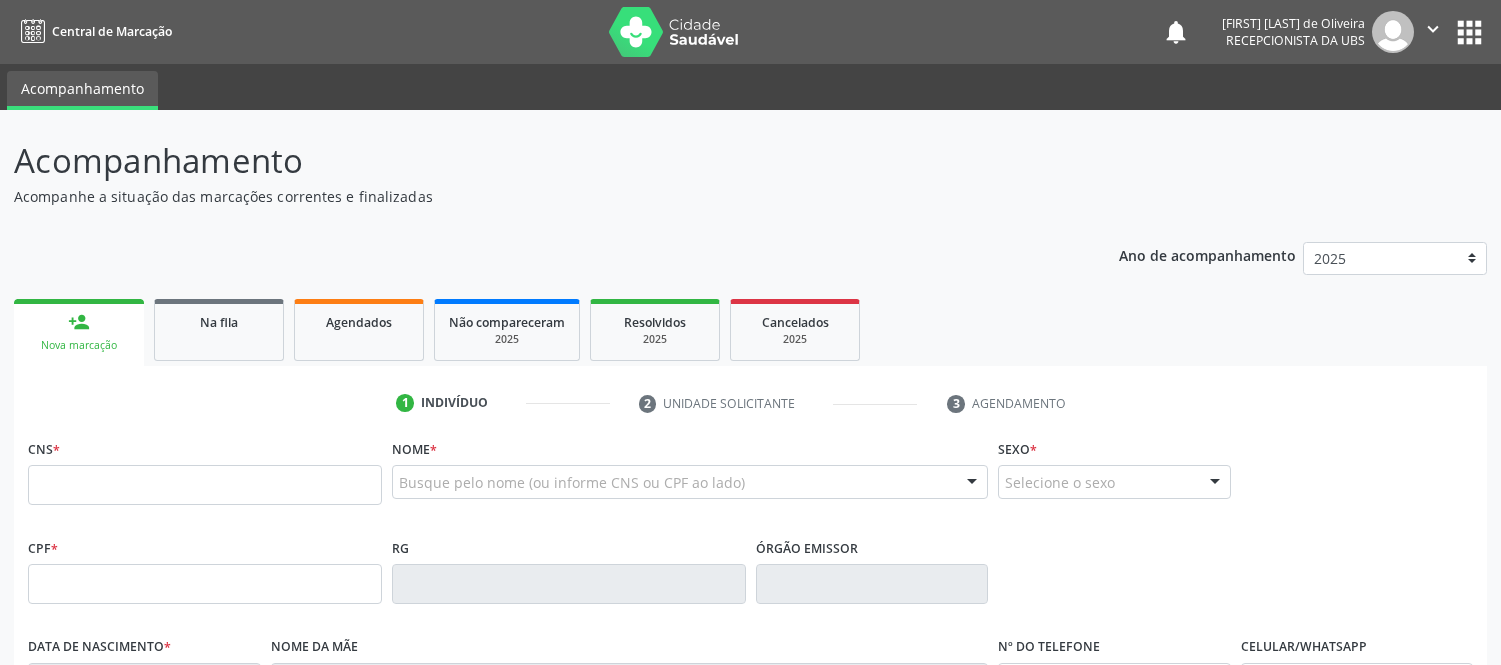 scroll, scrollTop: 0, scrollLeft: 0, axis: both 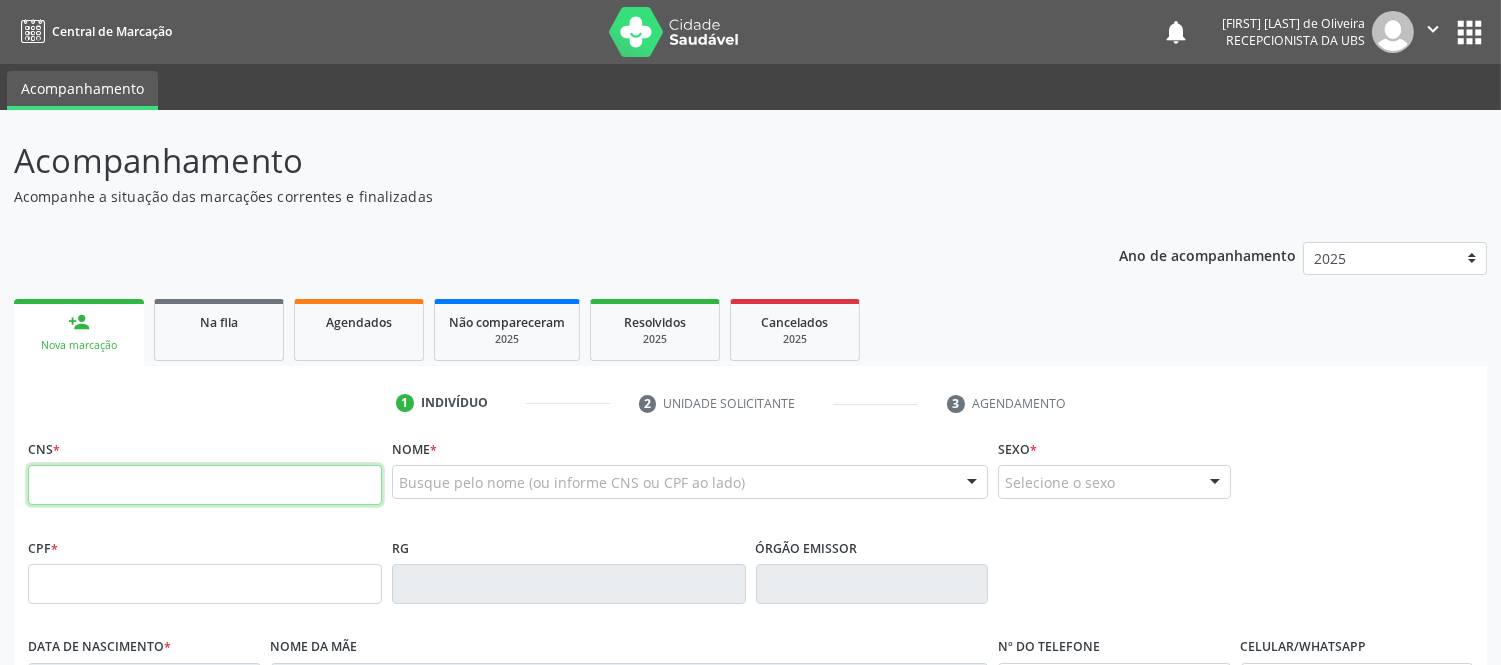 click at bounding box center (205, 485) 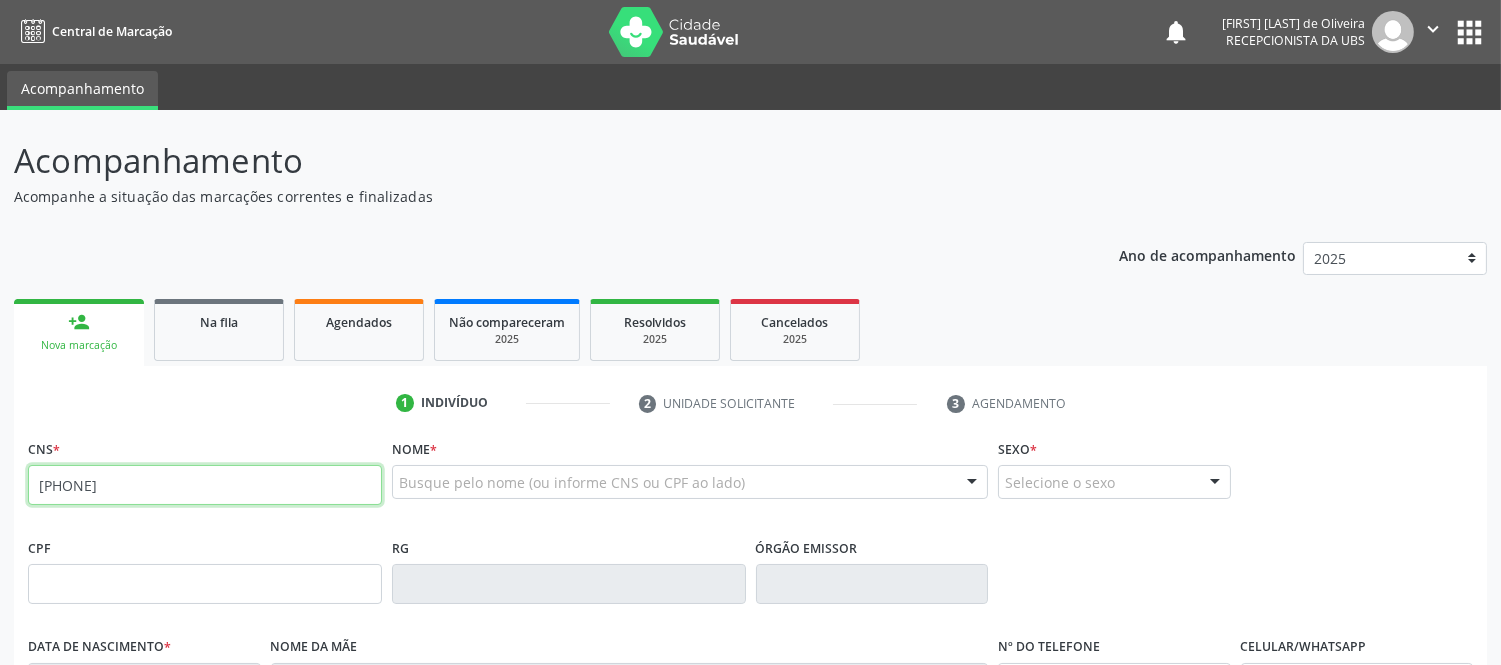 type on "[PHONE]" 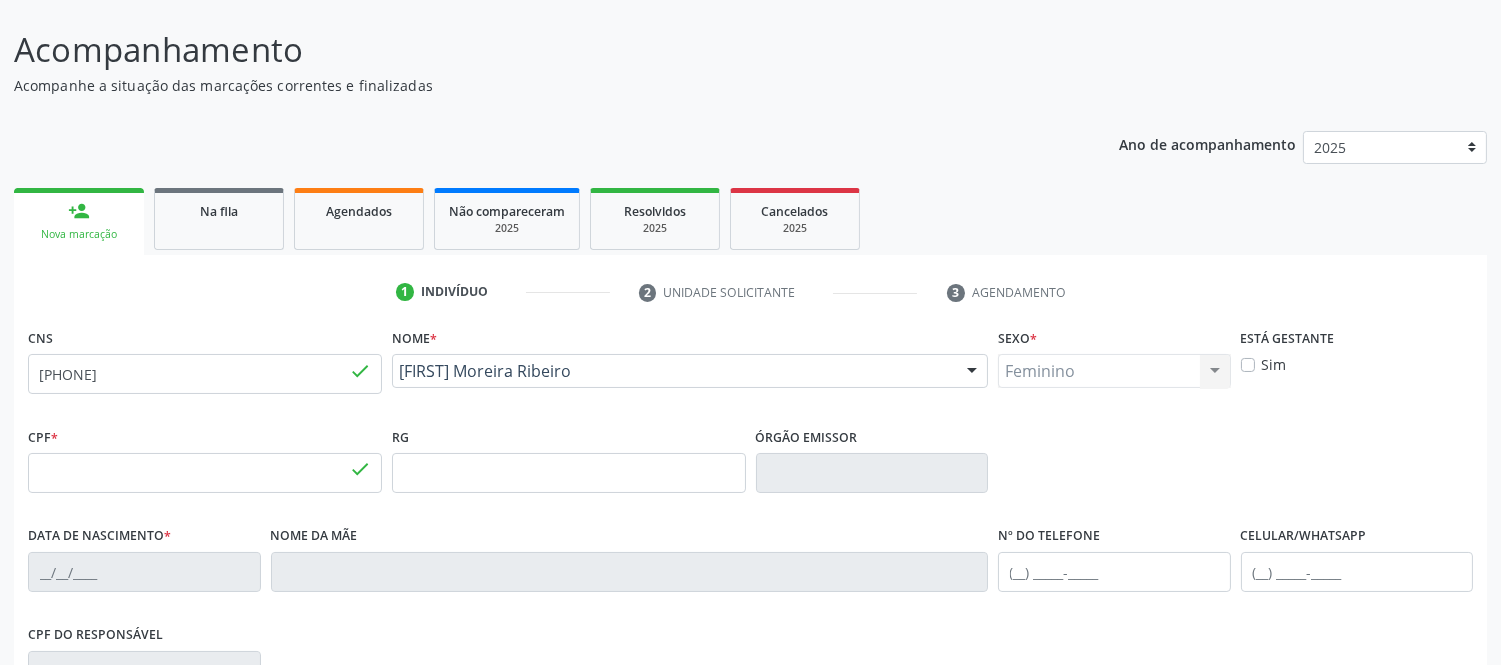 type on "[CPF]" 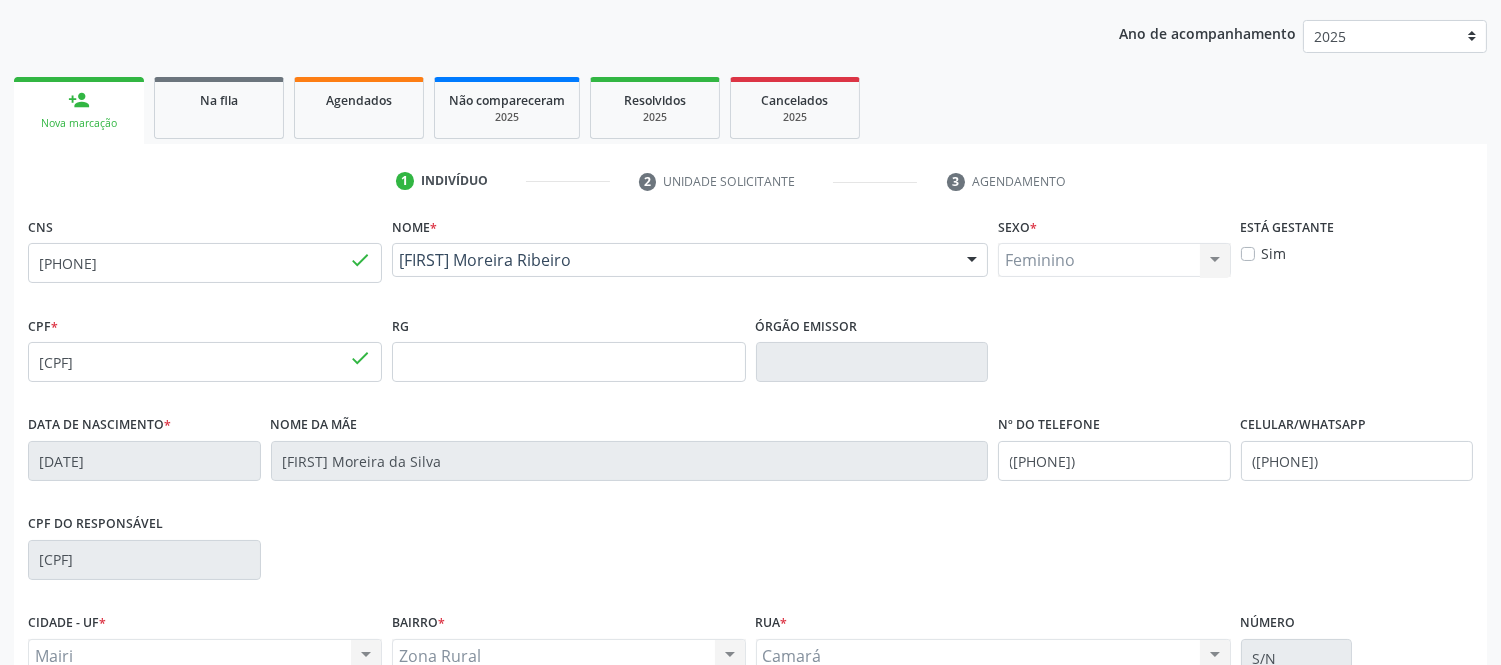 scroll, scrollTop: 417, scrollLeft: 0, axis: vertical 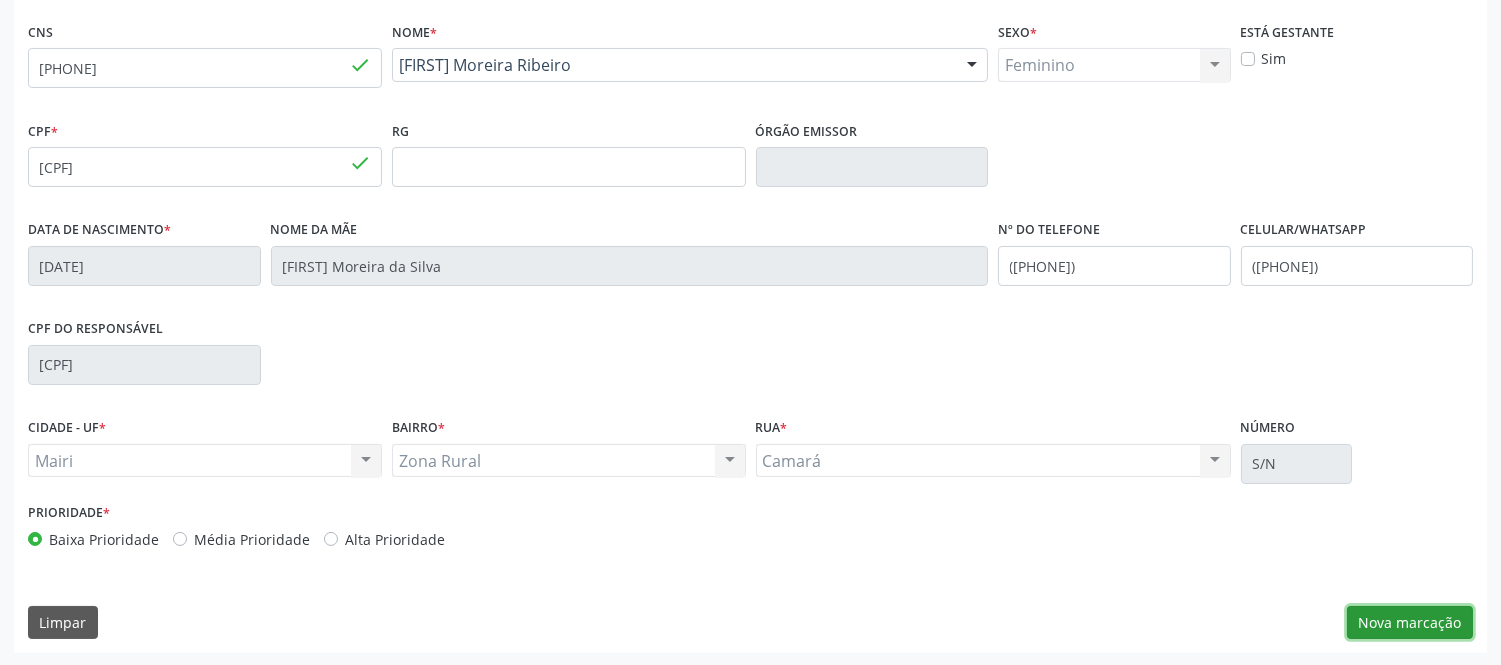 click on "Nova marcação" at bounding box center [1410, 623] 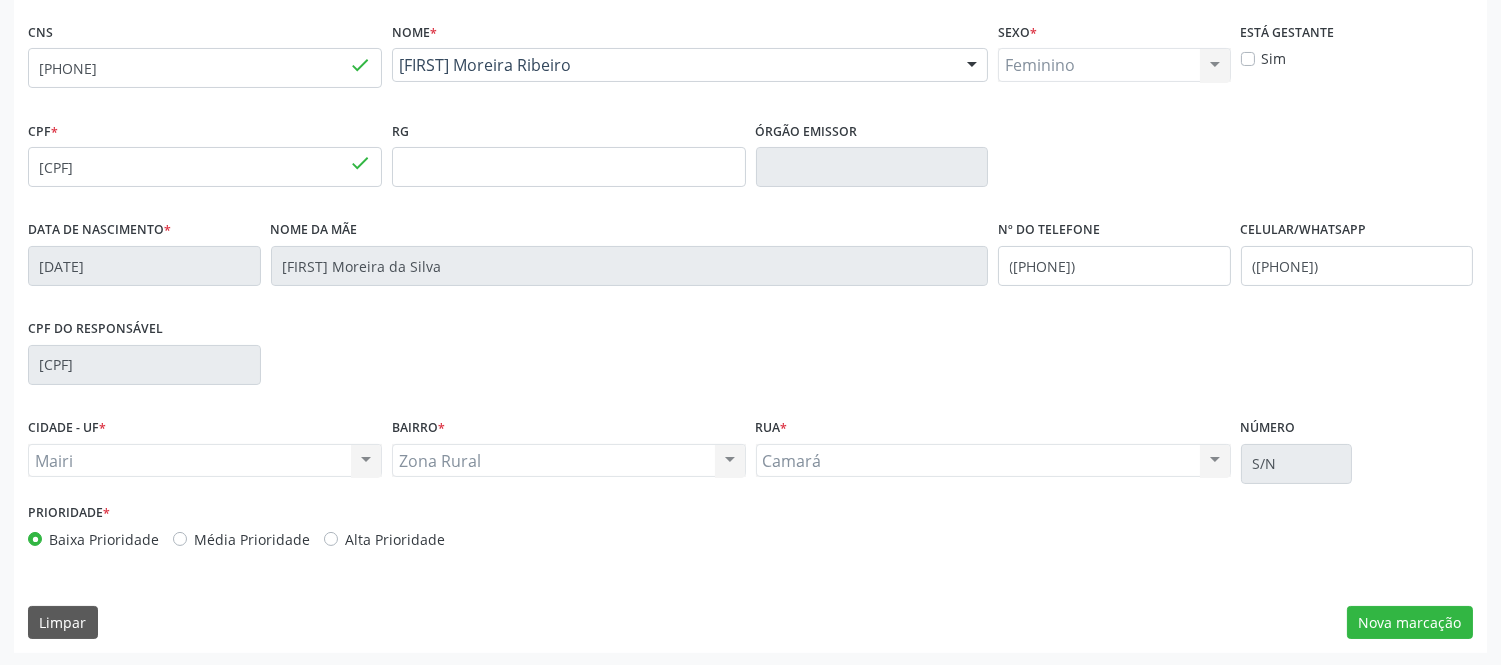 scroll, scrollTop: 240, scrollLeft: 0, axis: vertical 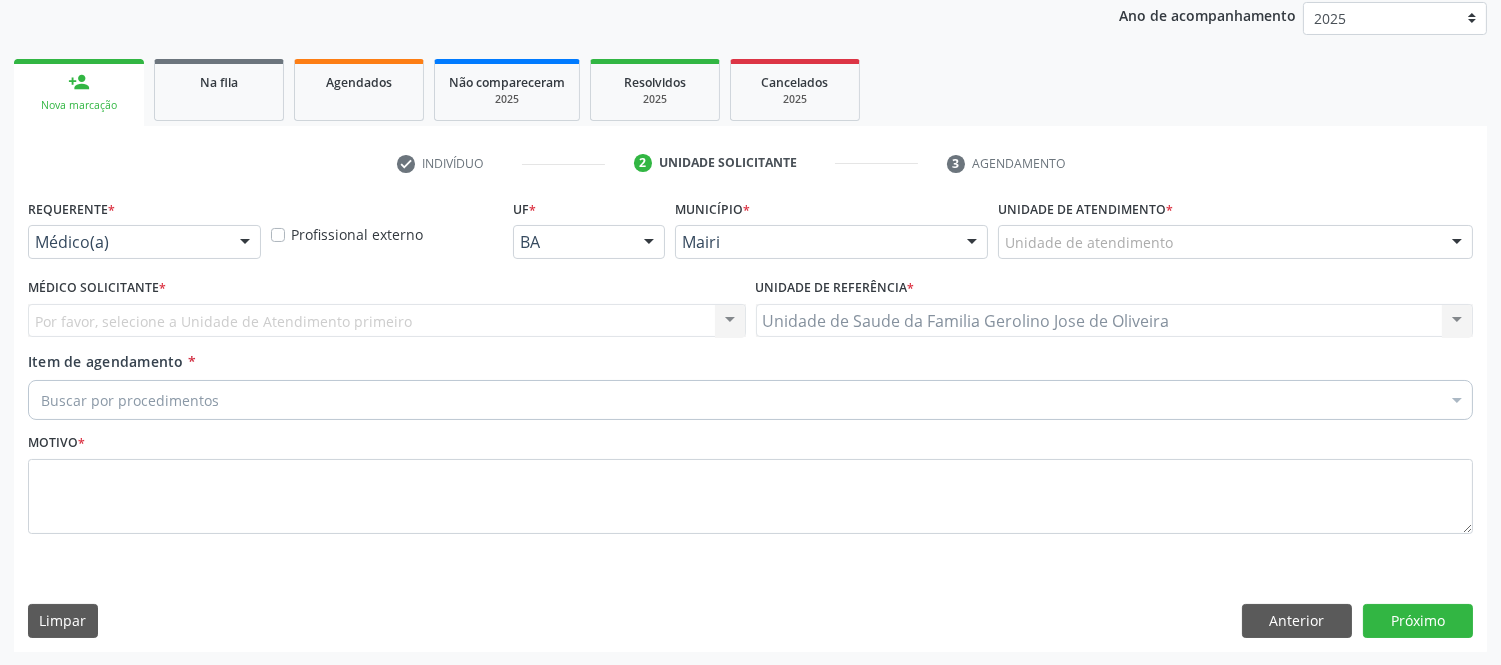 click at bounding box center [1457, 243] 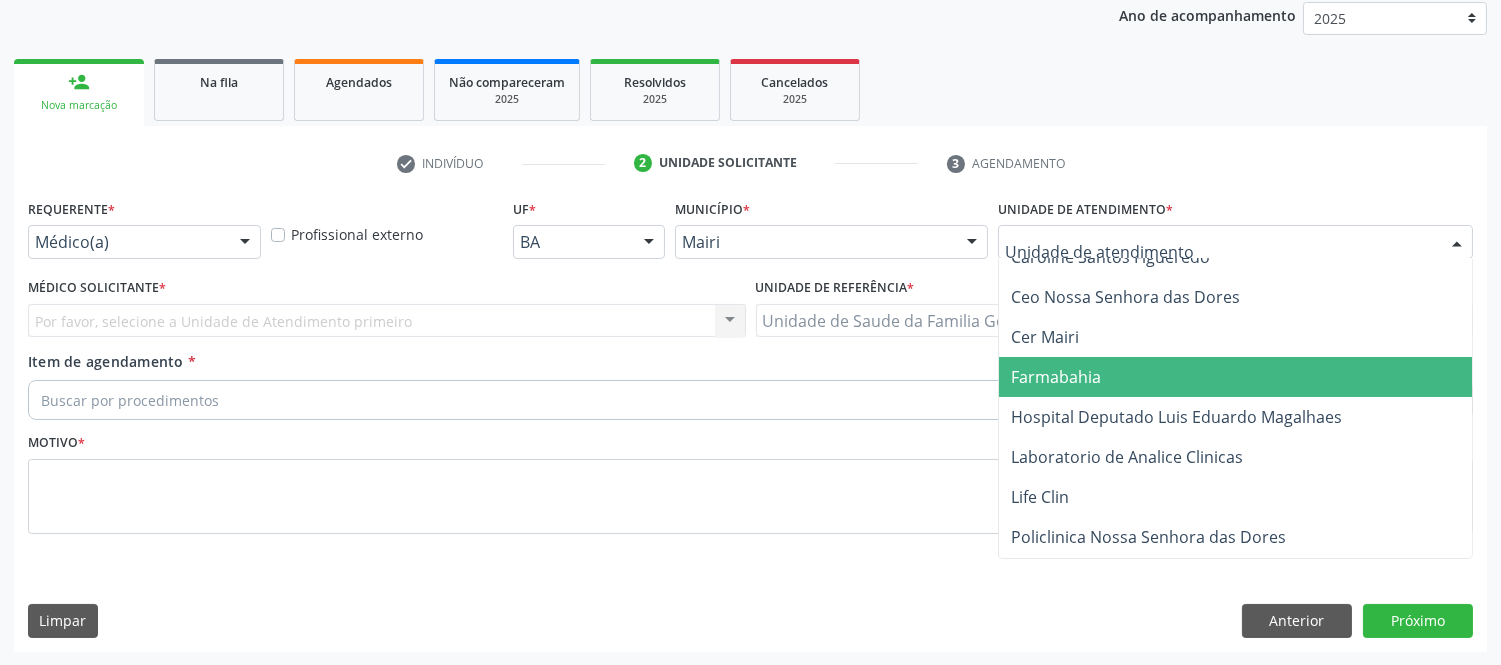 scroll, scrollTop: 0, scrollLeft: 0, axis: both 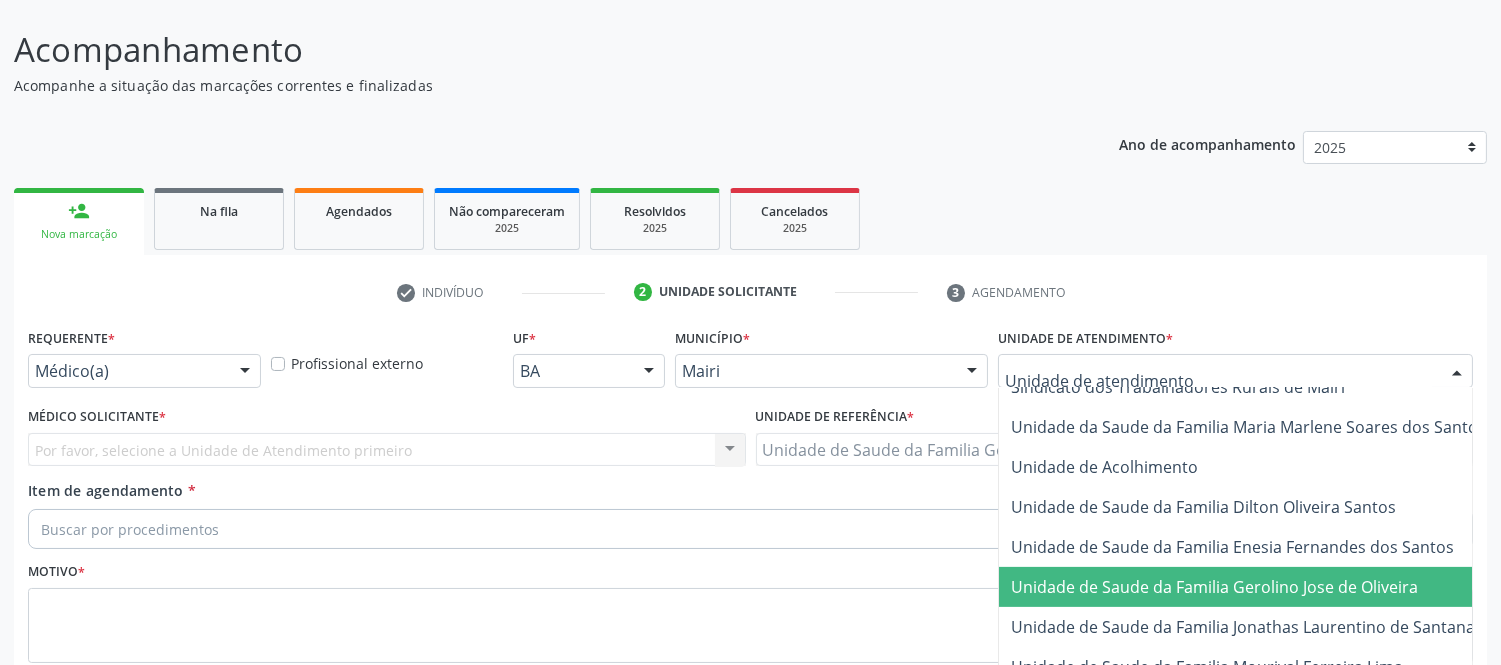 click on "Unidade de Saude da Familia Gerolino Jose de Oliveira" at bounding box center (1214, 587) 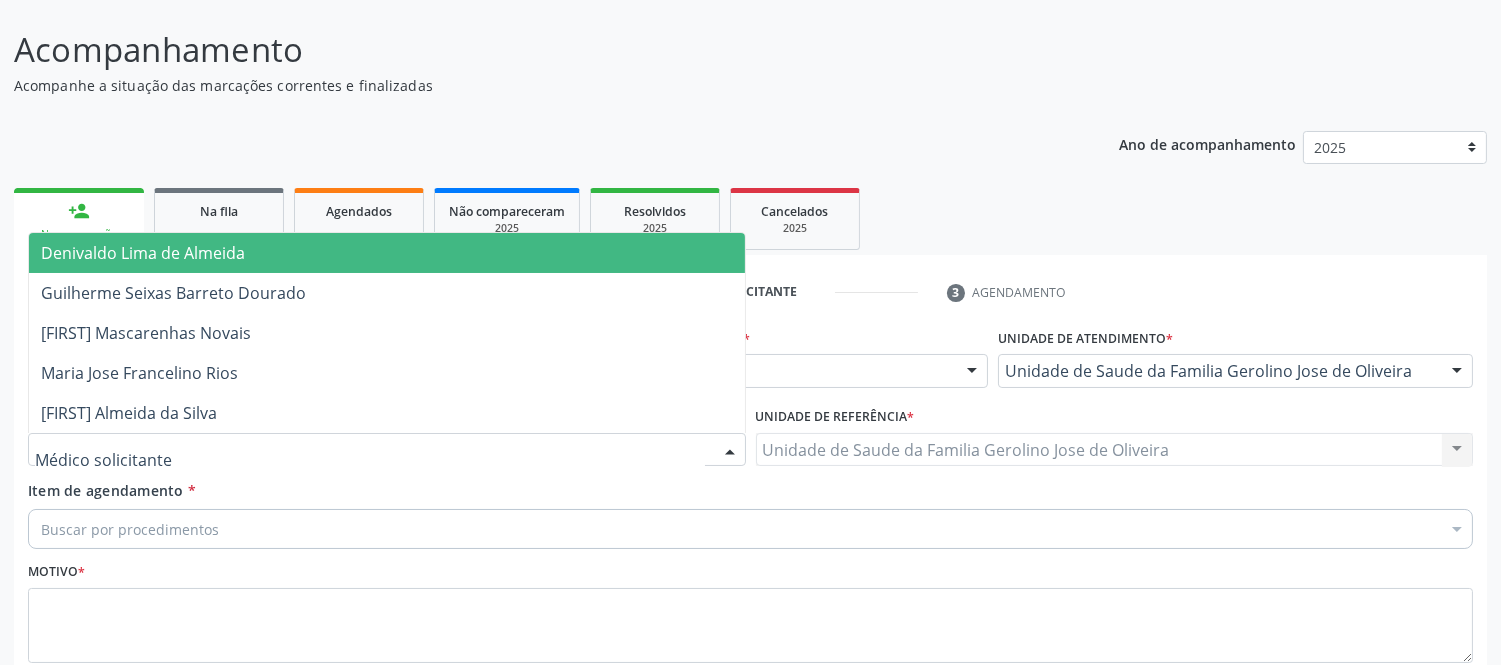 click at bounding box center (730, 451) 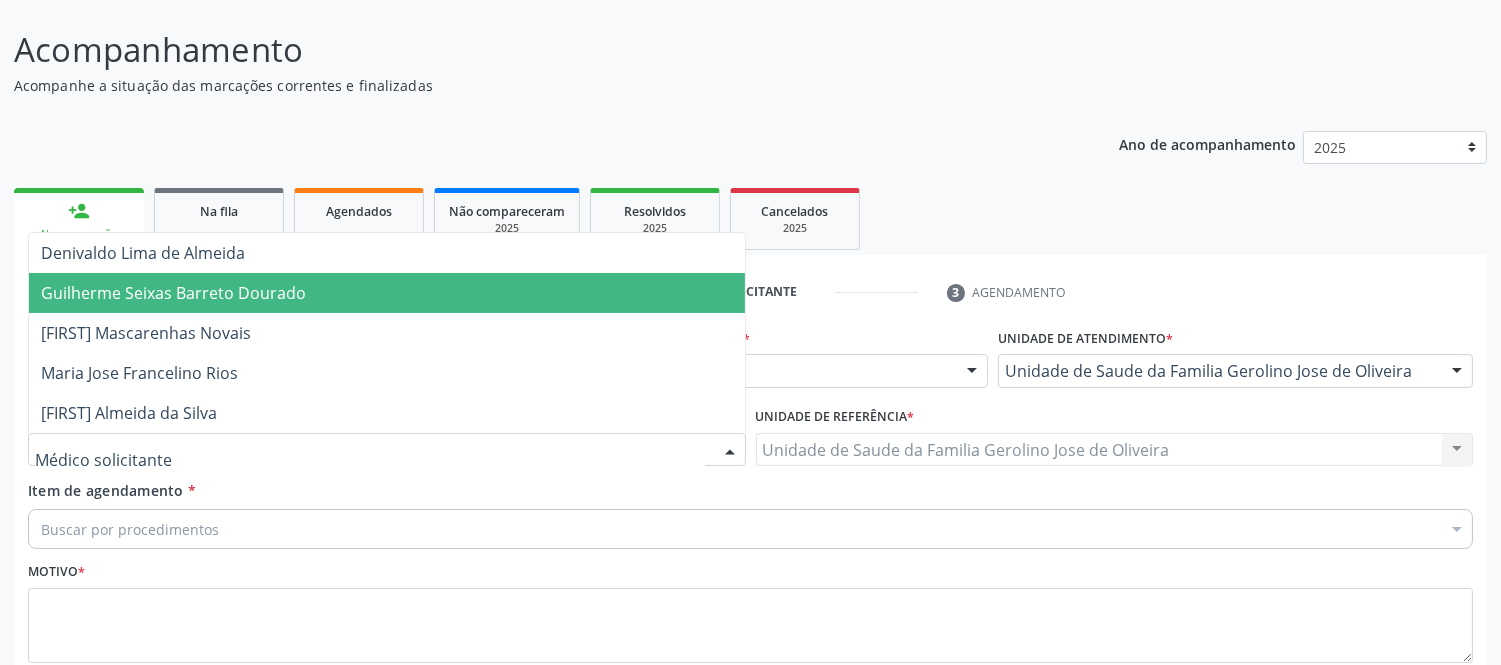 click on "Guilherme Seixas Barreto Dourado" at bounding box center [173, 293] 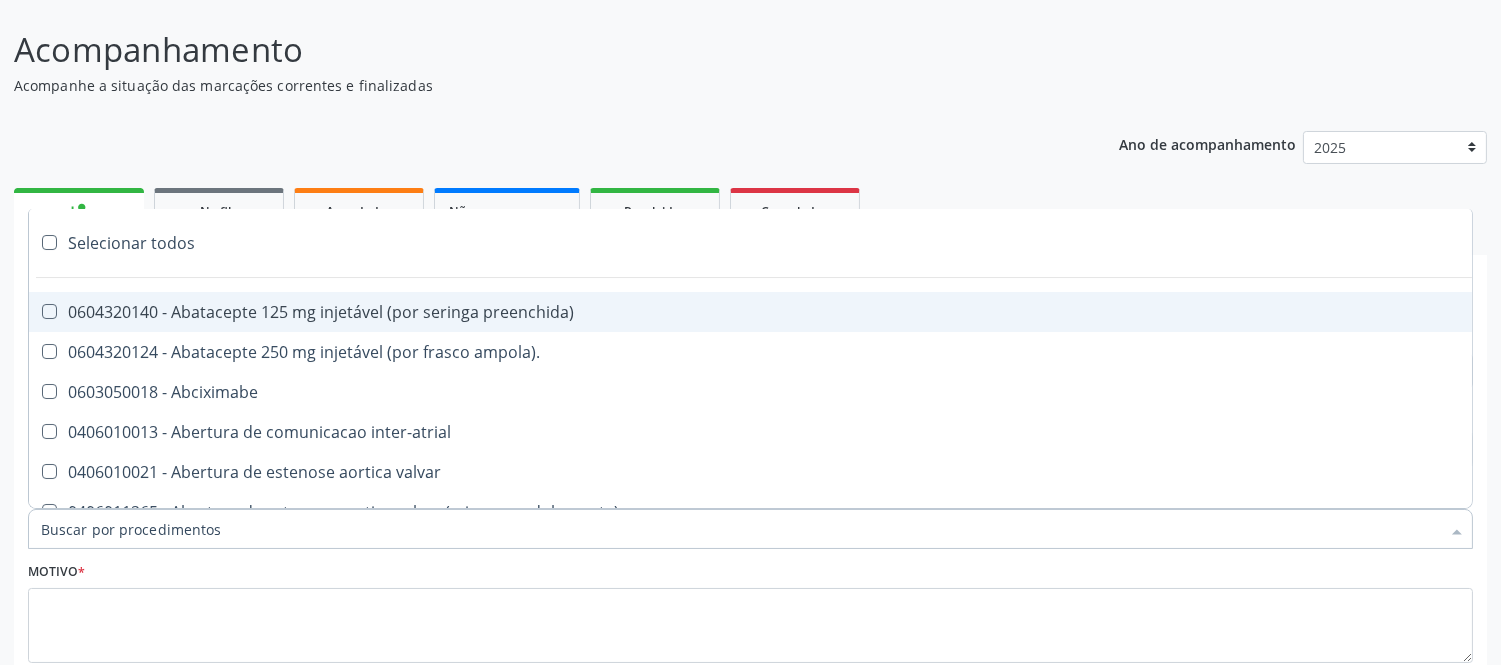 type on "#" 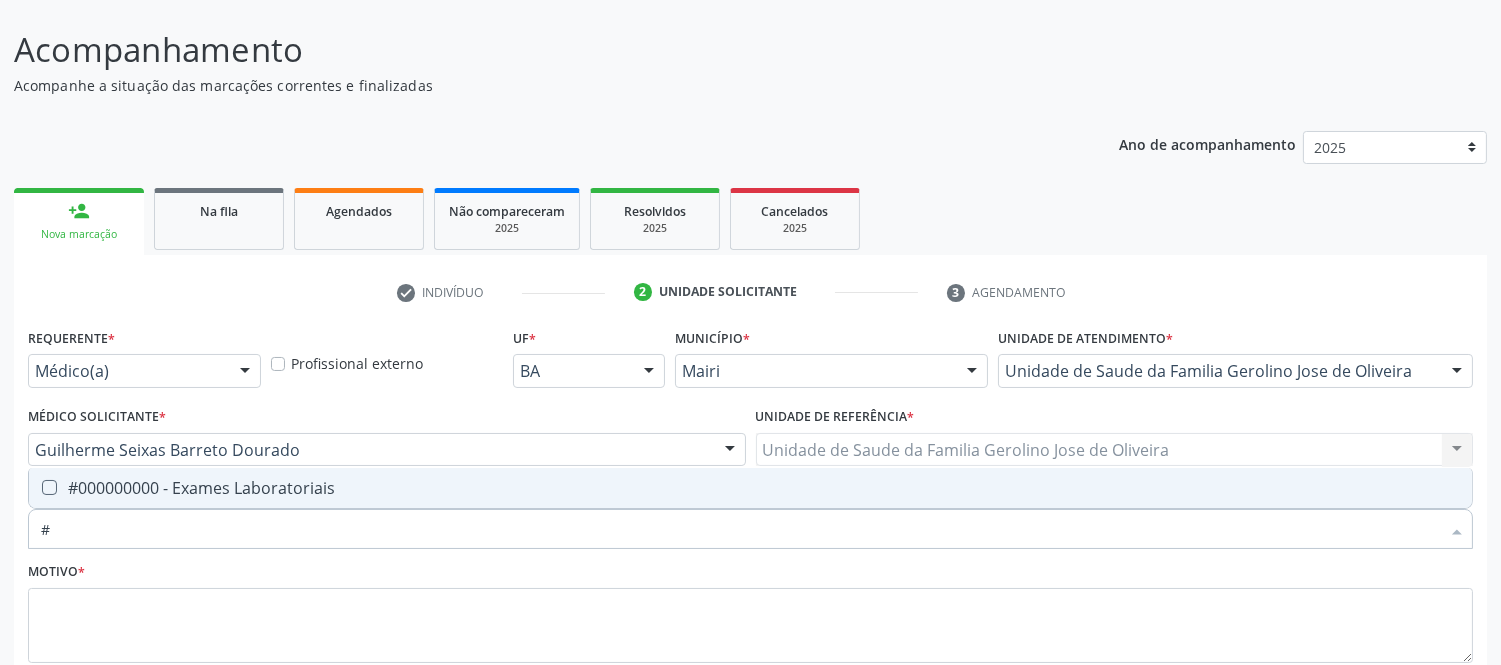 drag, startPoint x: 268, startPoint y: 485, endPoint x: 426, endPoint y: 521, distance: 162.04938 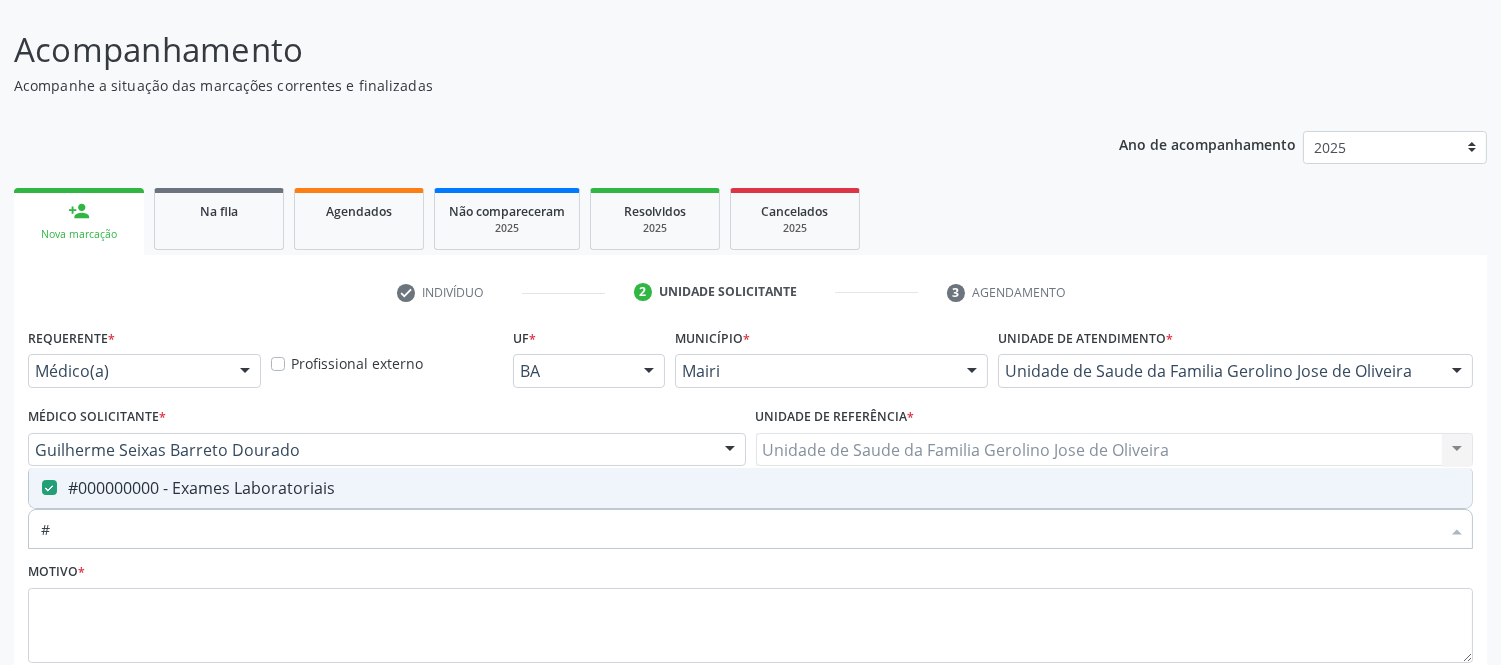 click on "#000000000 - Exames Laboratoriais" at bounding box center [750, 488] 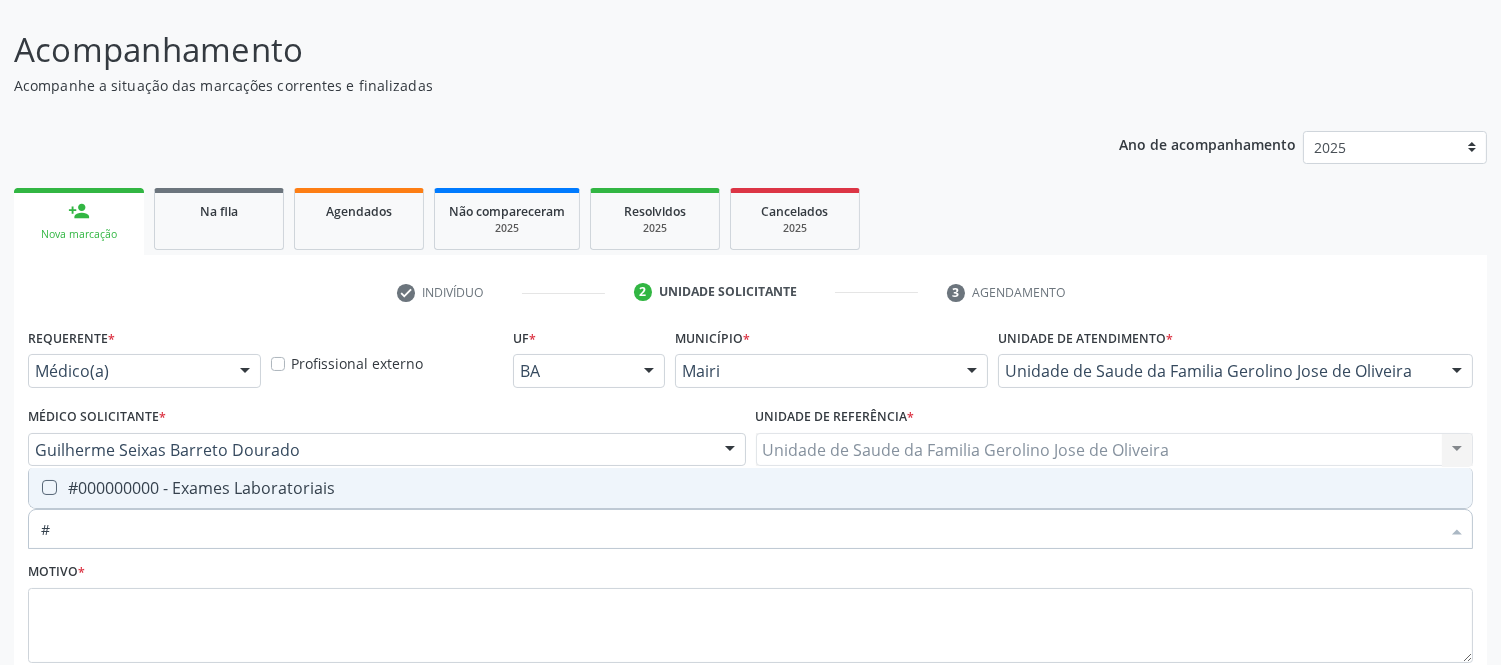 click on "#000000000 - Exames Laboratoriais" at bounding box center [750, 488] 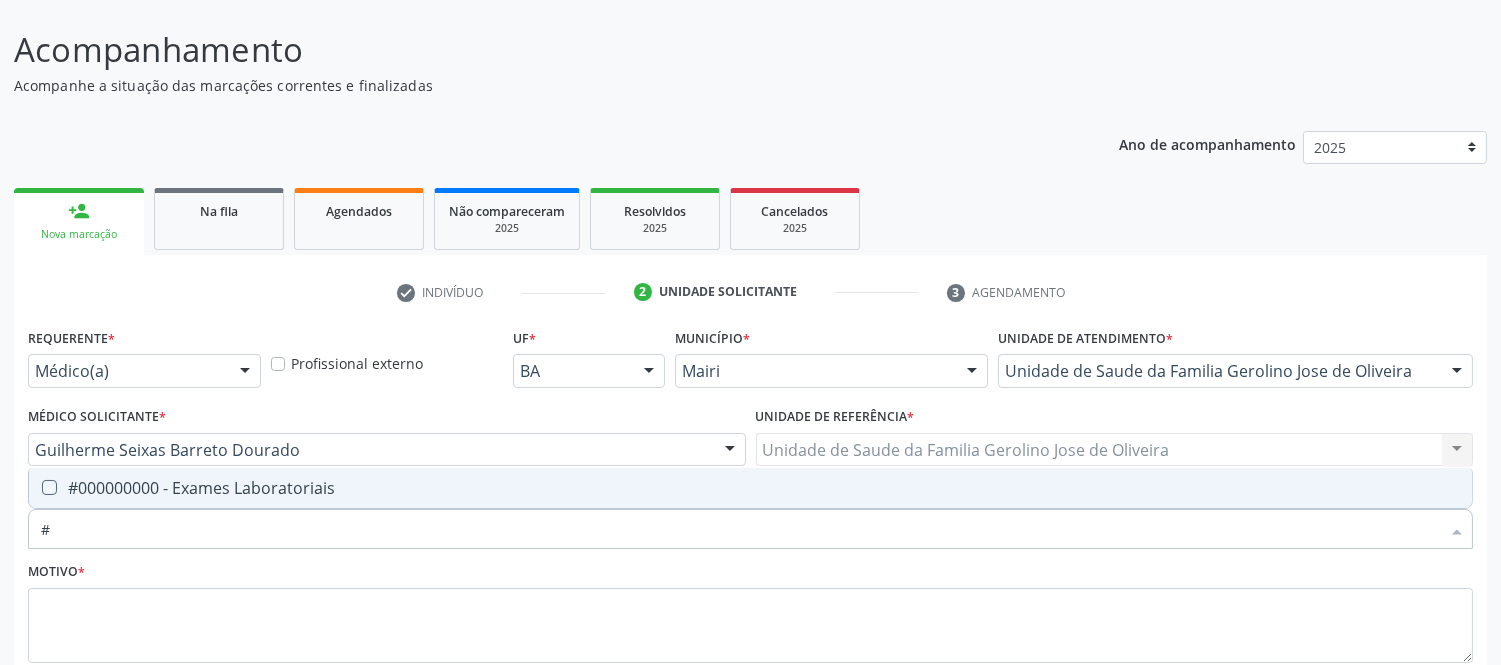 checkbox on "true" 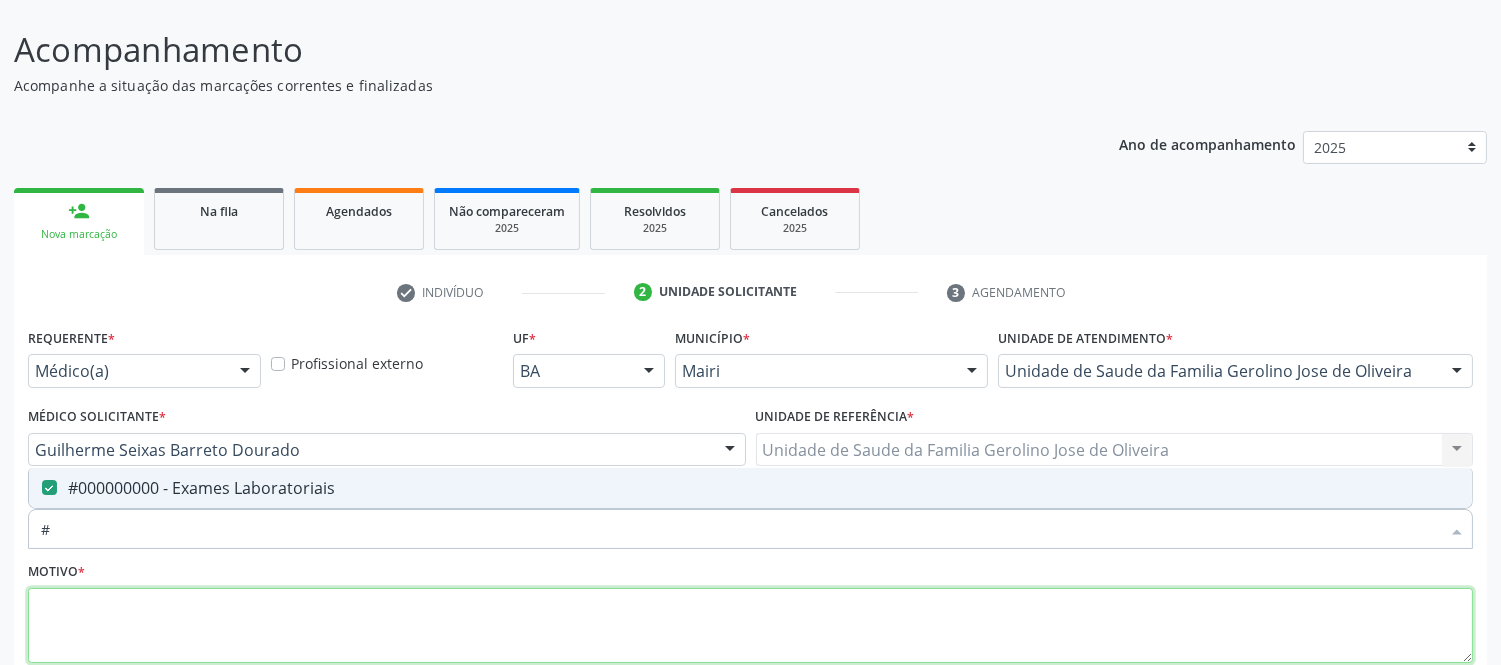 click at bounding box center [750, 626] 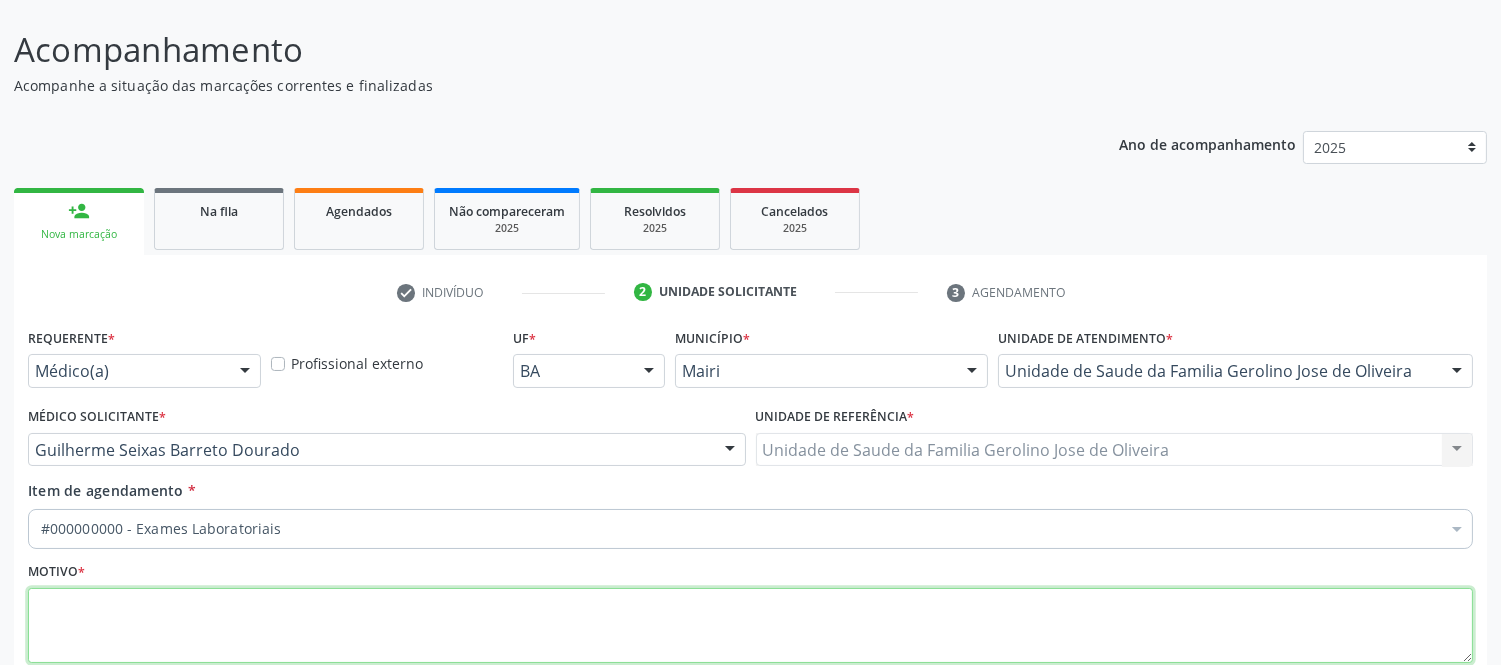 click at bounding box center [750, 626] 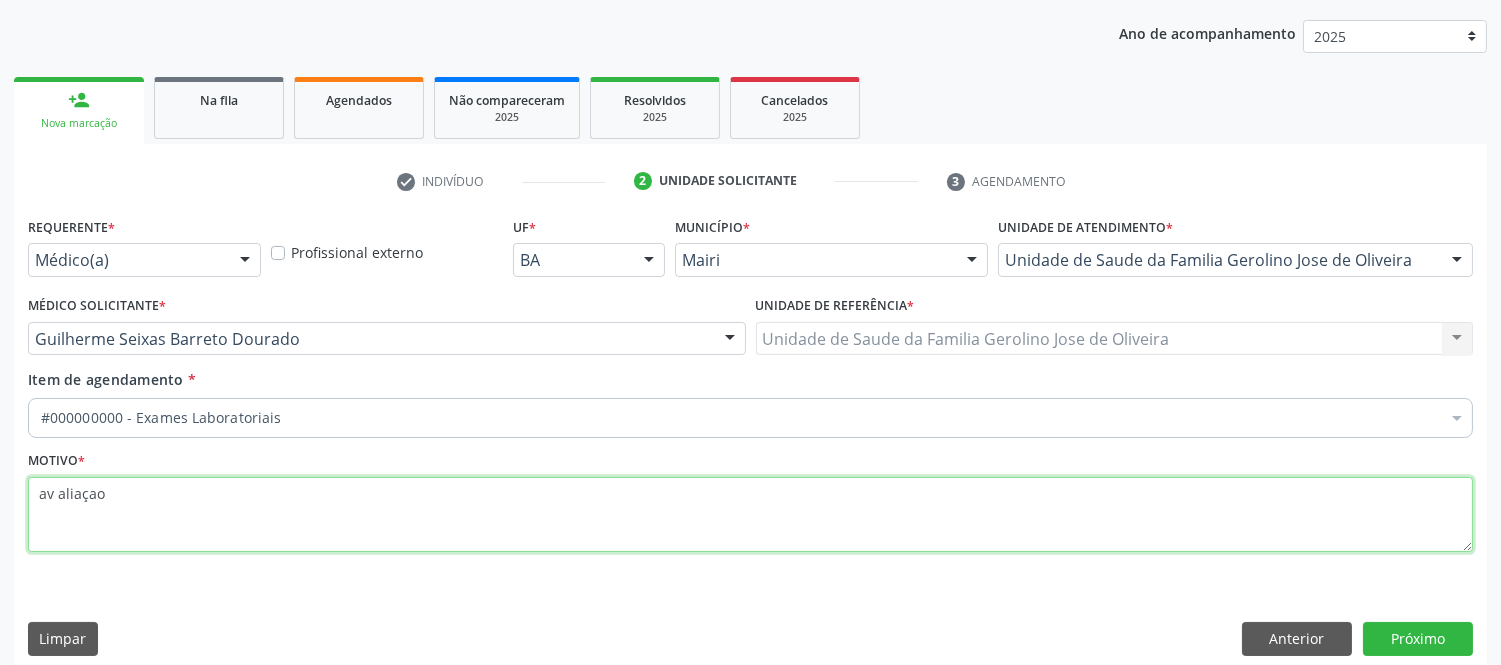 scroll, scrollTop: 240, scrollLeft: 0, axis: vertical 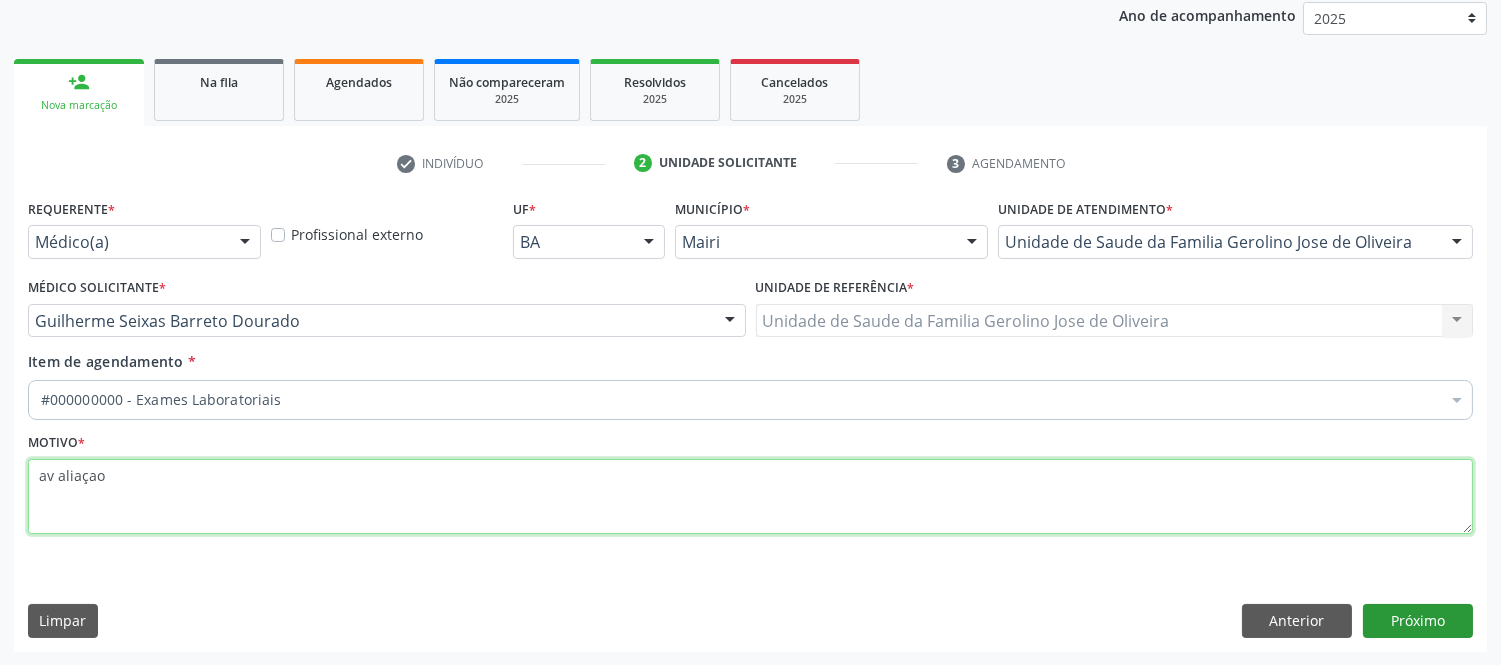 type on "av aliaçao" 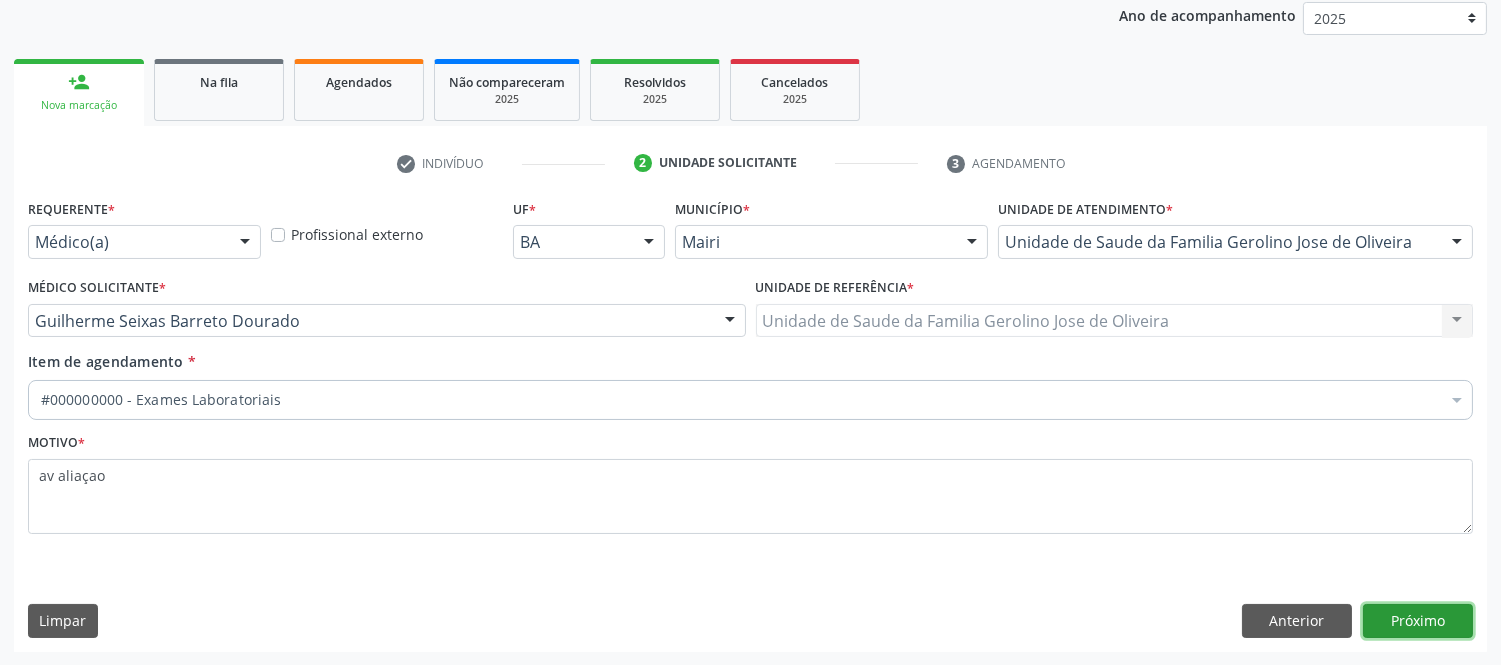 click on "Próximo" at bounding box center (1418, 621) 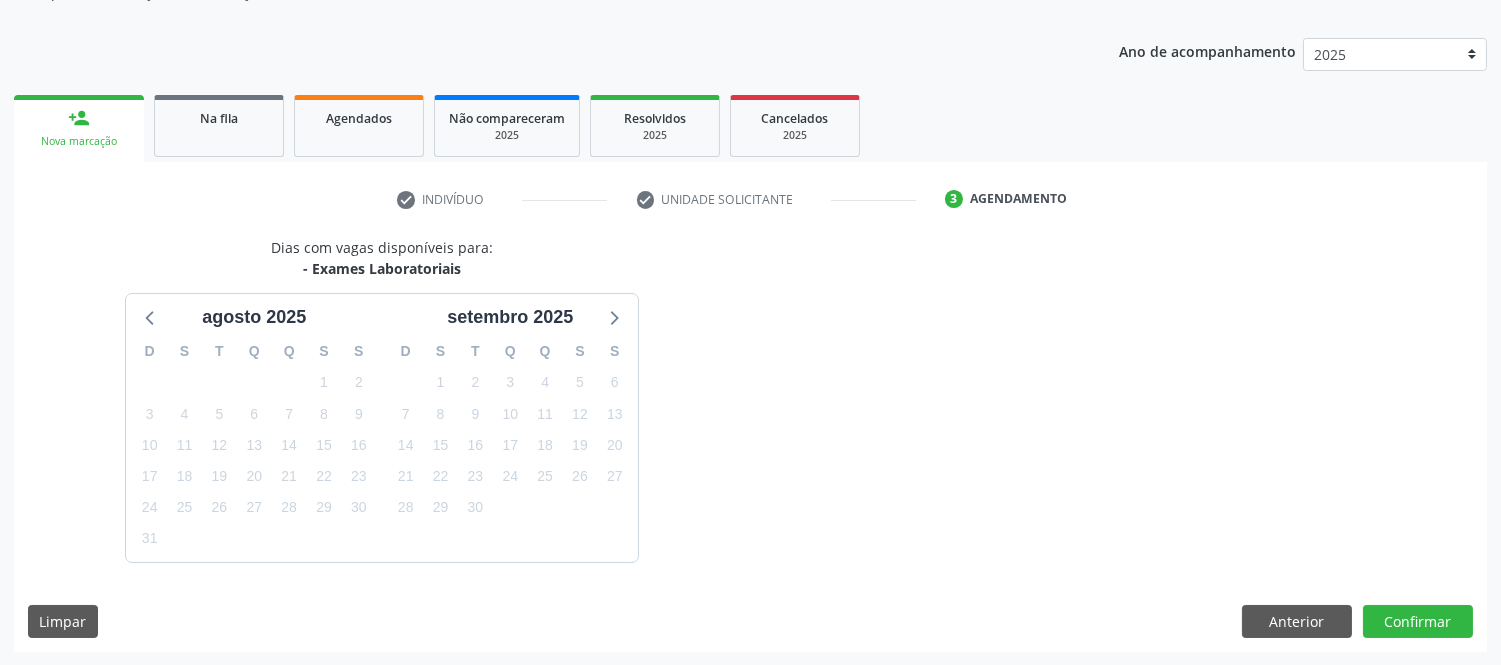 scroll, scrollTop: 240, scrollLeft: 0, axis: vertical 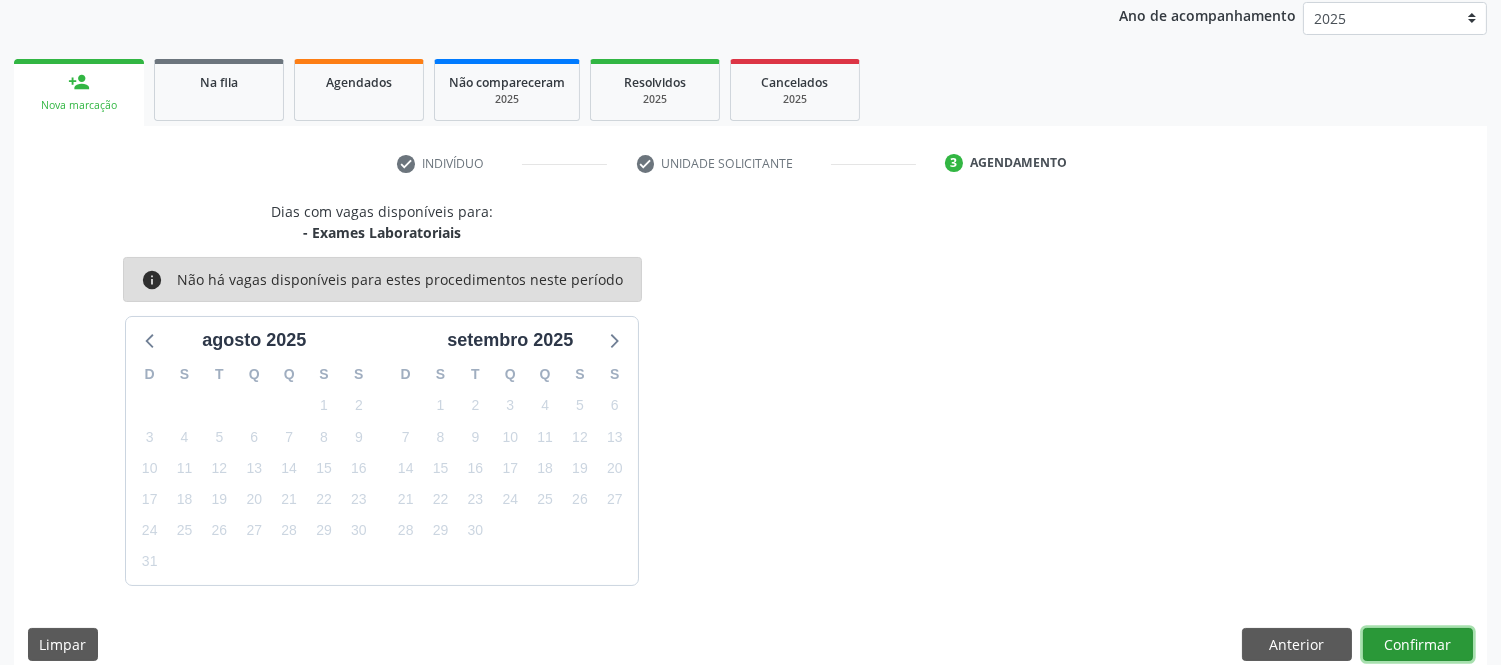 click on "Confirmar" at bounding box center (1418, 645) 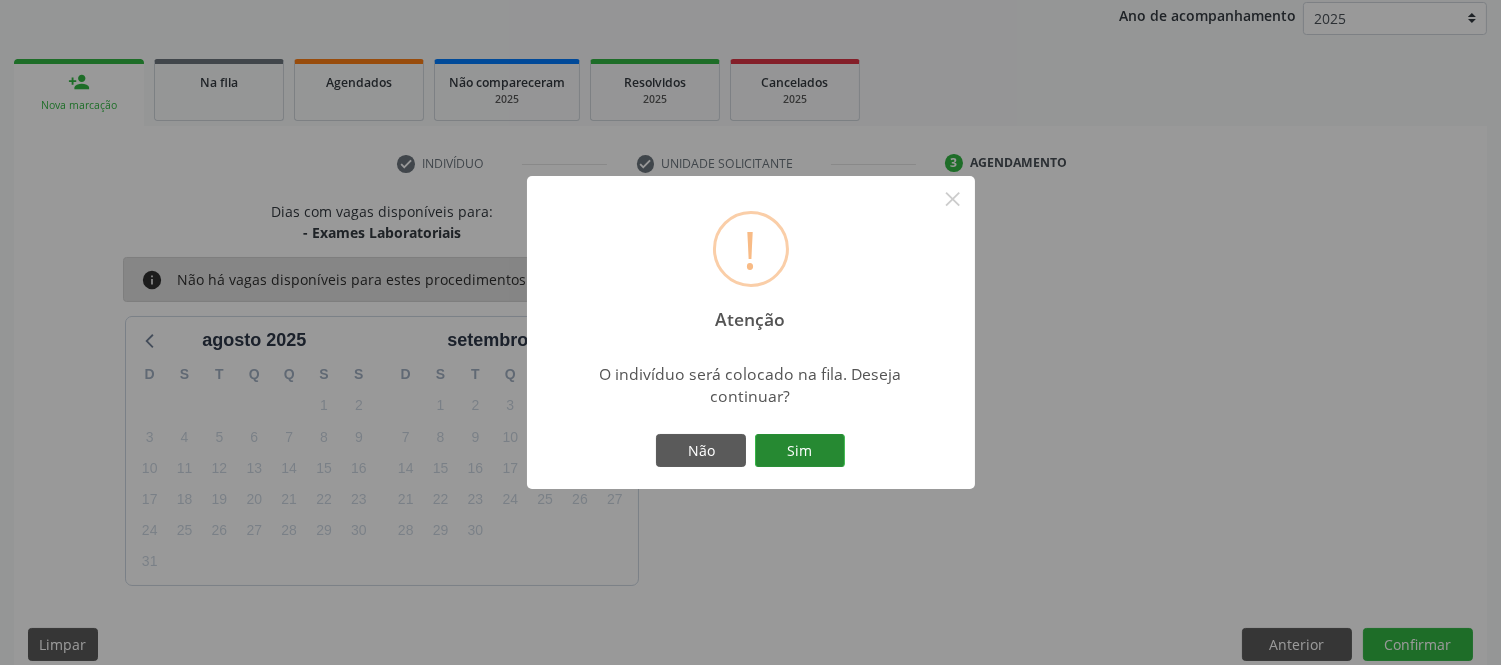 click on "Sim" at bounding box center (800, 451) 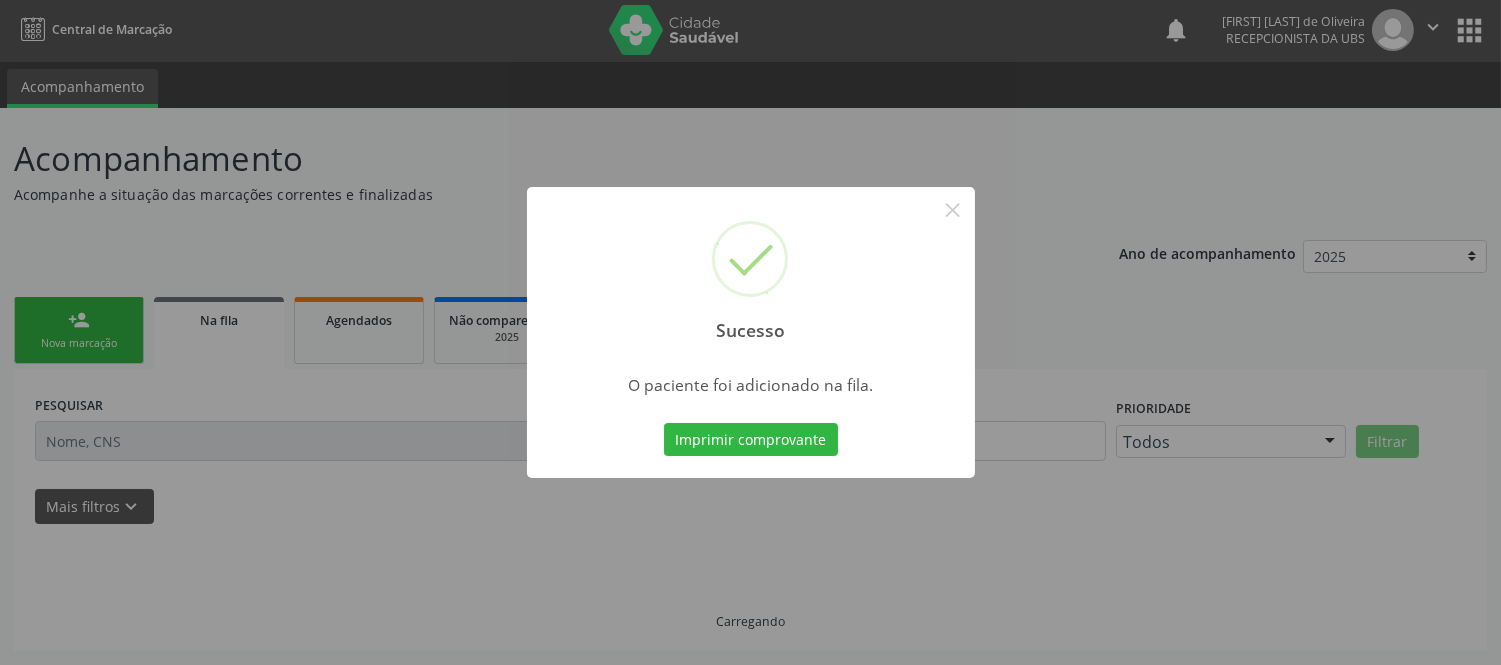scroll, scrollTop: 1, scrollLeft: 0, axis: vertical 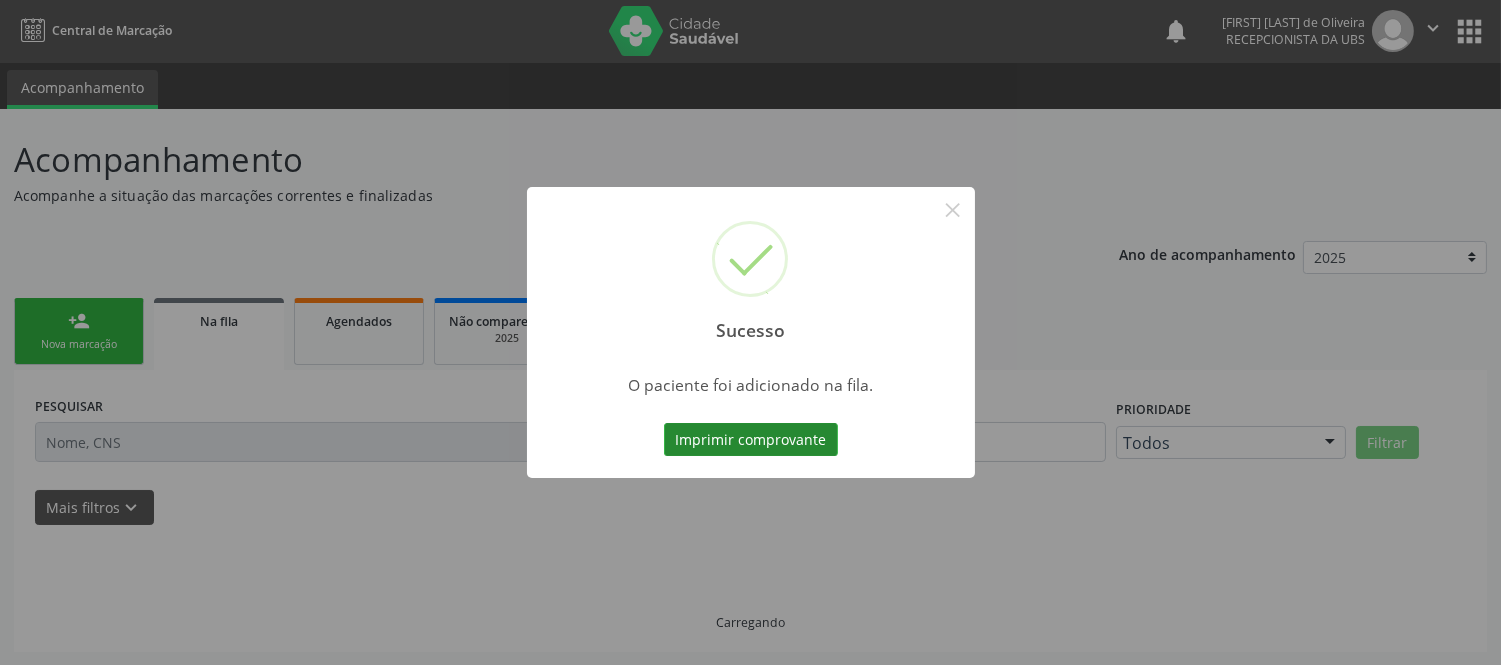 click on "Imprimir comprovante" at bounding box center [751, 440] 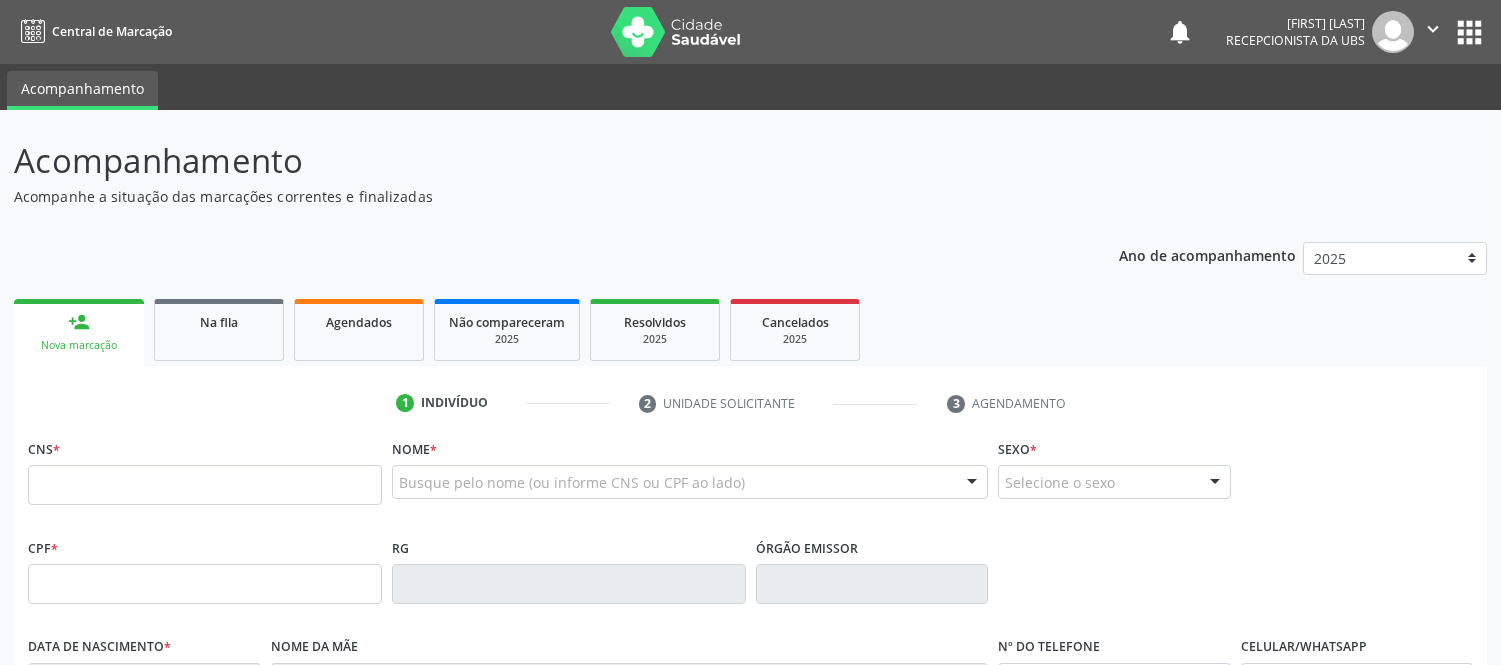 scroll, scrollTop: 0, scrollLeft: 0, axis: both 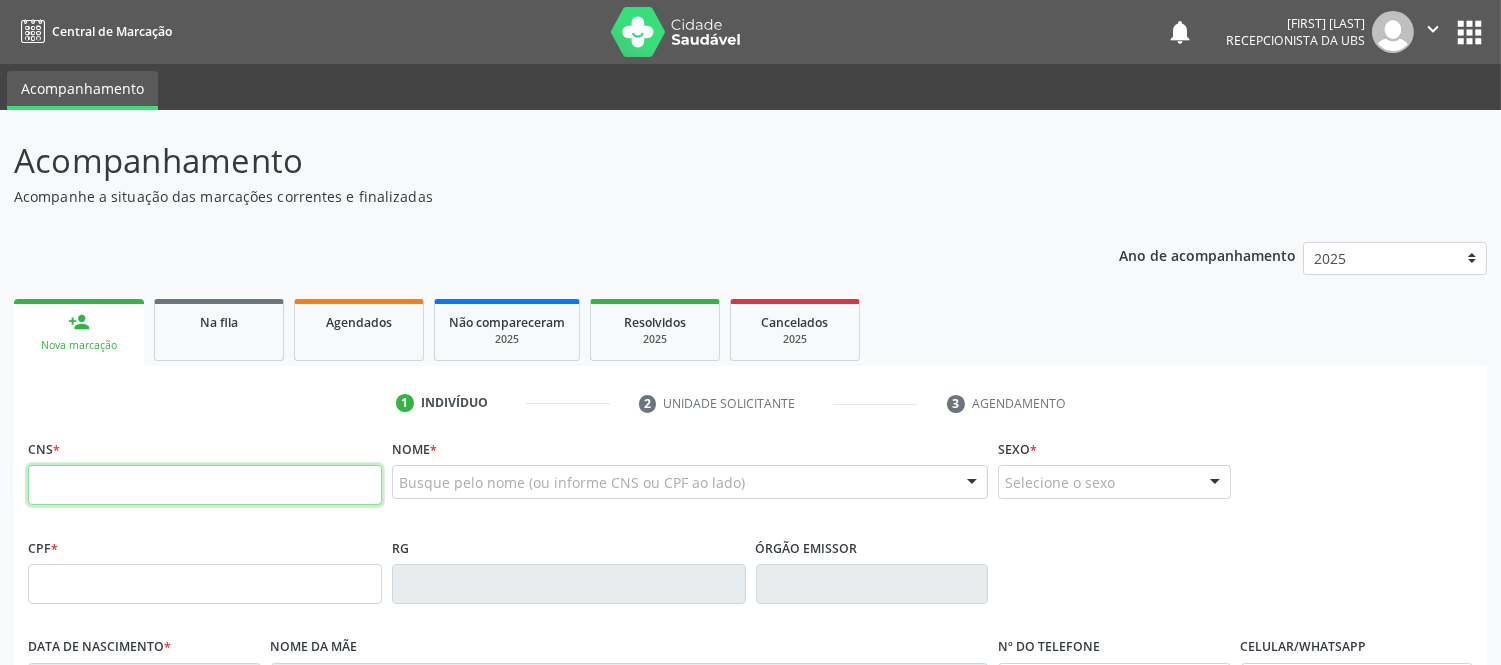 click at bounding box center [205, 485] 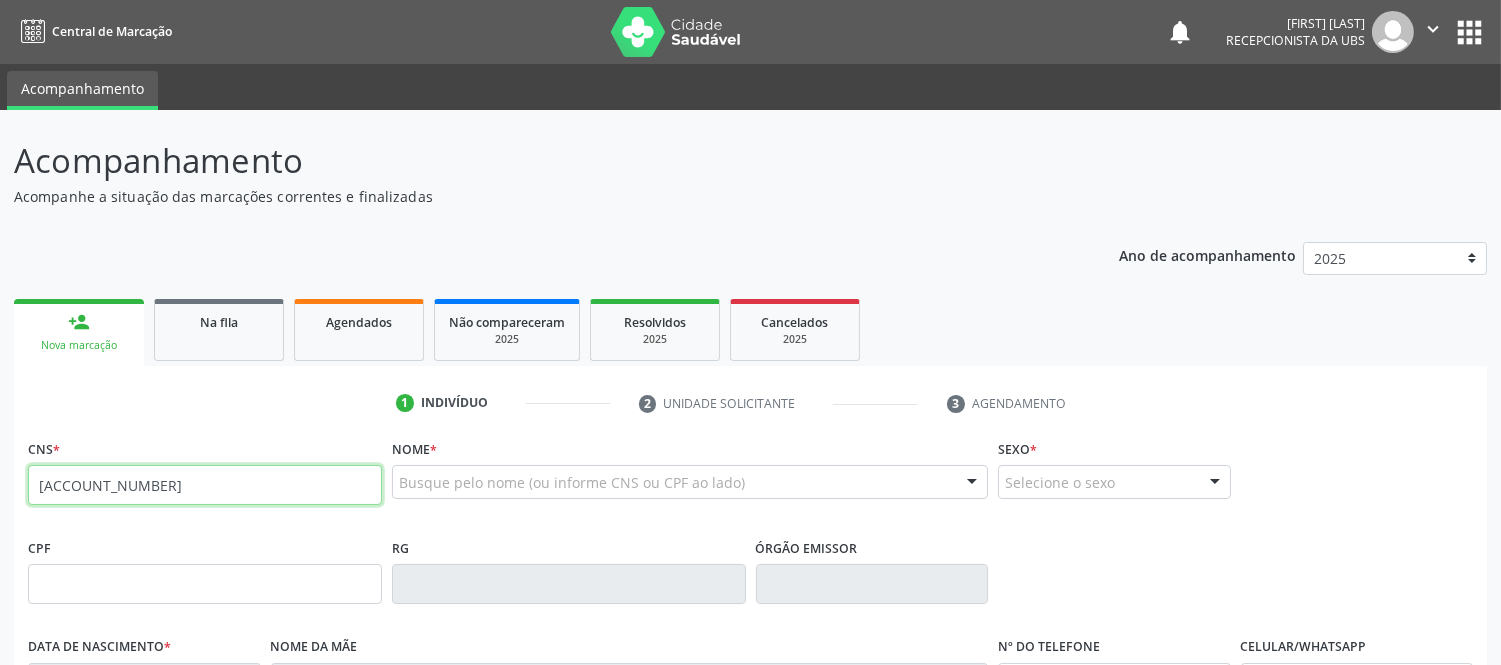 type on "705 0090 1197 2355" 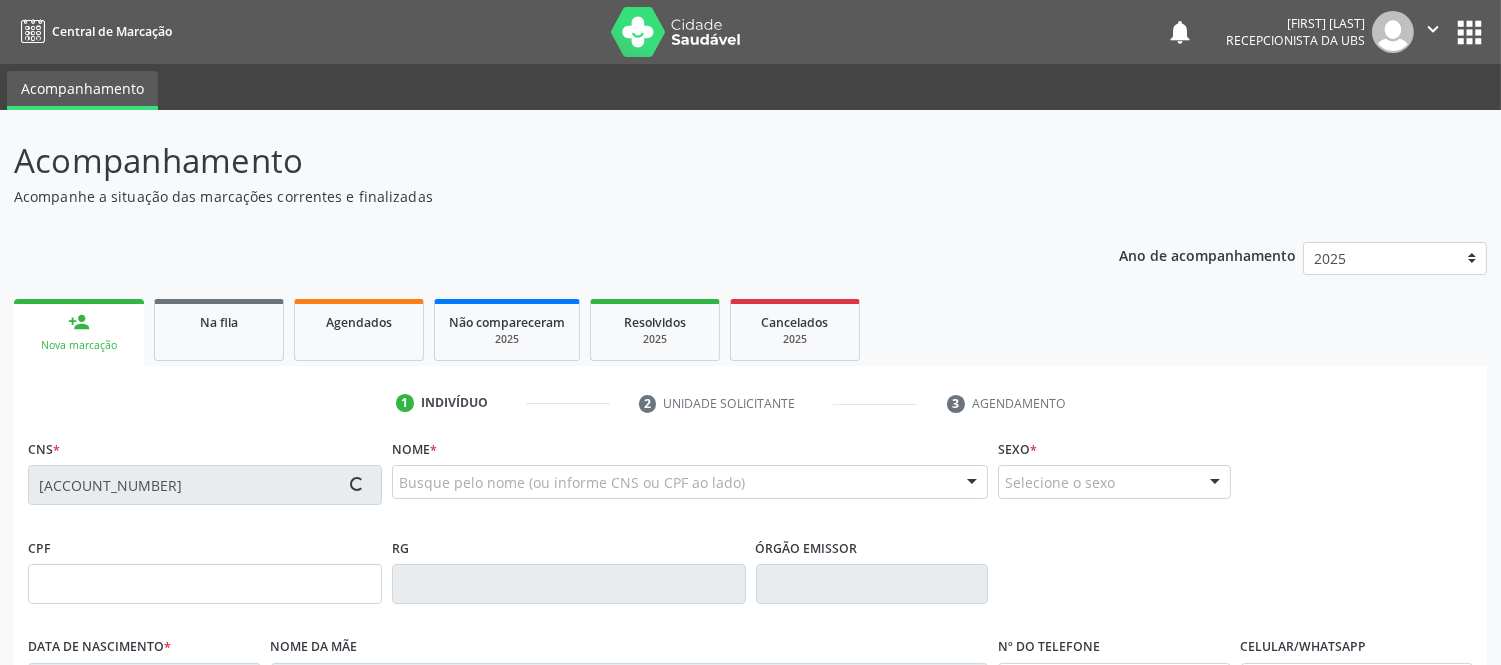 type on "664.457.015-15" 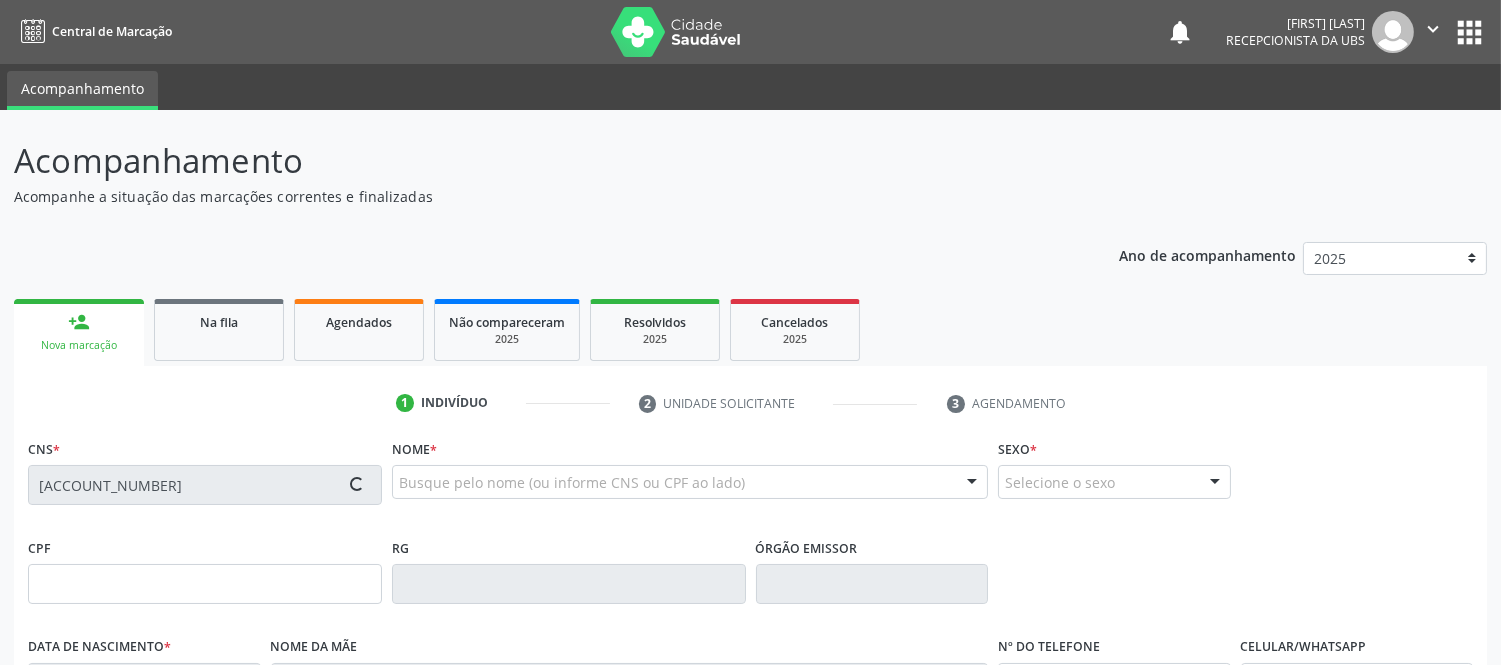 type on "25/05/1972" 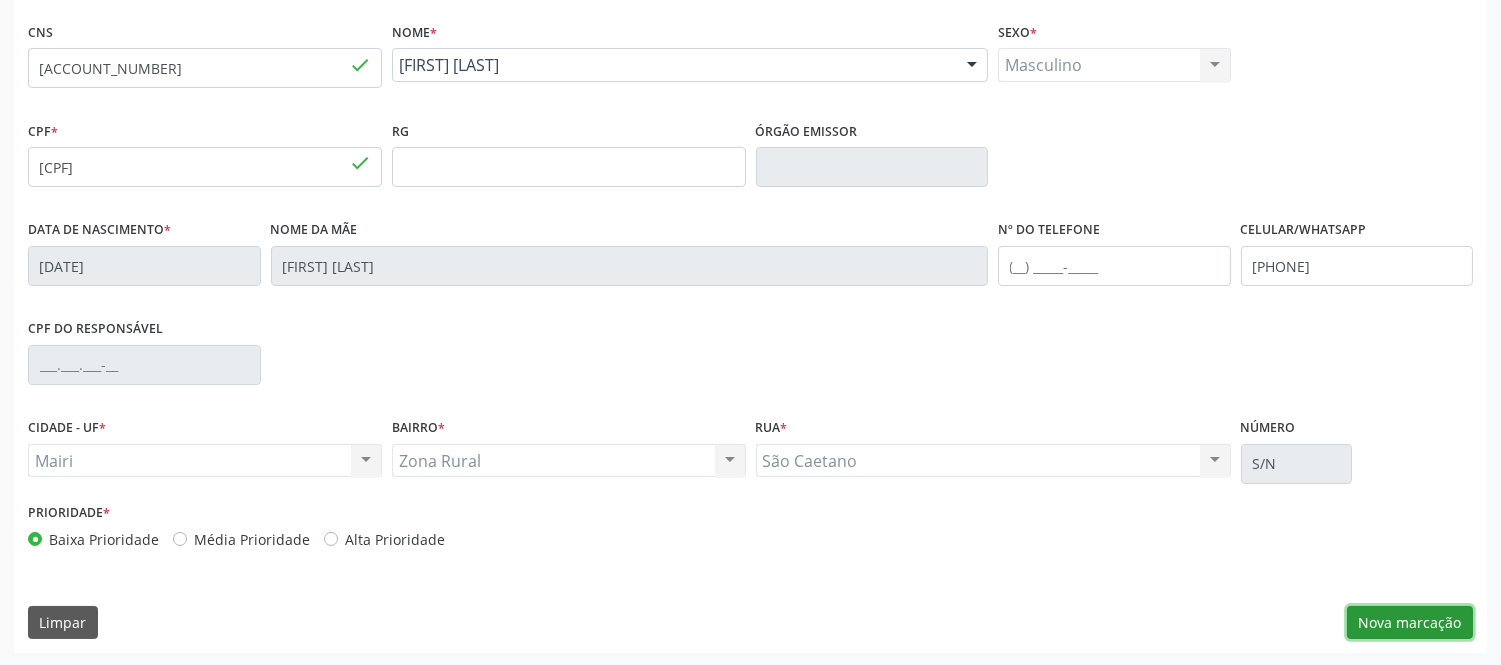 click on "Nova marcação" at bounding box center [1410, 623] 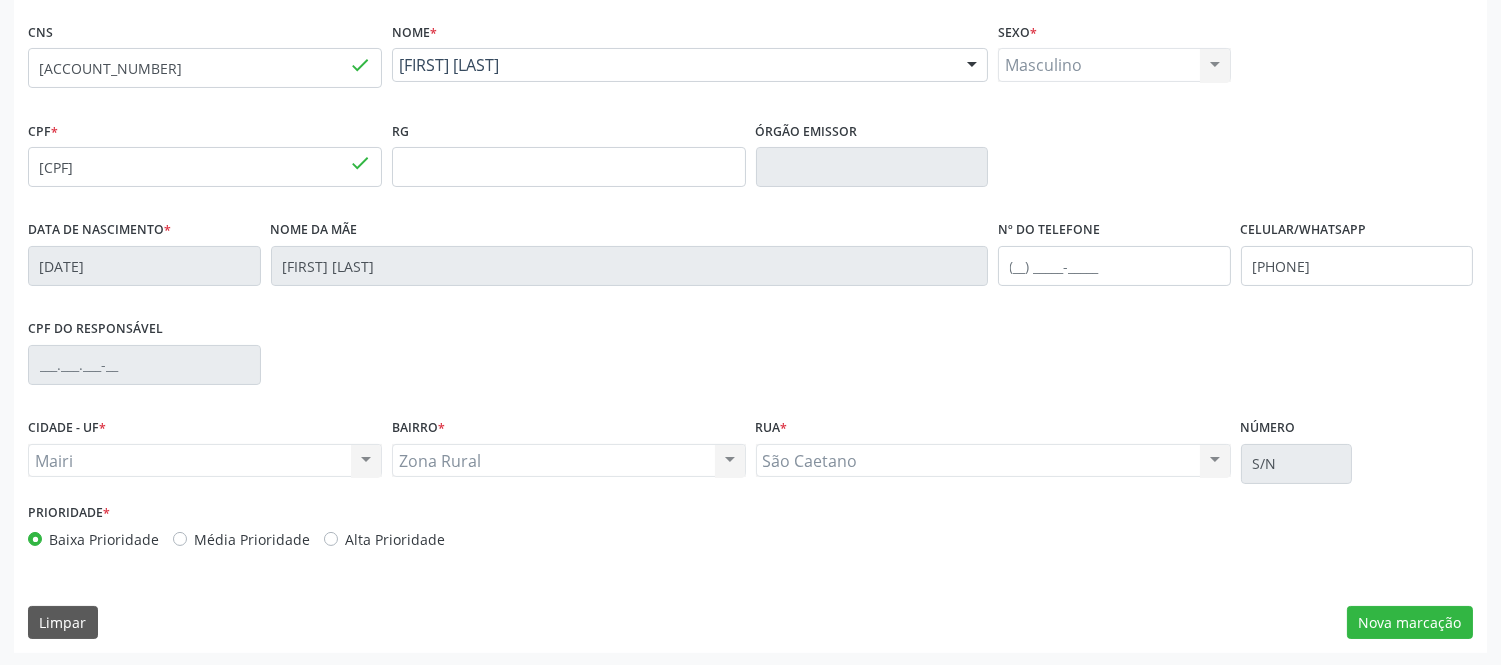 scroll, scrollTop: 240, scrollLeft: 0, axis: vertical 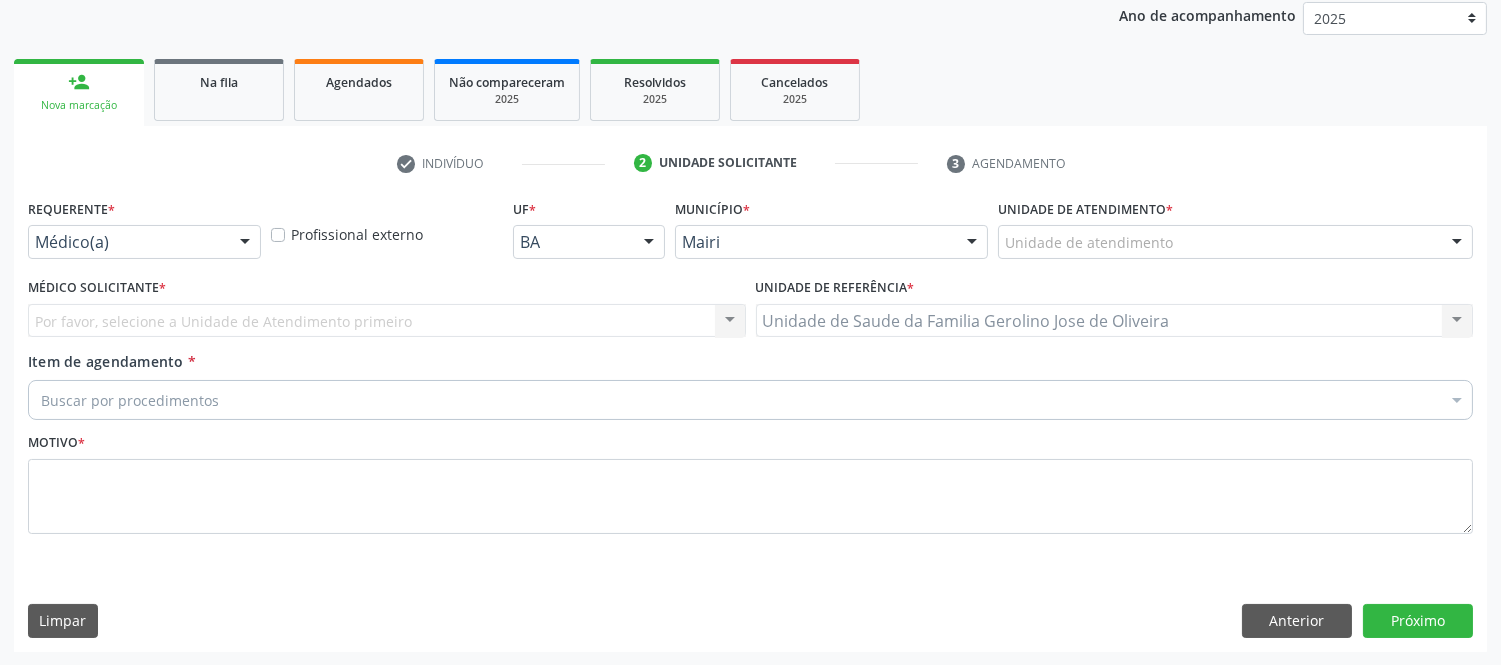 click at bounding box center [1457, 243] 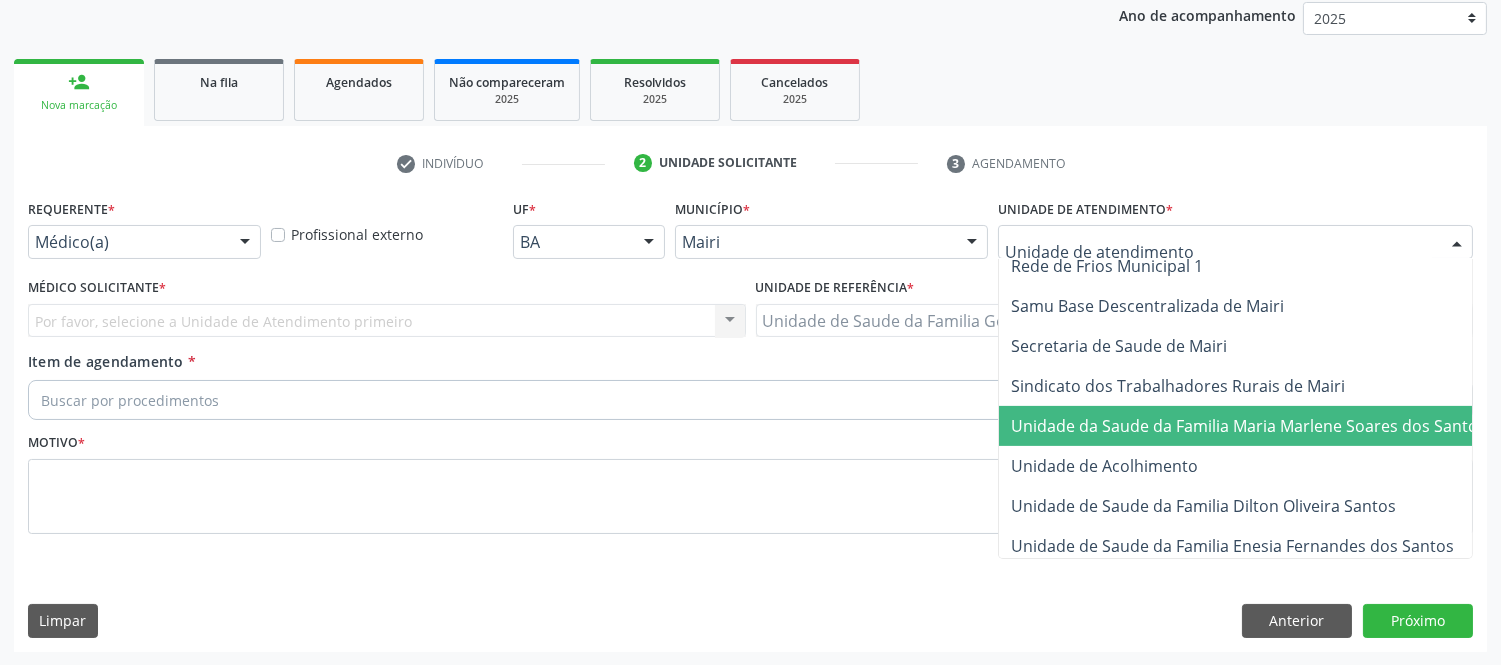scroll, scrollTop: 1444, scrollLeft: 0, axis: vertical 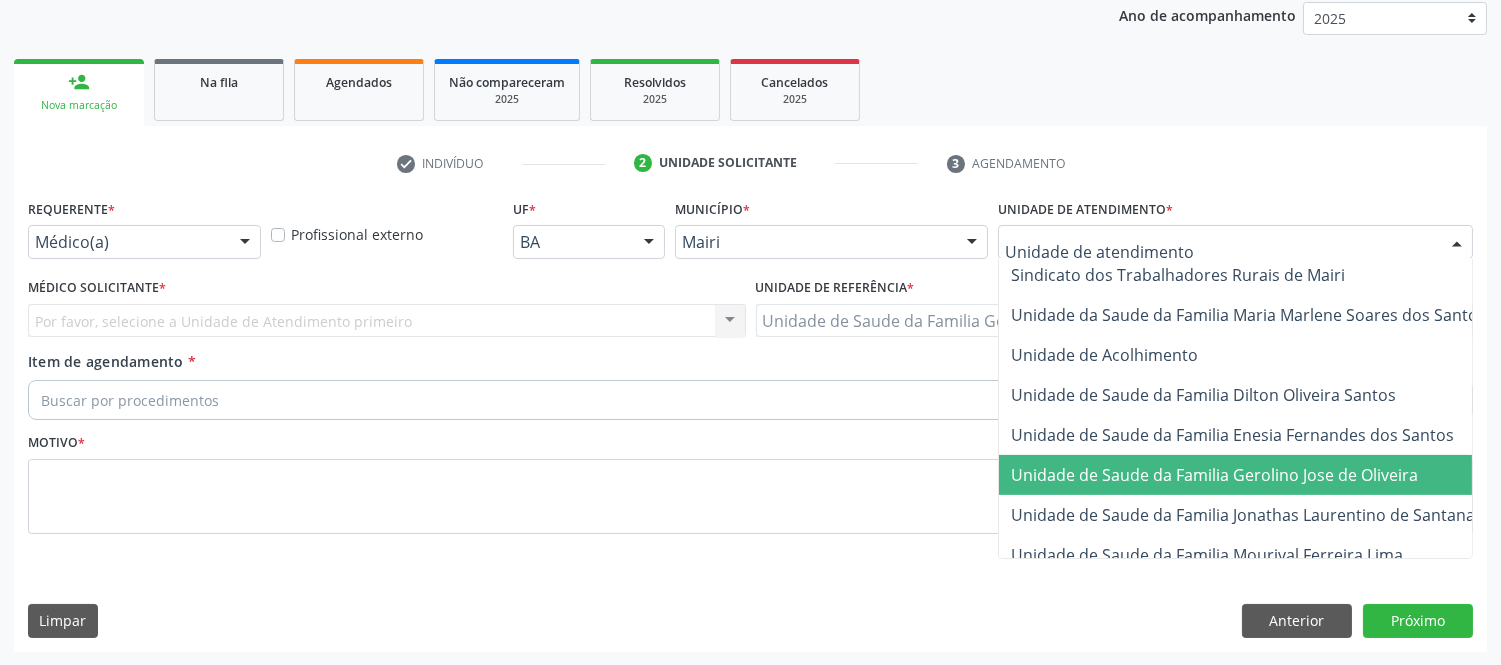 click on "Unidade de Saude da Familia Gerolino Jose de Oliveira" at bounding box center (1214, 475) 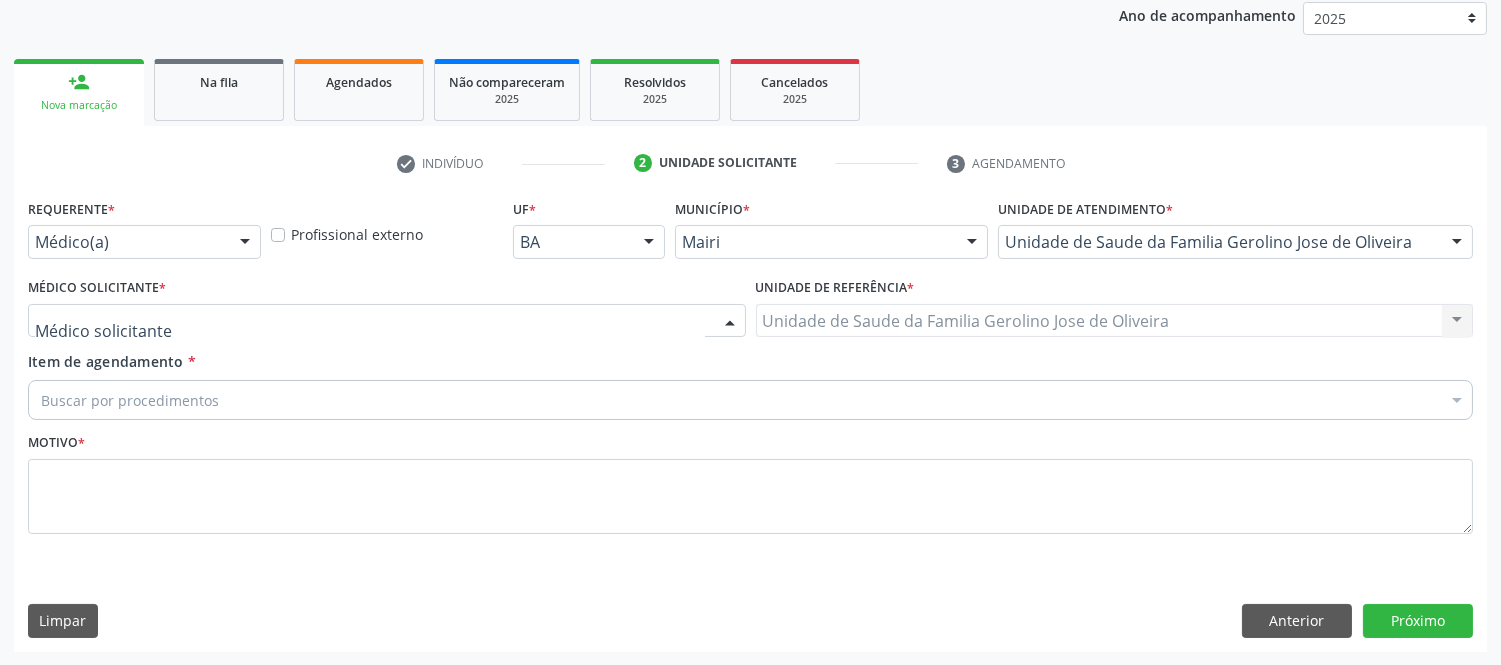 click at bounding box center [387, 321] 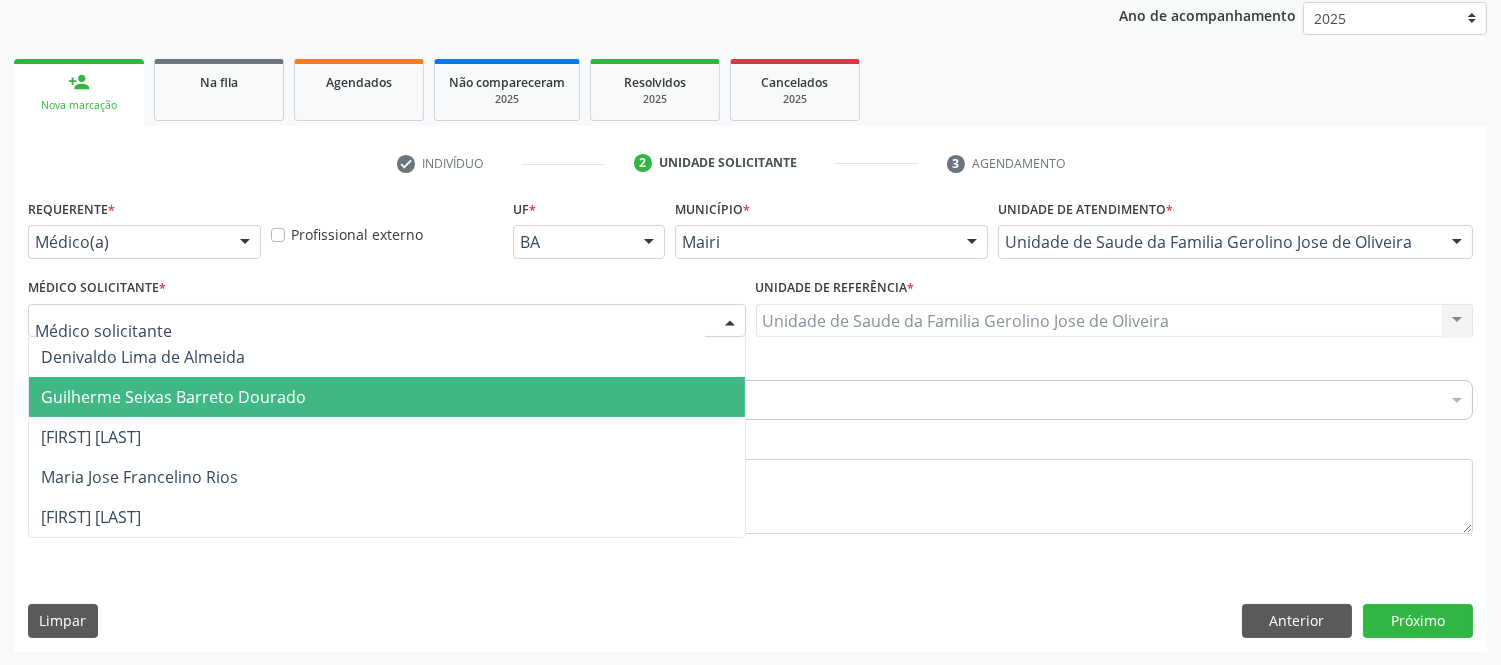 click on "Guilherme Seixas Barreto Dourado" at bounding box center (173, 397) 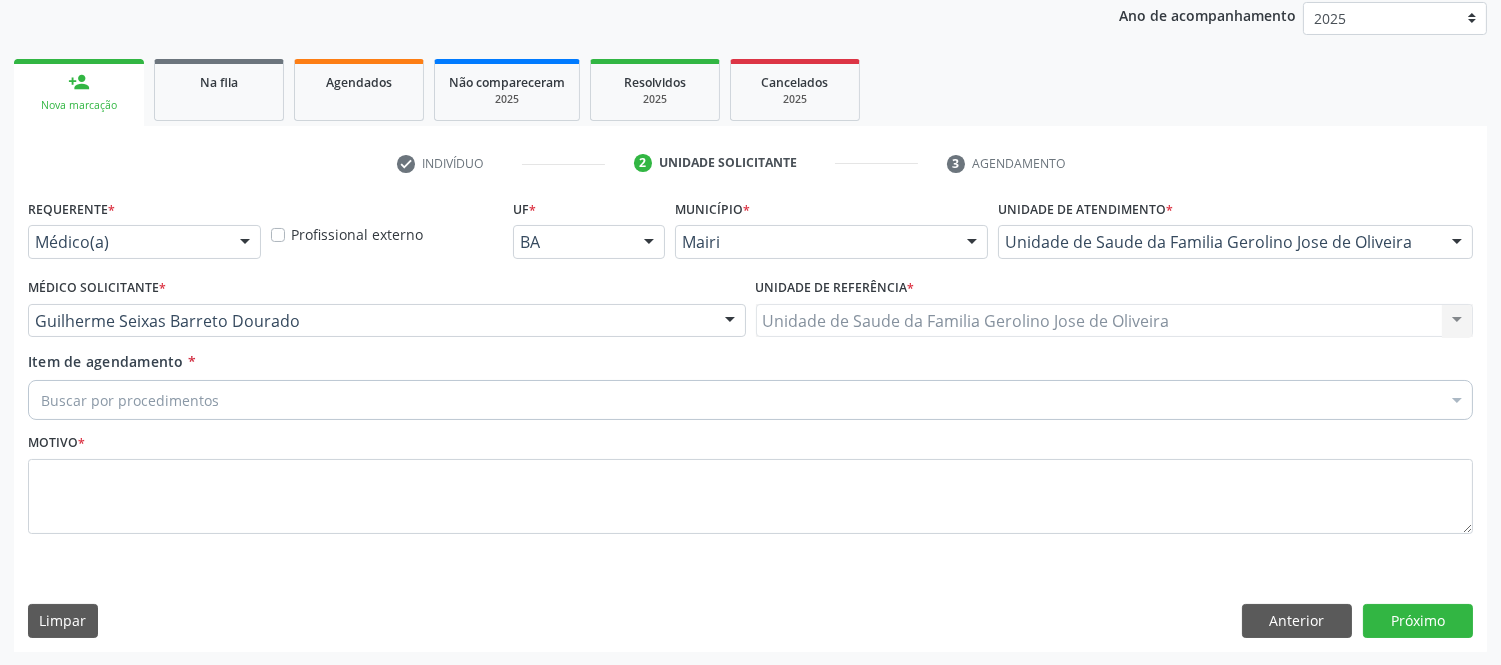 click on "Buscar por procedimentos" at bounding box center (750, 400) 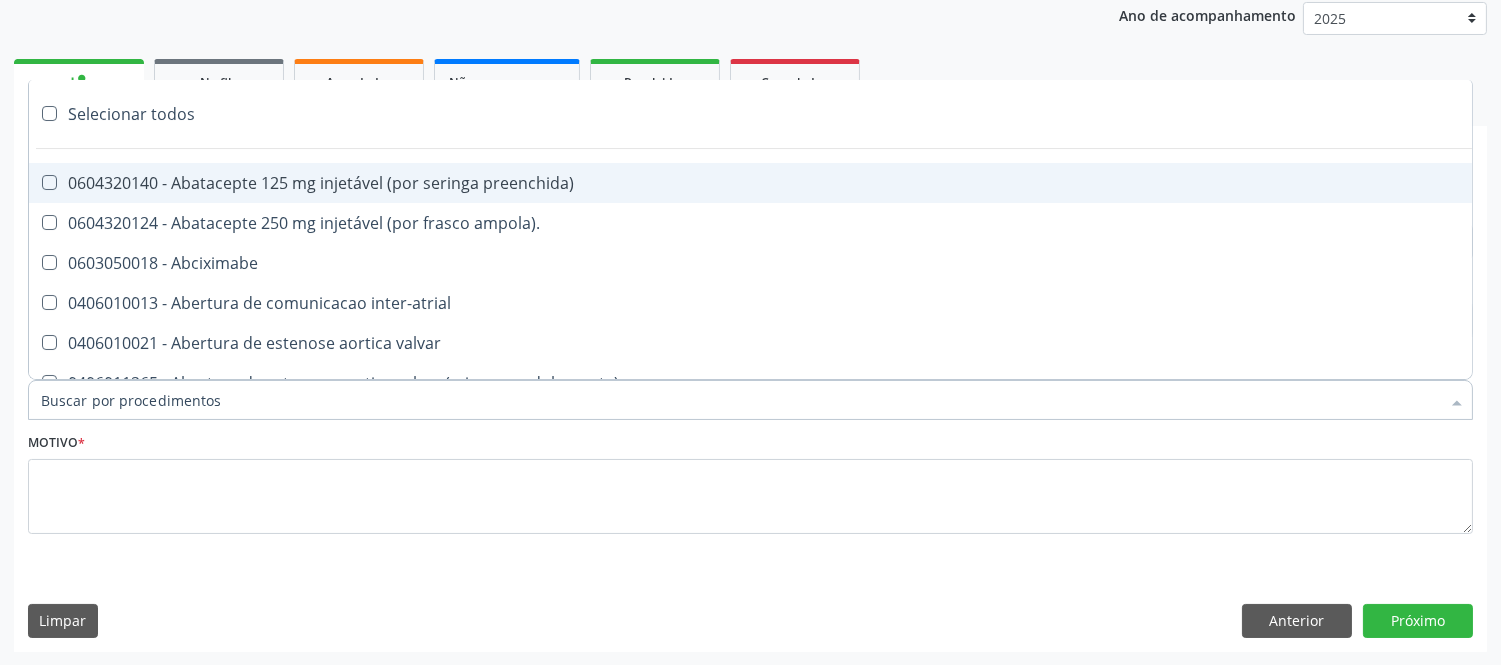 click on "Item de agendamento
*" at bounding box center (740, 400) 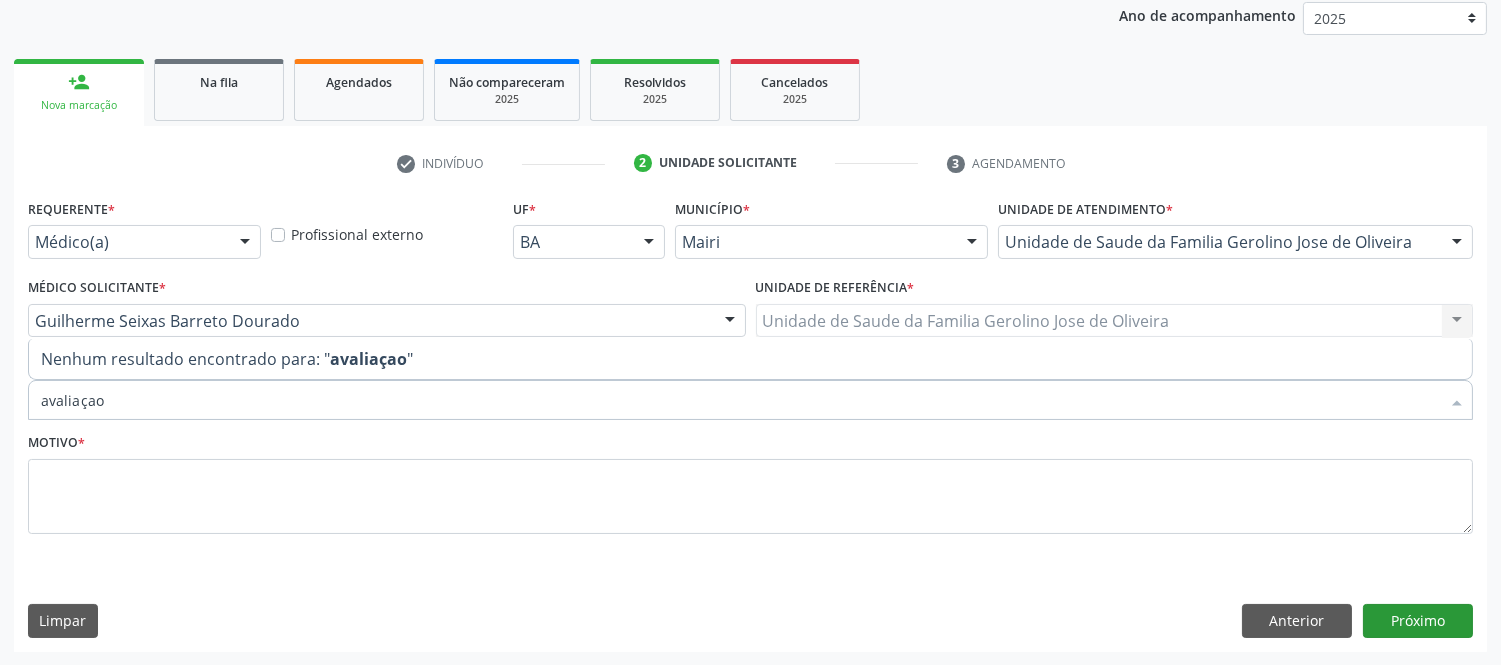 click on "Requerente
*
Médico(a)         Médico(a)   Enfermeiro(a)   Paciente
Nenhum resultado encontrado para: "   "
Não há nenhuma opção para ser exibida.
Profissional externo
UF
*
BA         BA
Nenhum resultado encontrado para: "   "
Não há nenhuma opção para ser exibida.
Município
*
Mairi         Capim Grosso   Feira de Santana   Jacobina   Mairi   Salvador
Nenhum resultado encontrado para: "   "
Não há nenhuma opção para ser exibida.
Unidade de atendimento
*
Unidade de Saude da Familia Gerolino Jose de Oliveira         Academia da Saude de Mairi   Academia de Saude do Angico   Caf Centro de Abasteciemto Farmaceutico   Calon Proteses Dentarias   Caps Dion da Silva   Caroline Santos Figueredo   Ceo Nossa Senhora das Dores   Cer Mairi   Farmabahia   Hospital Deputado Luis Eduardo Magalhaes     Life Clin" at bounding box center [750, 422] 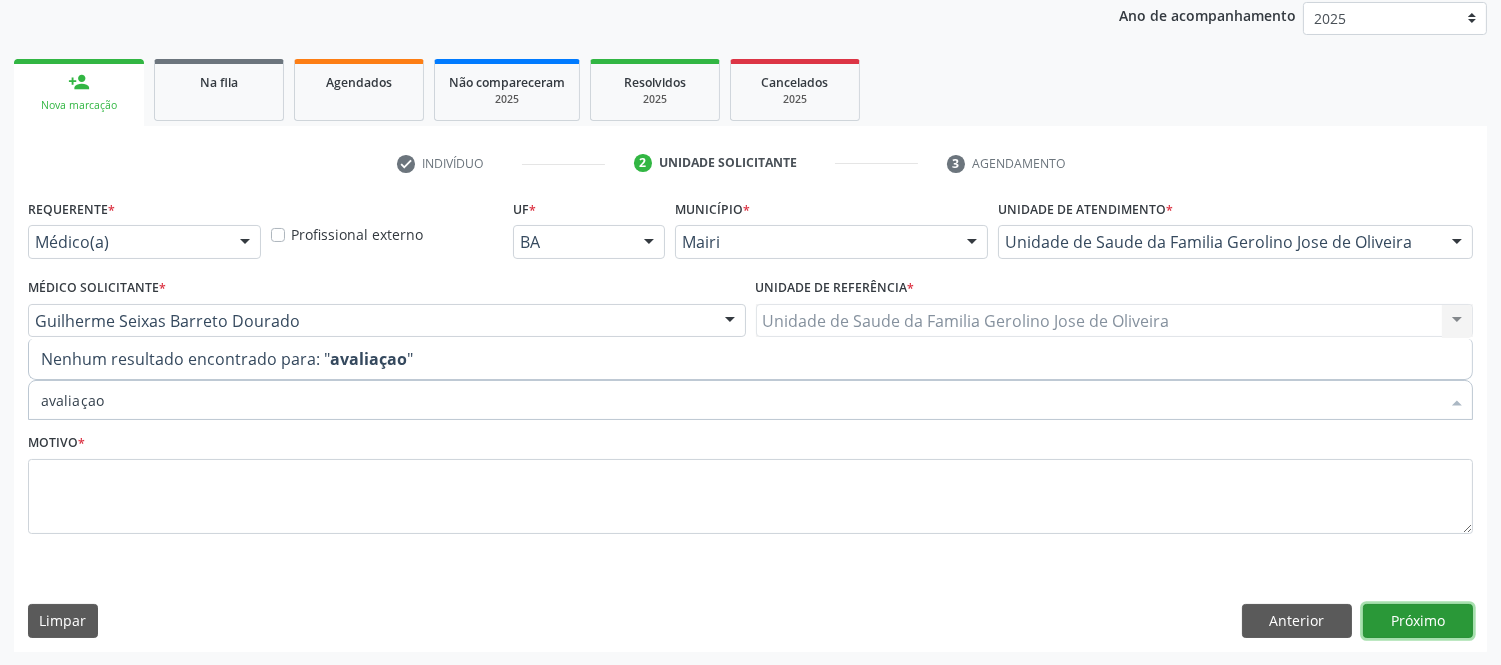 click on "Próximo" at bounding box center (1418, 621) 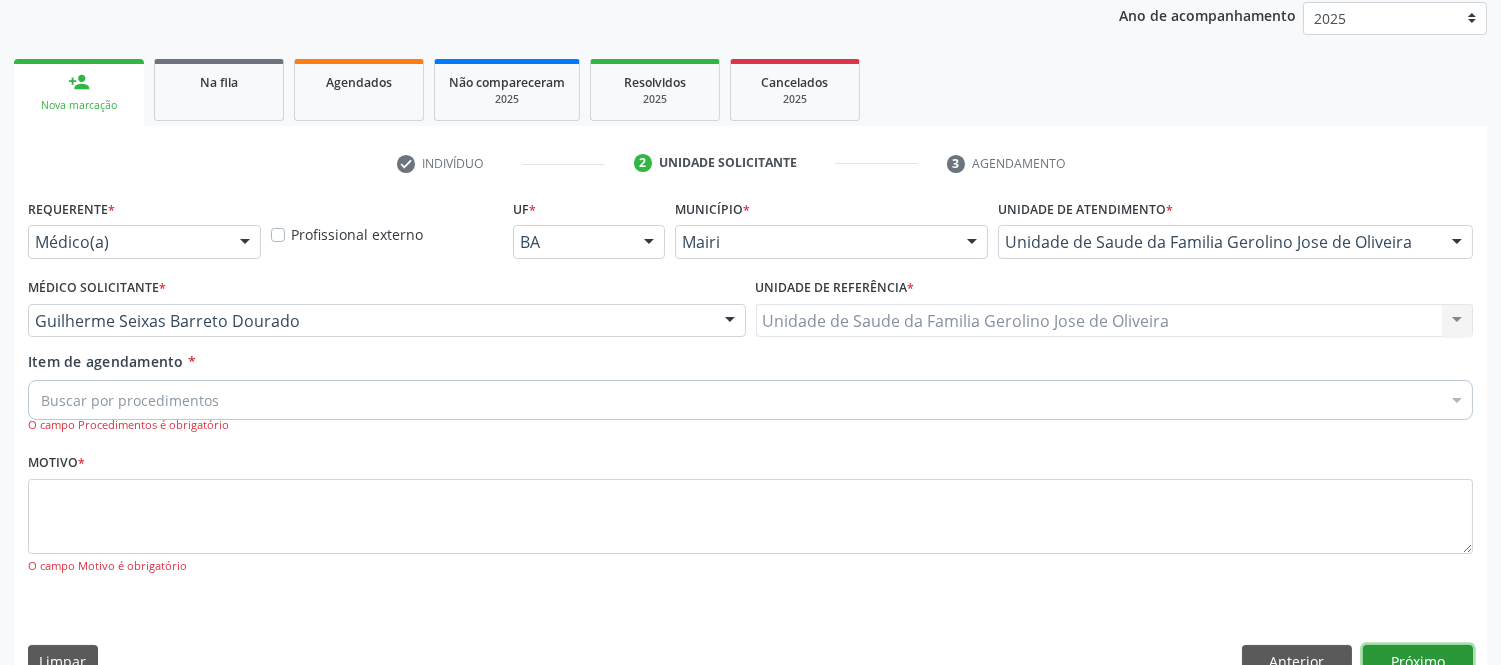 click on "Próximo" at bounding box center [1418, 662] 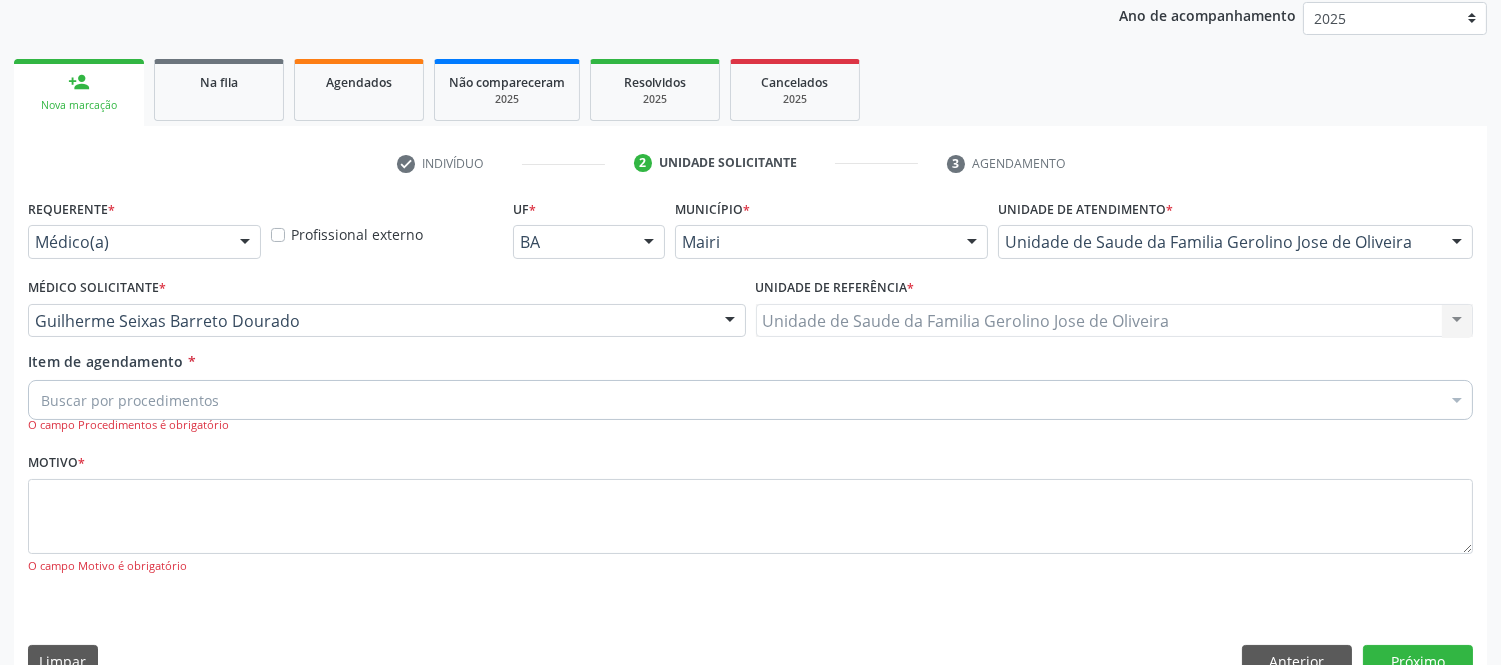 click on "Buscar por procedimentos" at bounding box center (750, 400) 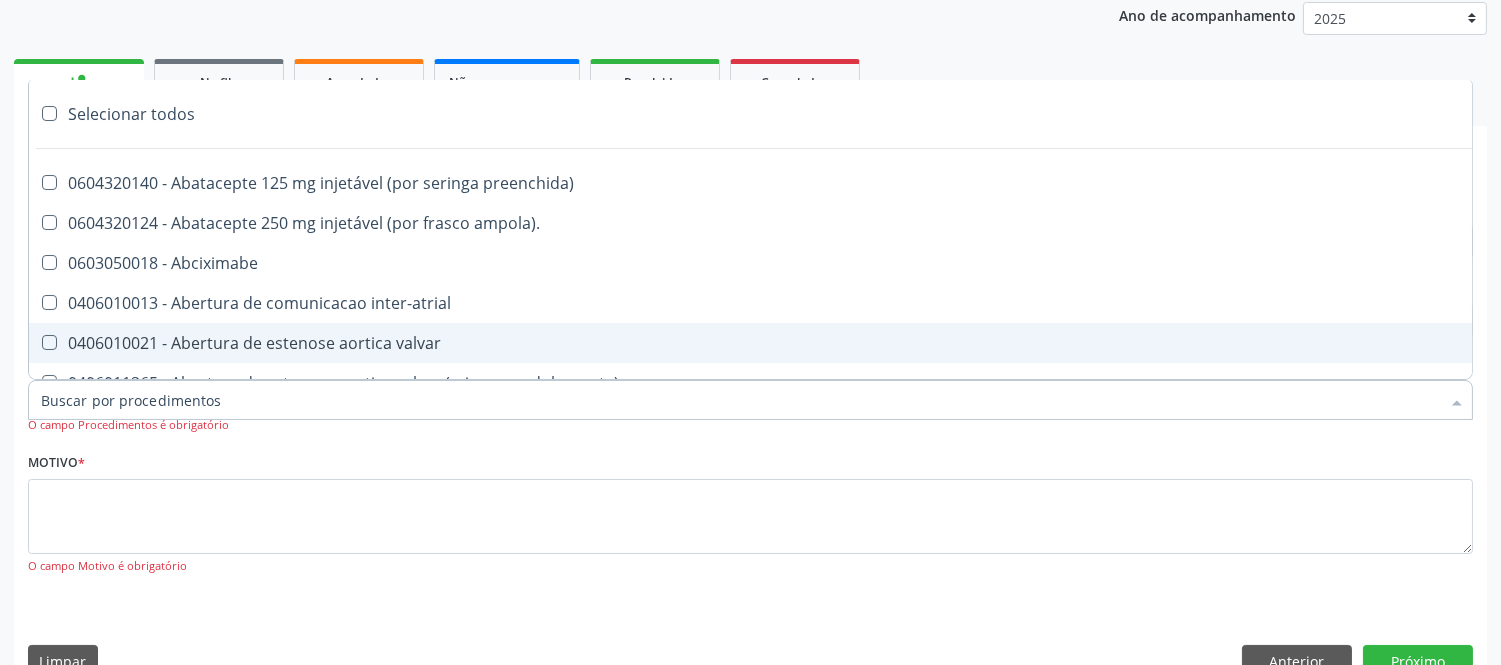 type on "#" 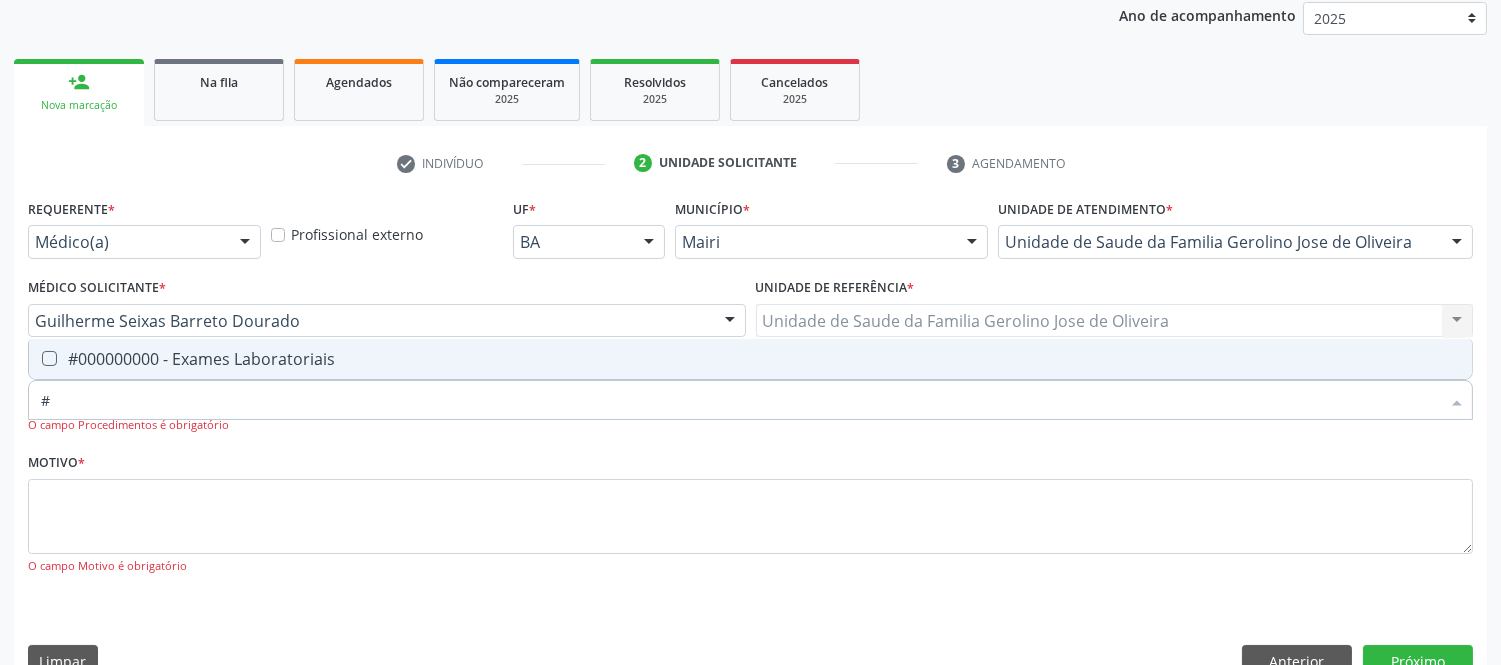 click on "#000000000 - Exames Laboratoriais" at bounding box center [750, 359] 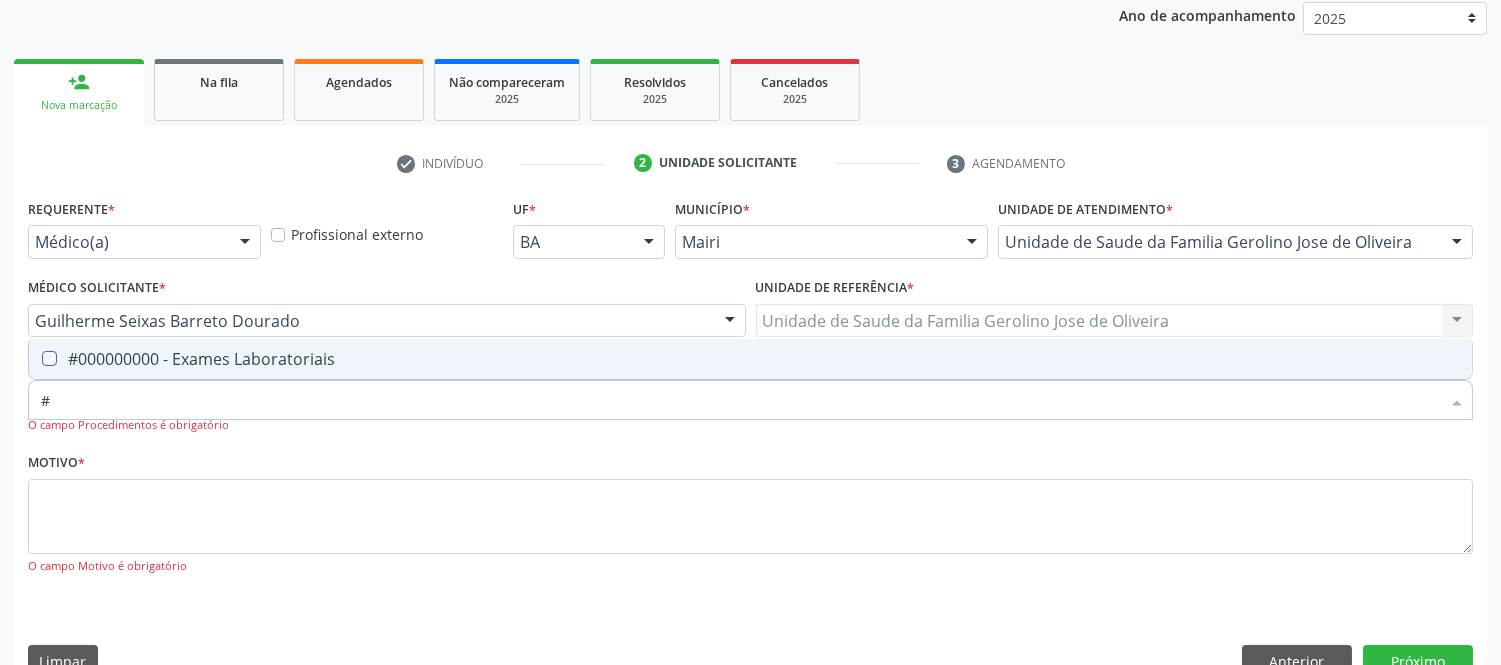 checkbox on "true" 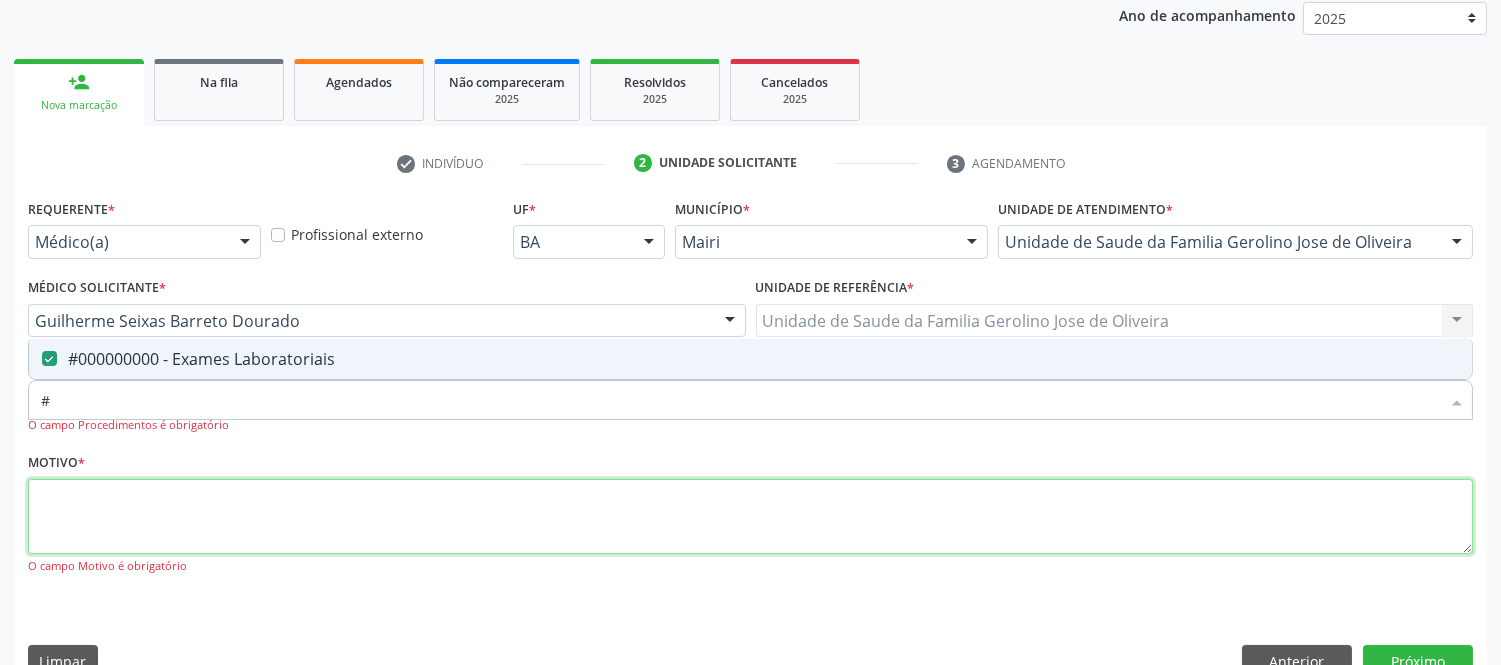 click at bounding box center [750, 517] 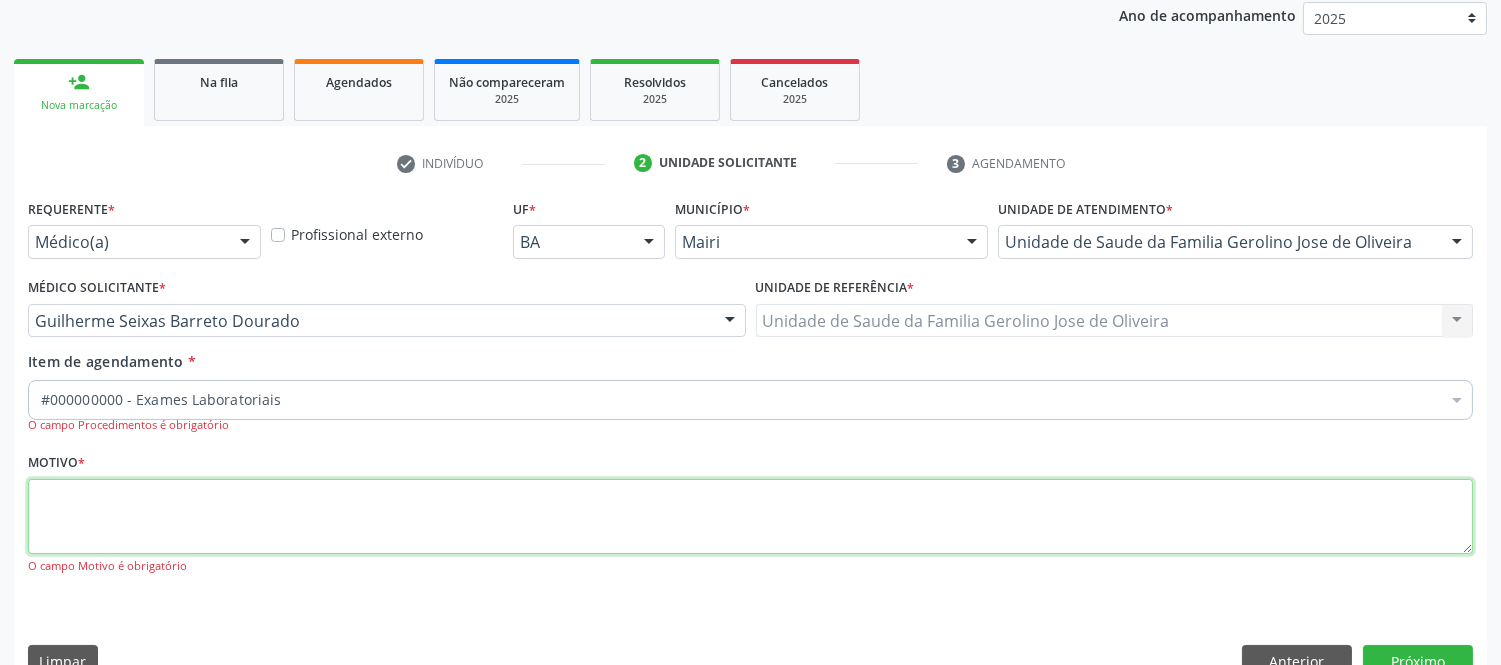 click at bounding box center [750, 517] 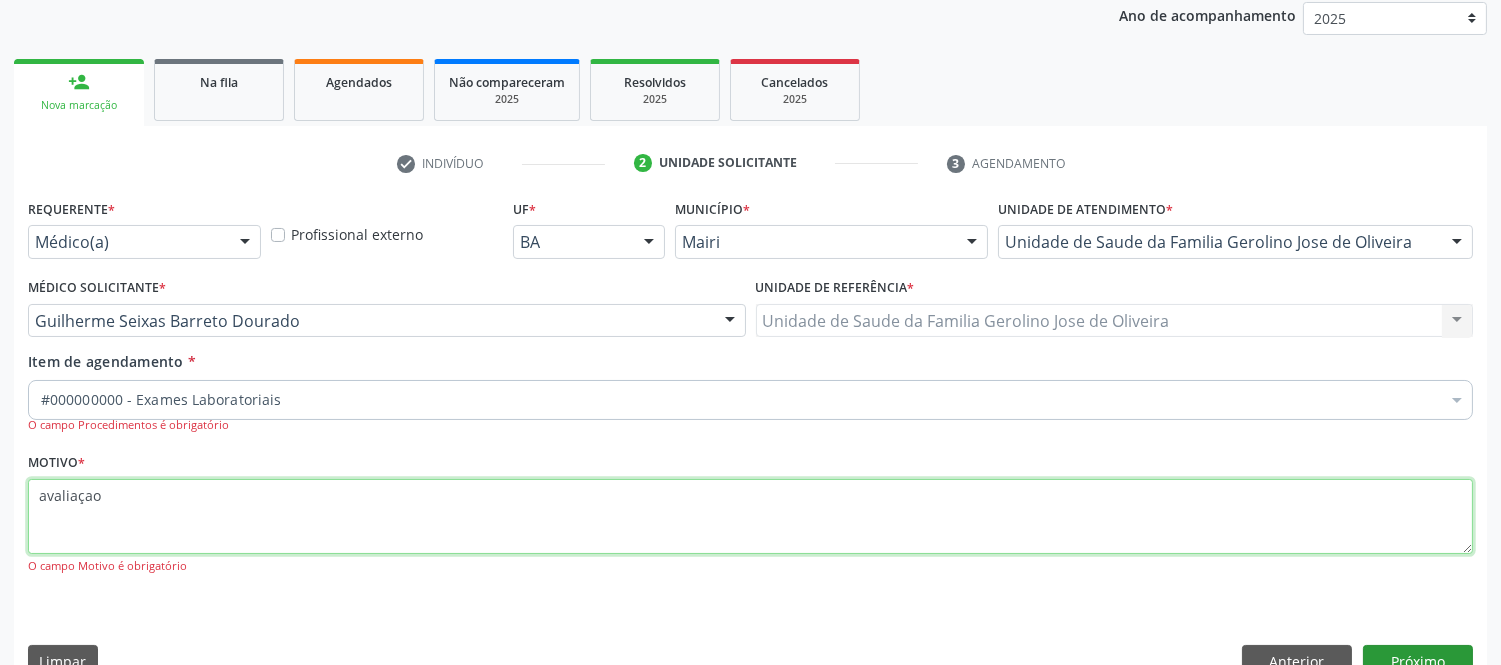 type on "avaliaçao" 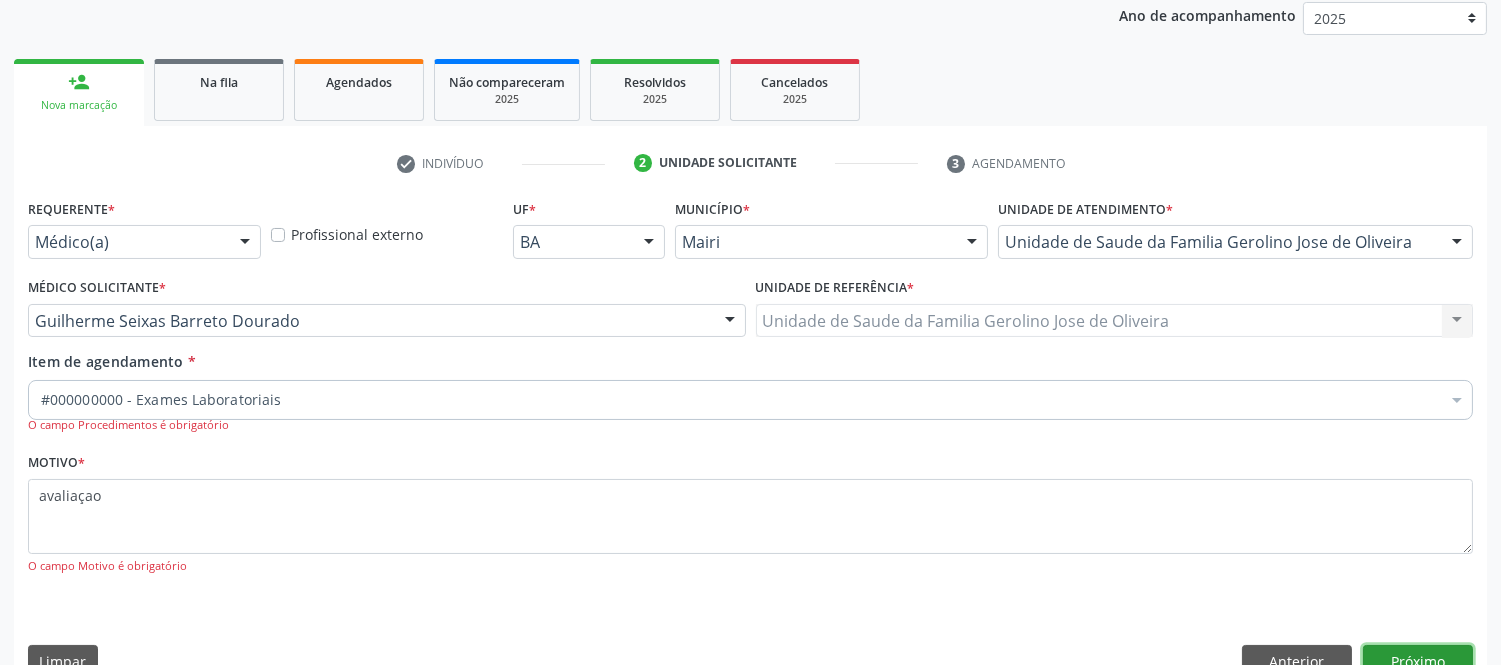 click on "Próximo" at bounding box center [1418, 662] 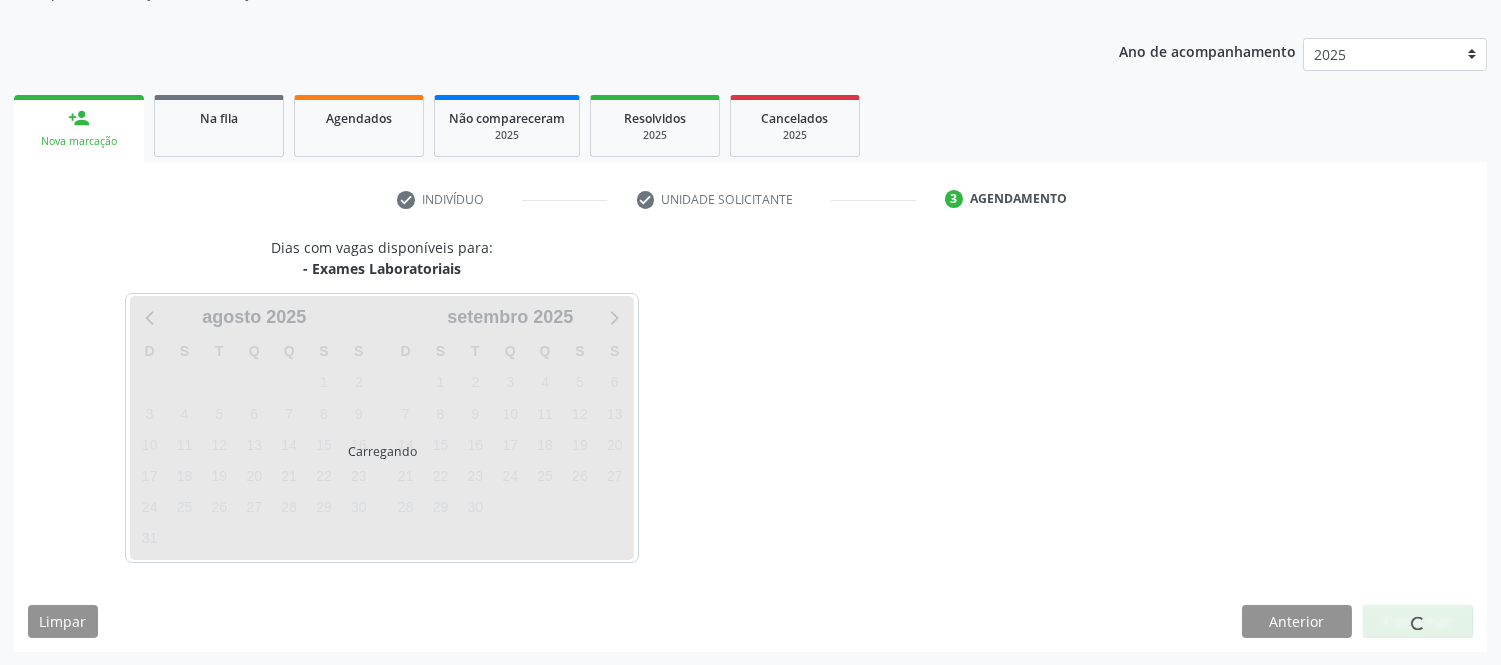 scroll, scrollTop: 240, scrollLeft: 0, axis: vertical 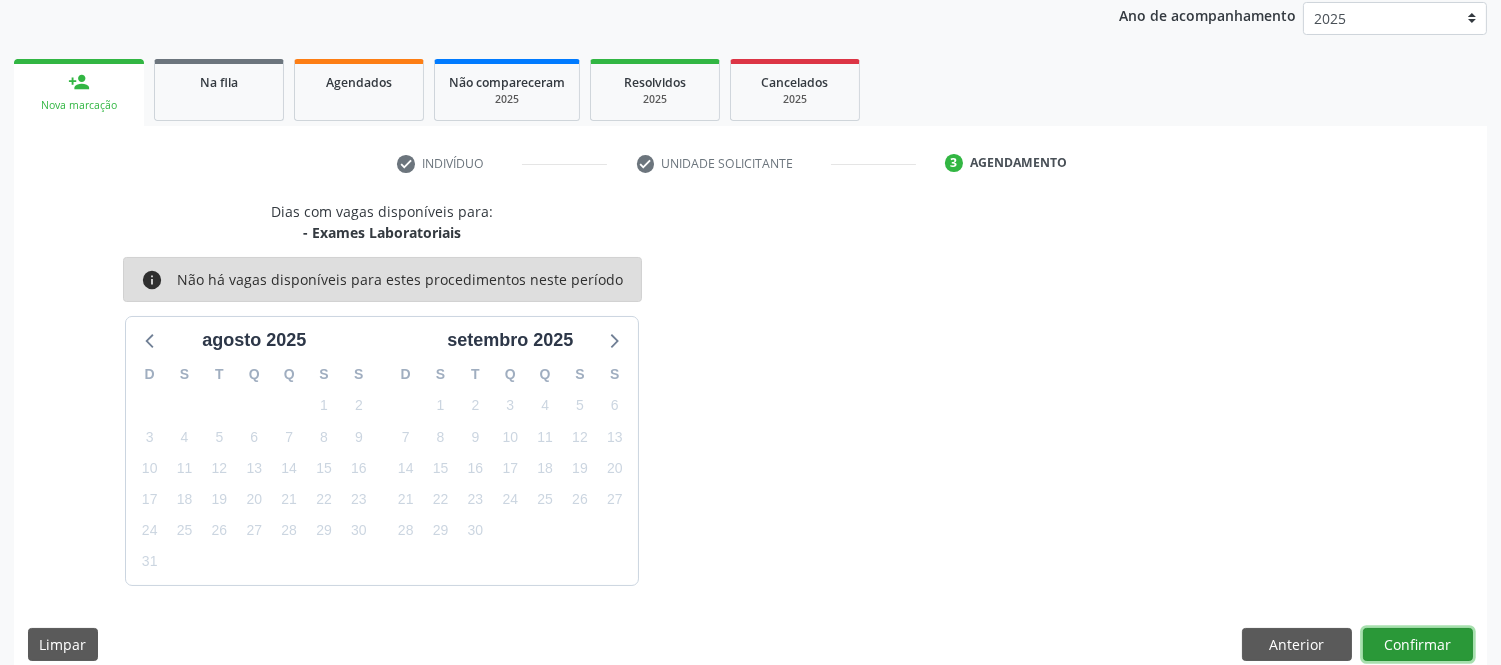 click on "Confirmar" at bounding box center (1418, 645) 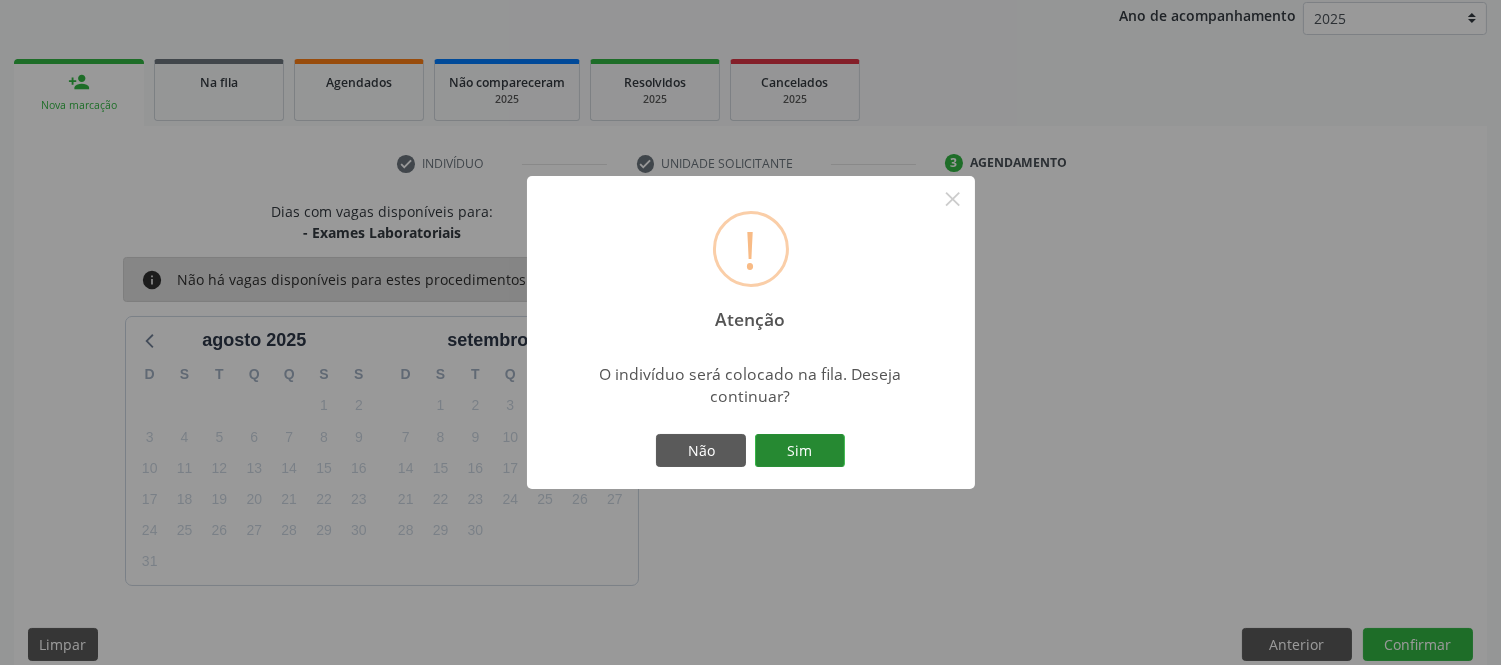 click on "Sim" at bounding box center (800, 451) 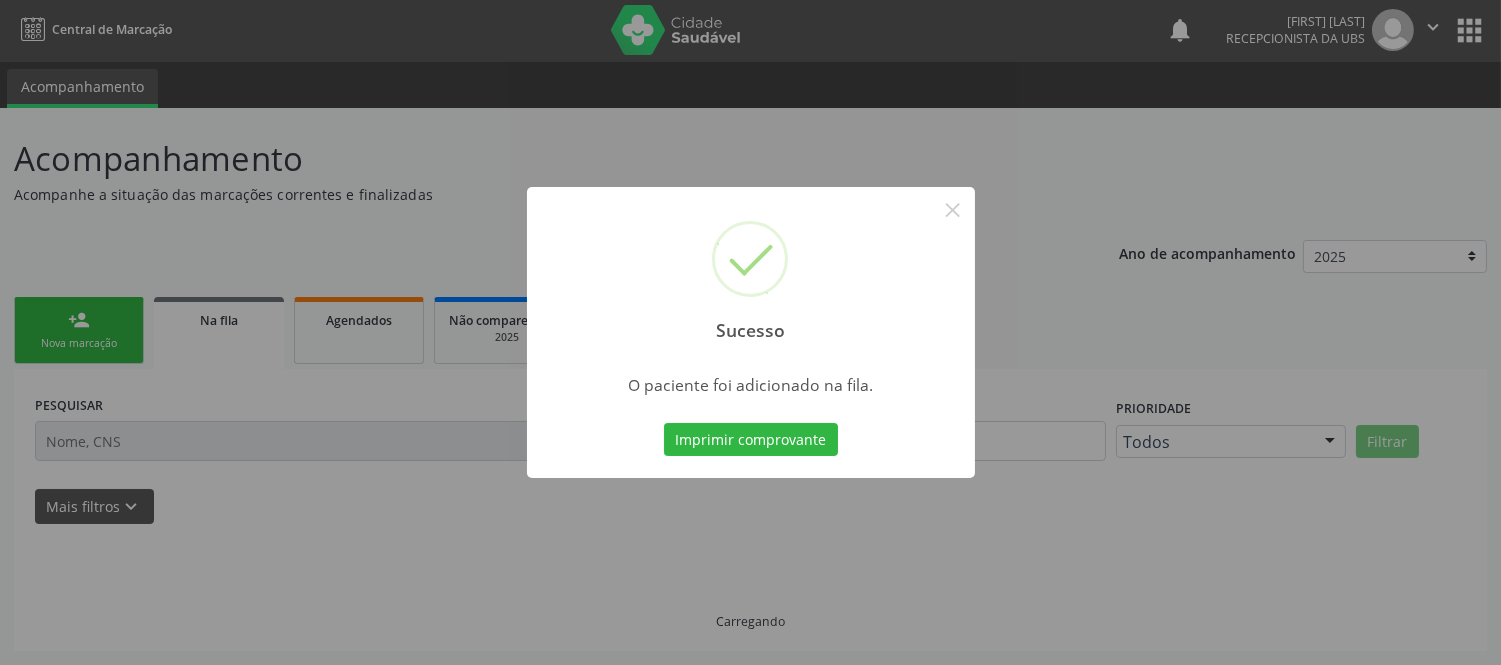 scroll, scrollTop: 1, scrollLeft: 0, axis: vertical 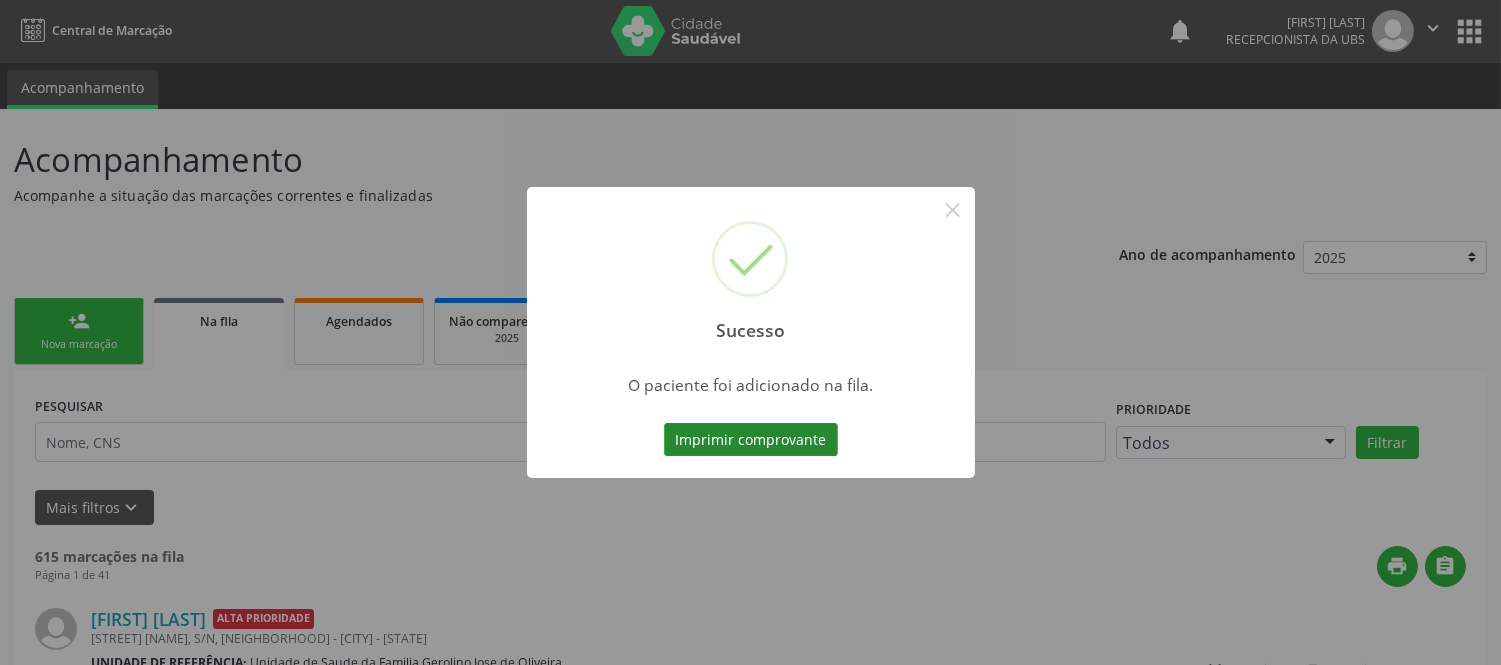 click on "Imprimir comprovante" at bounding box center [751, 440] 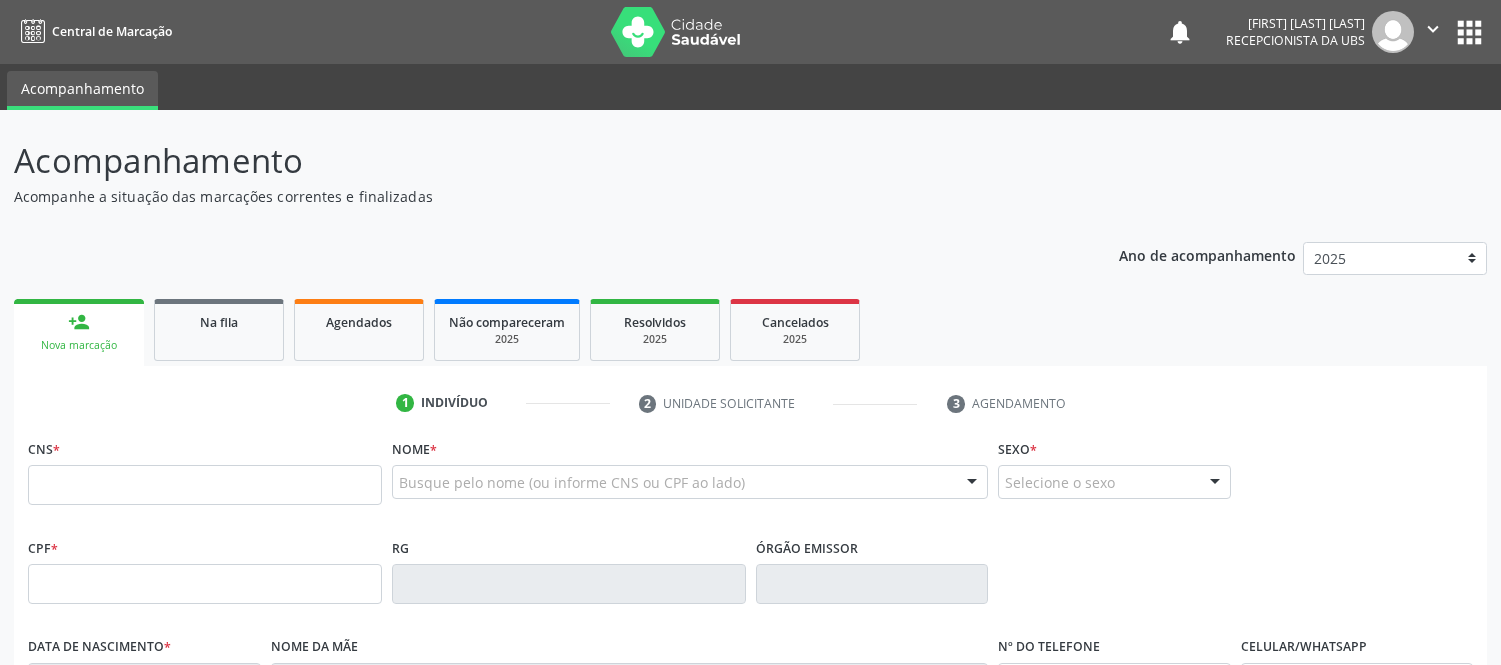 scroll, scrollTop: 0, scrollLeft: 0, axis: both 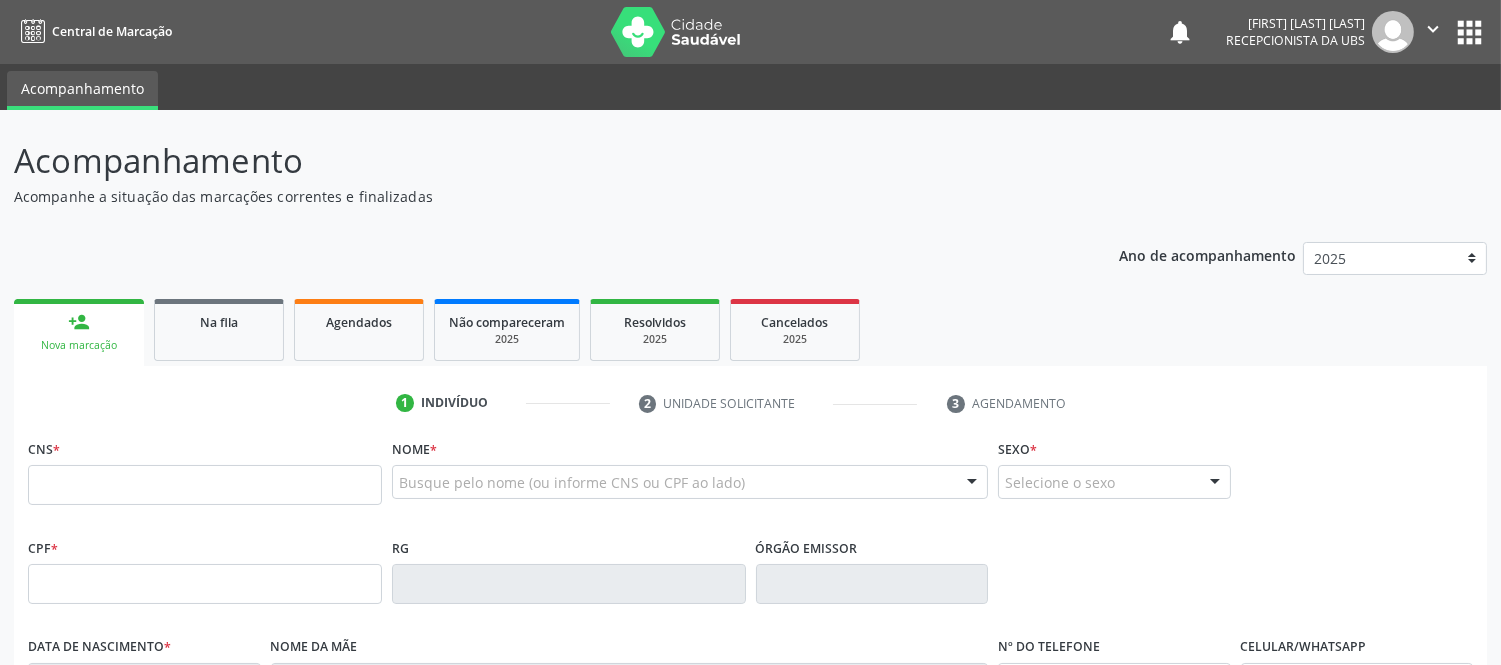 click at bounding box center (205, 485) 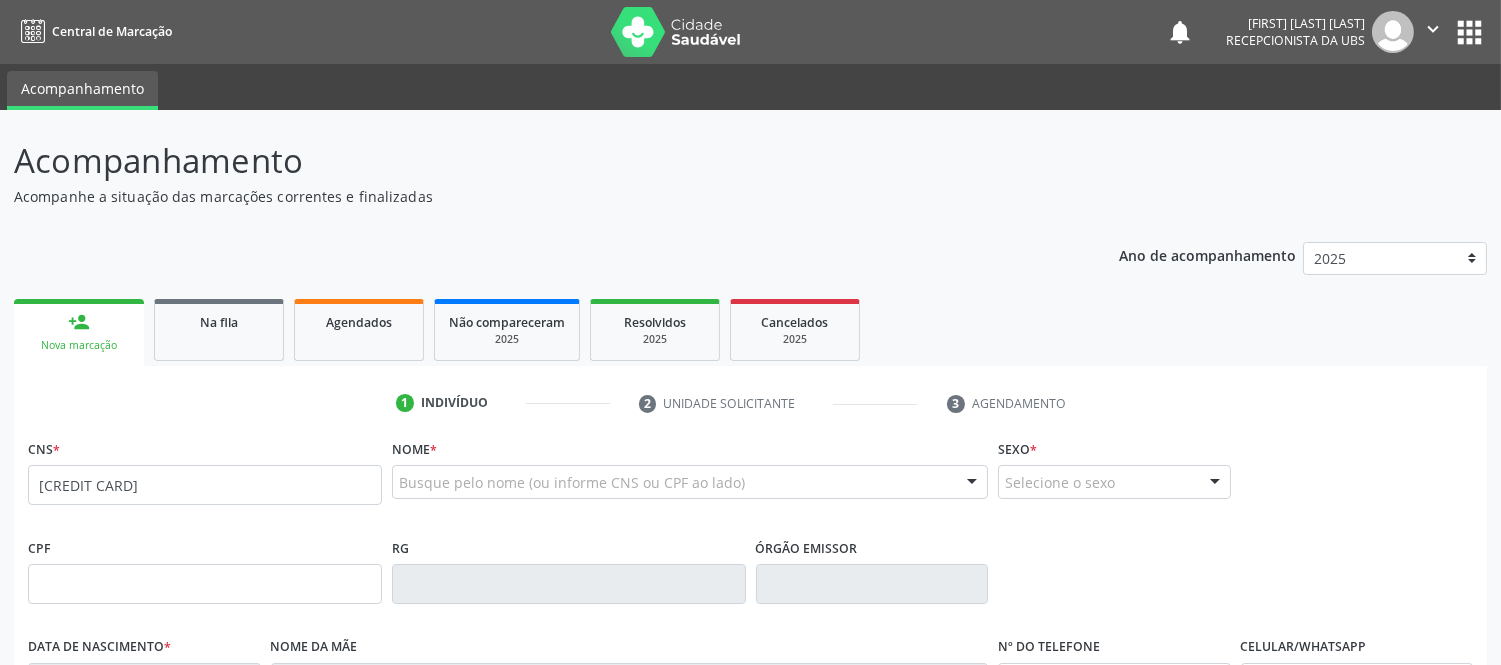 type on "701 4096 7592 7738" 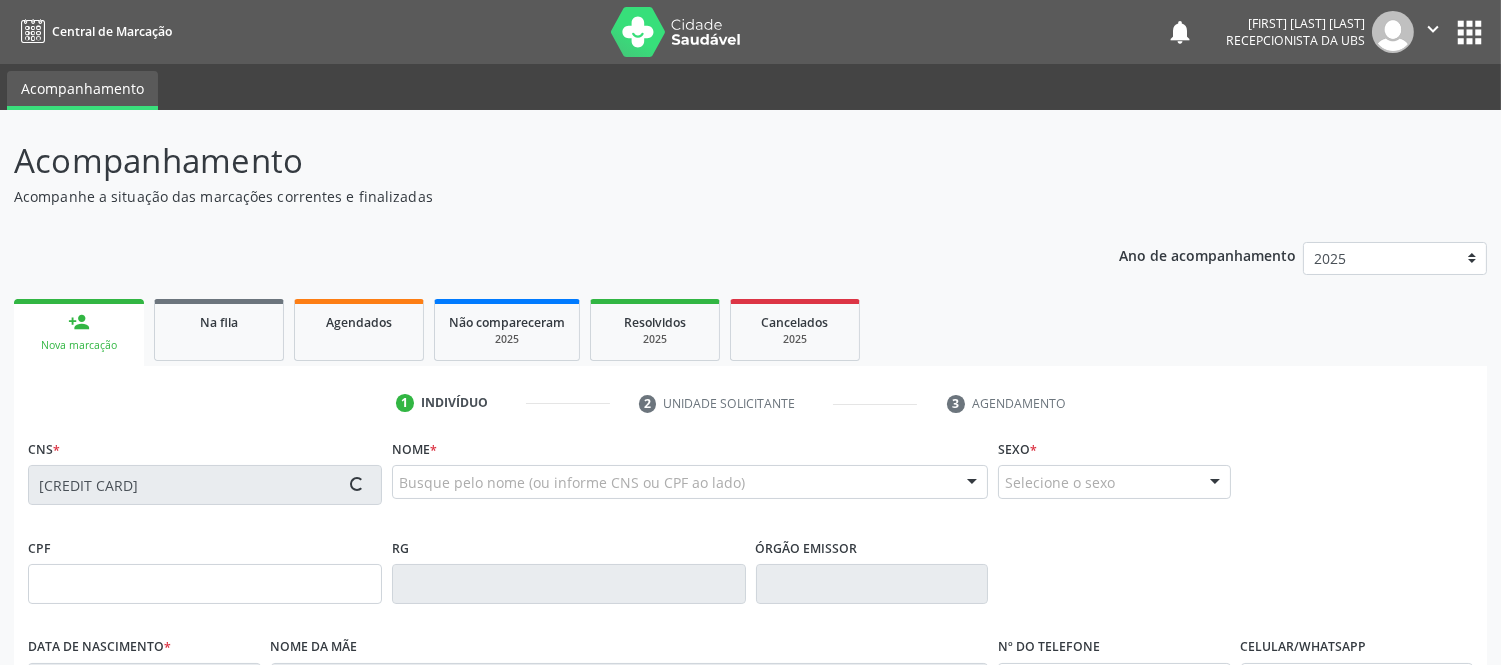 type on "451.600.405-44" 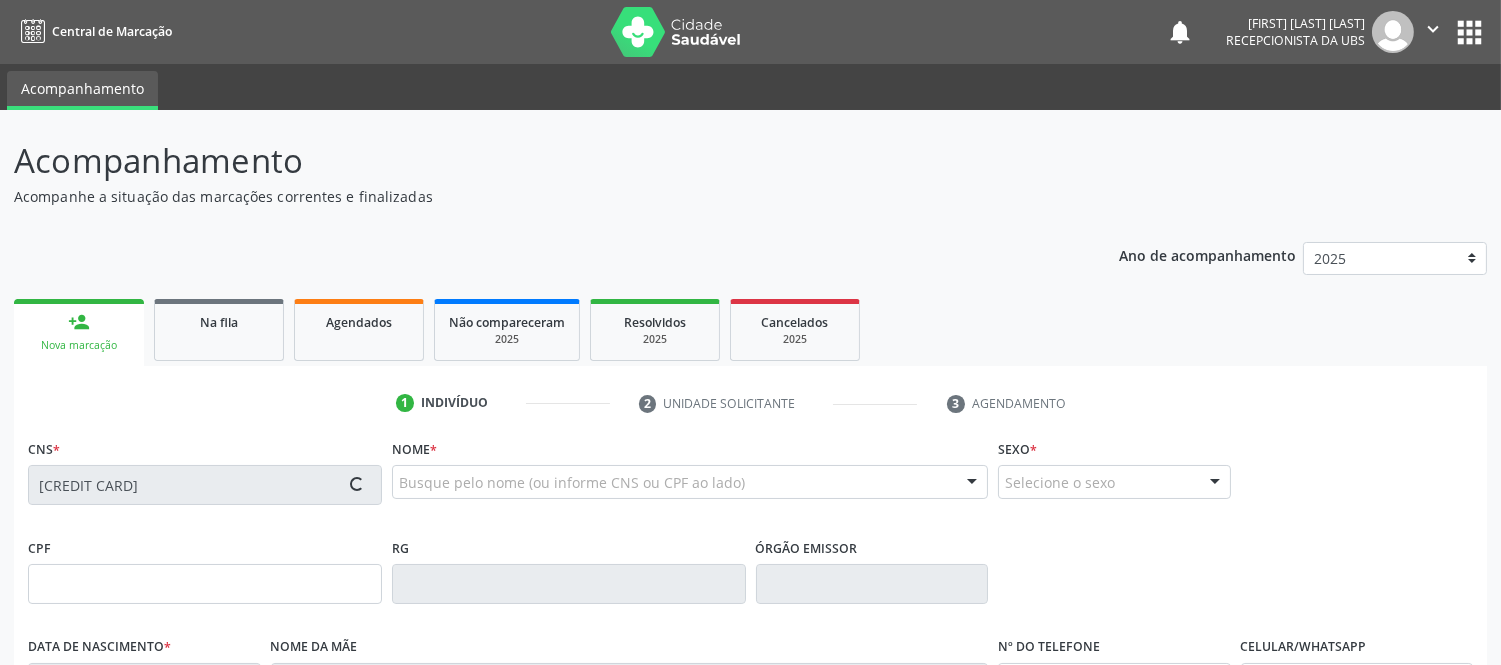type on "08/02/1971" 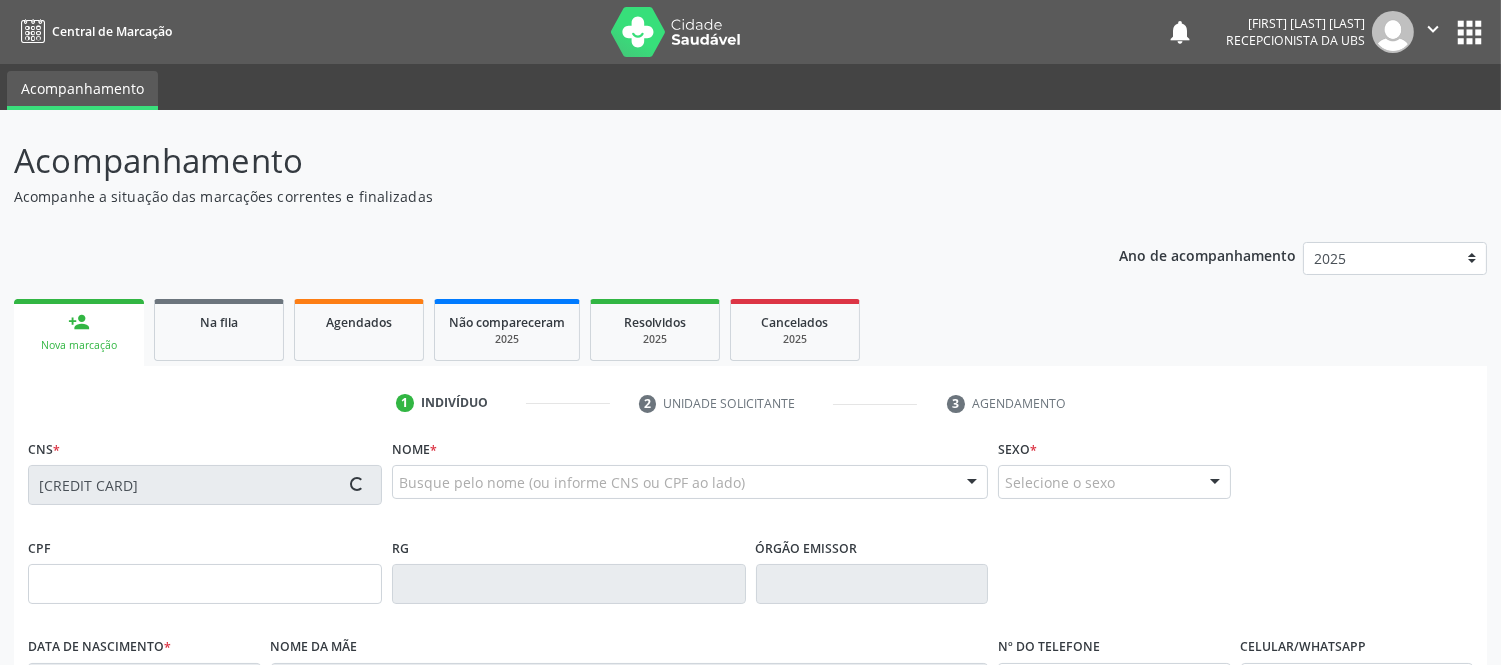 type on "Maria Gomes de Oliveira" 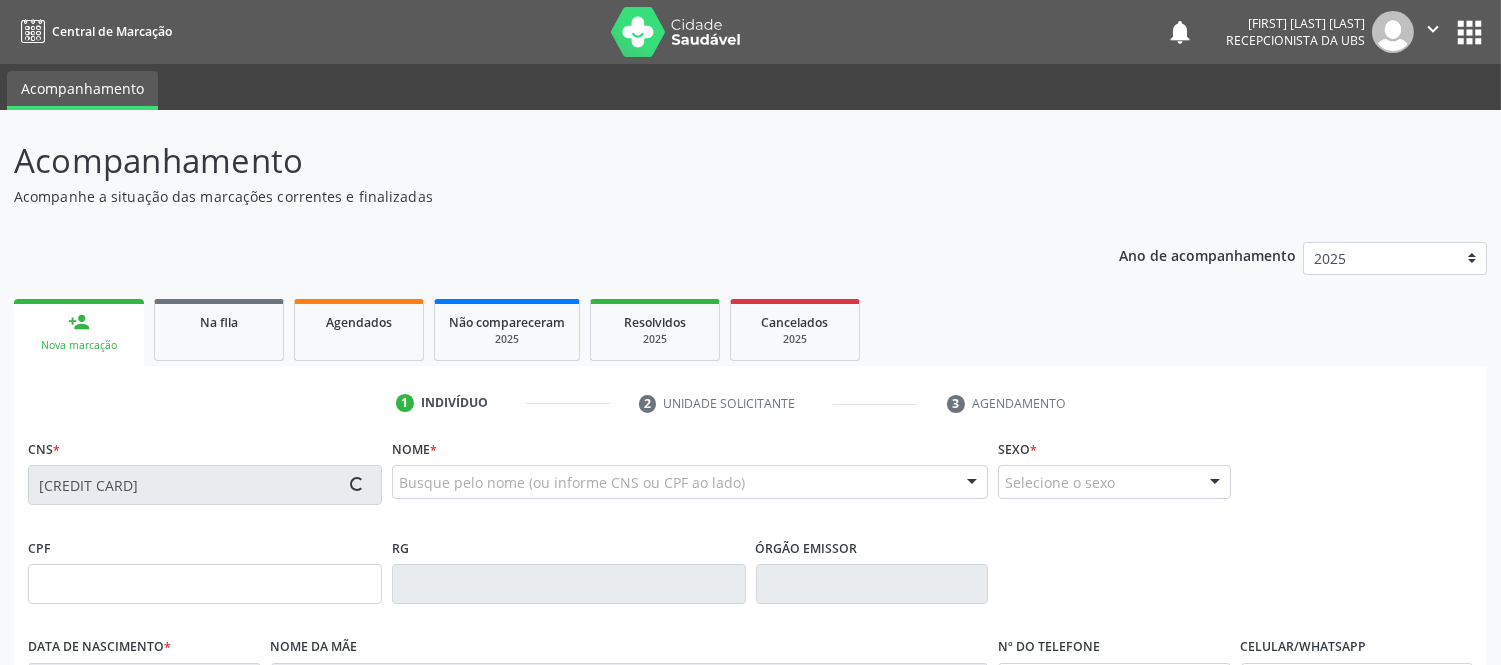 type on "(75) 8000-0000" 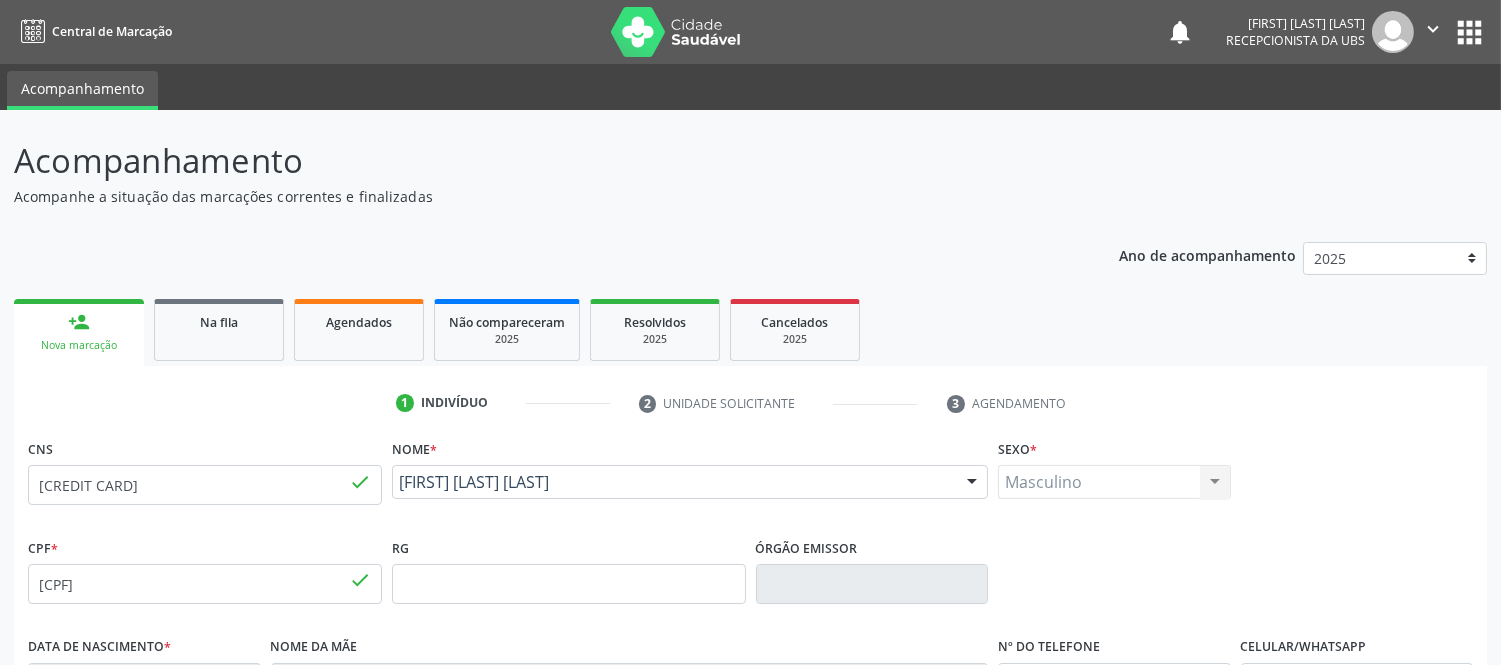 scroll, scrollTop: 417, scrollLeft: 0, axis: vertical 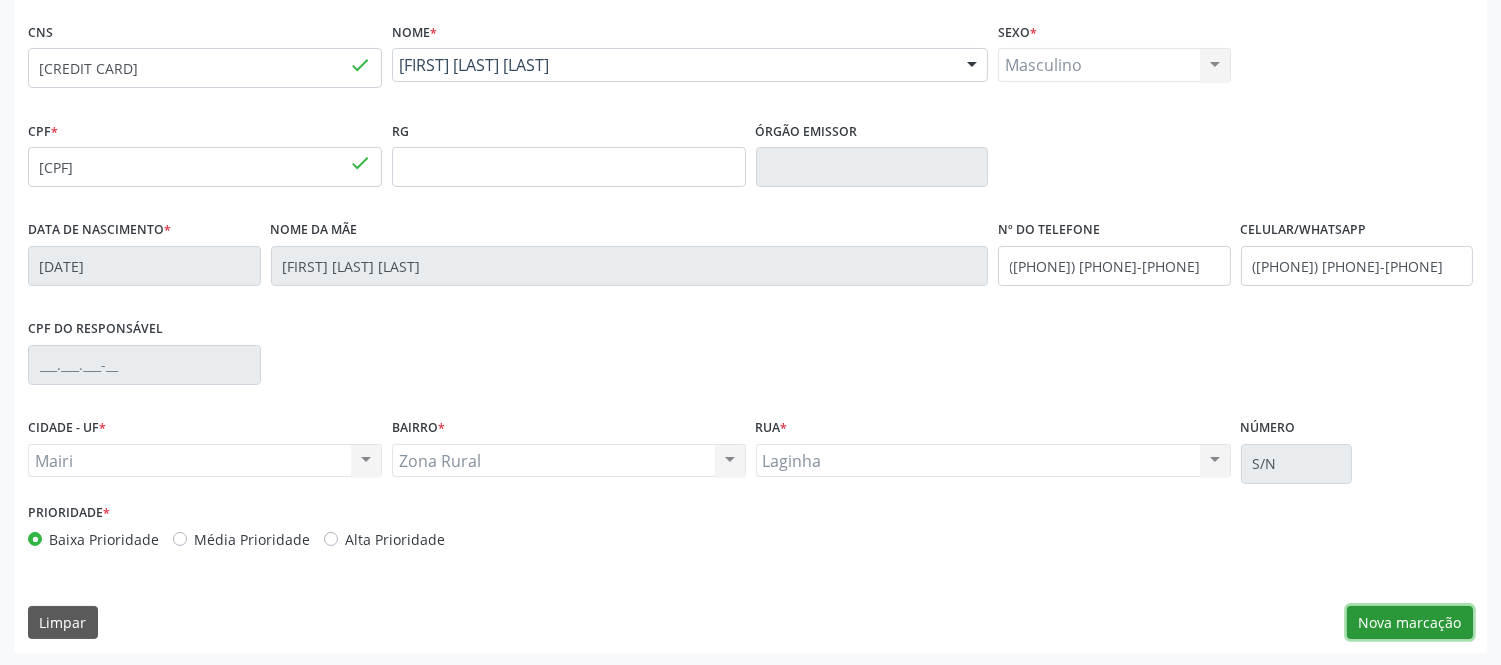 click on "Nova marcação" at bounding box center (1410, 623) 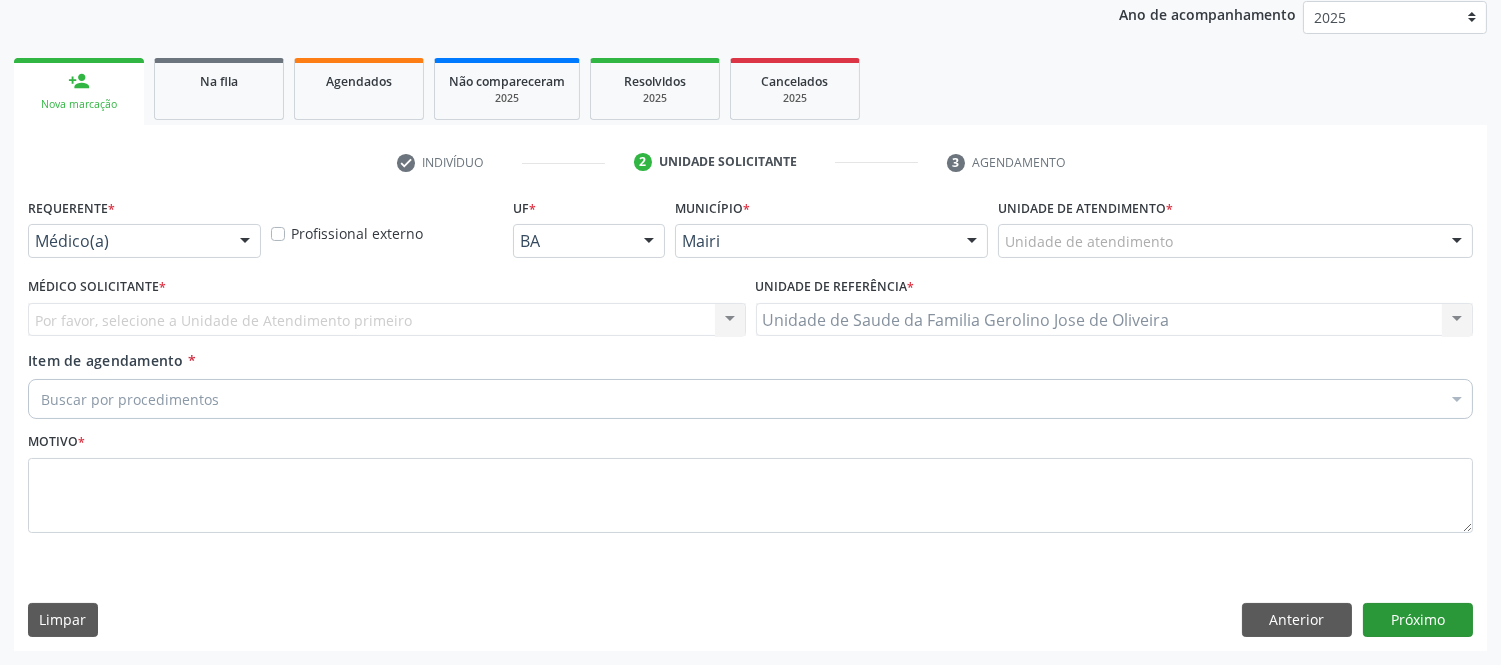 scroll, scrollTop: 240, scrollLeft: 0, axis: vertical 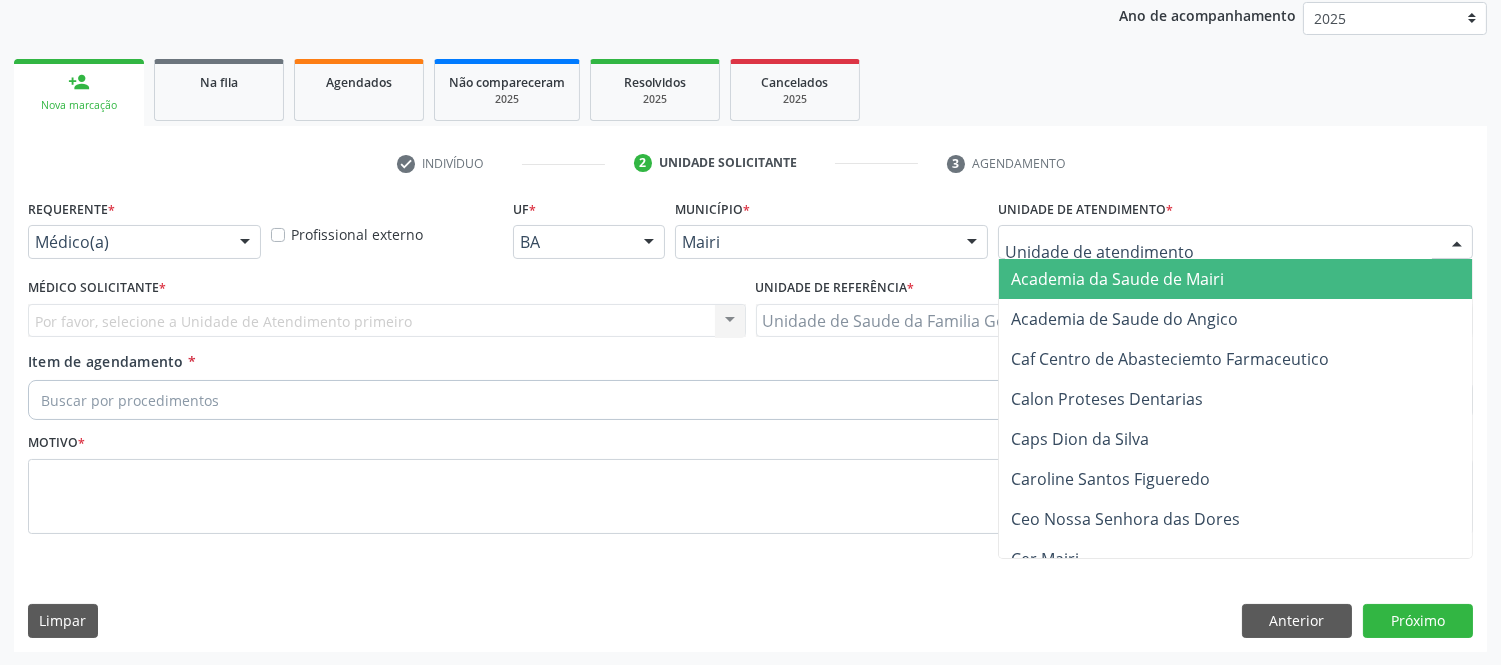 click at bounding box center [1457, 243] 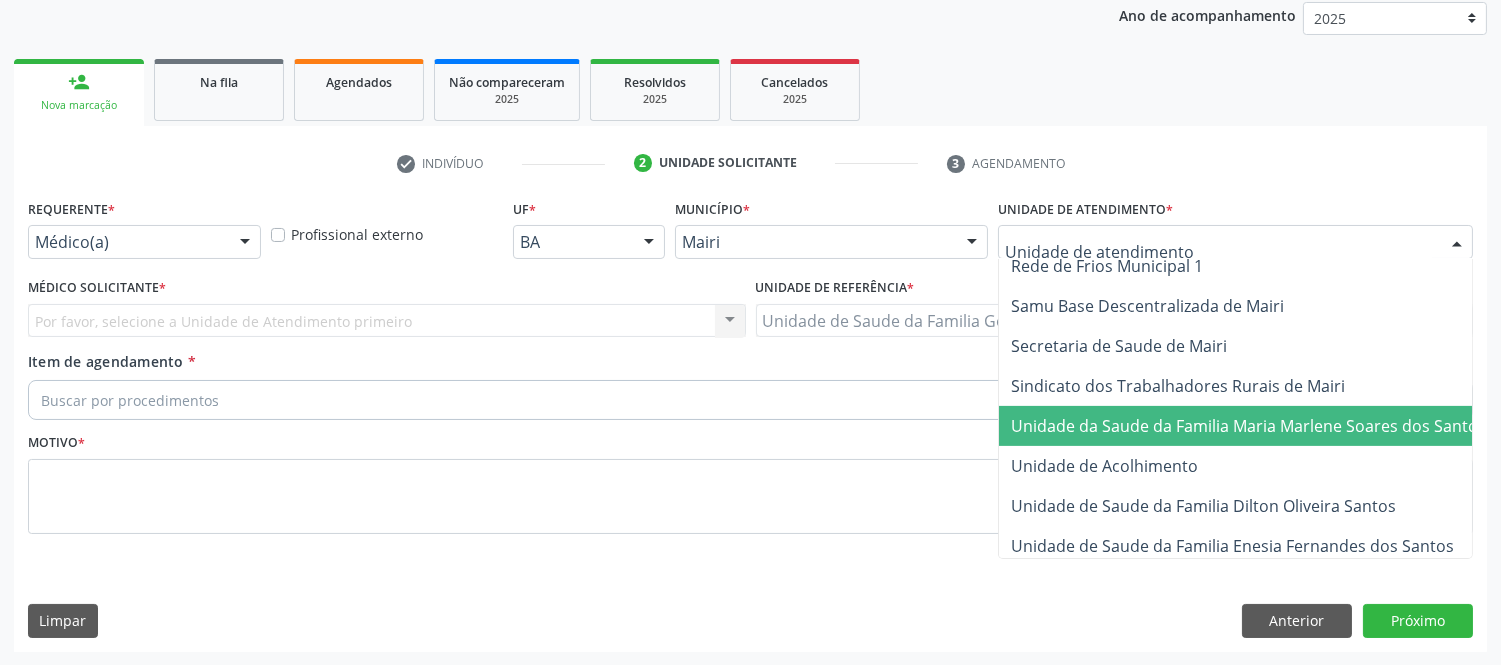 scroll, scrollTop: 1477, scrollLeft: 0, axis: vertical 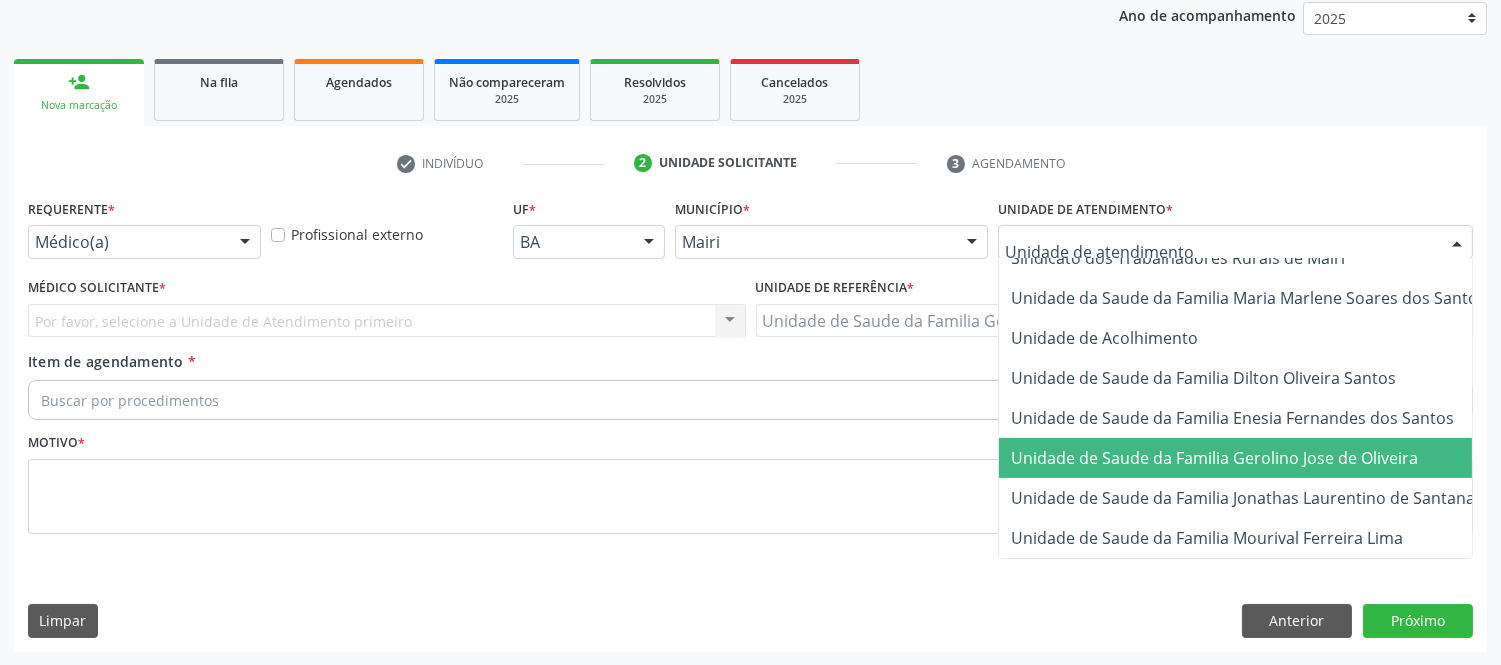 click on "Unidade de Saude da Familia Gerolino Jose de Oliveira" at bounding box center (1214, 458) 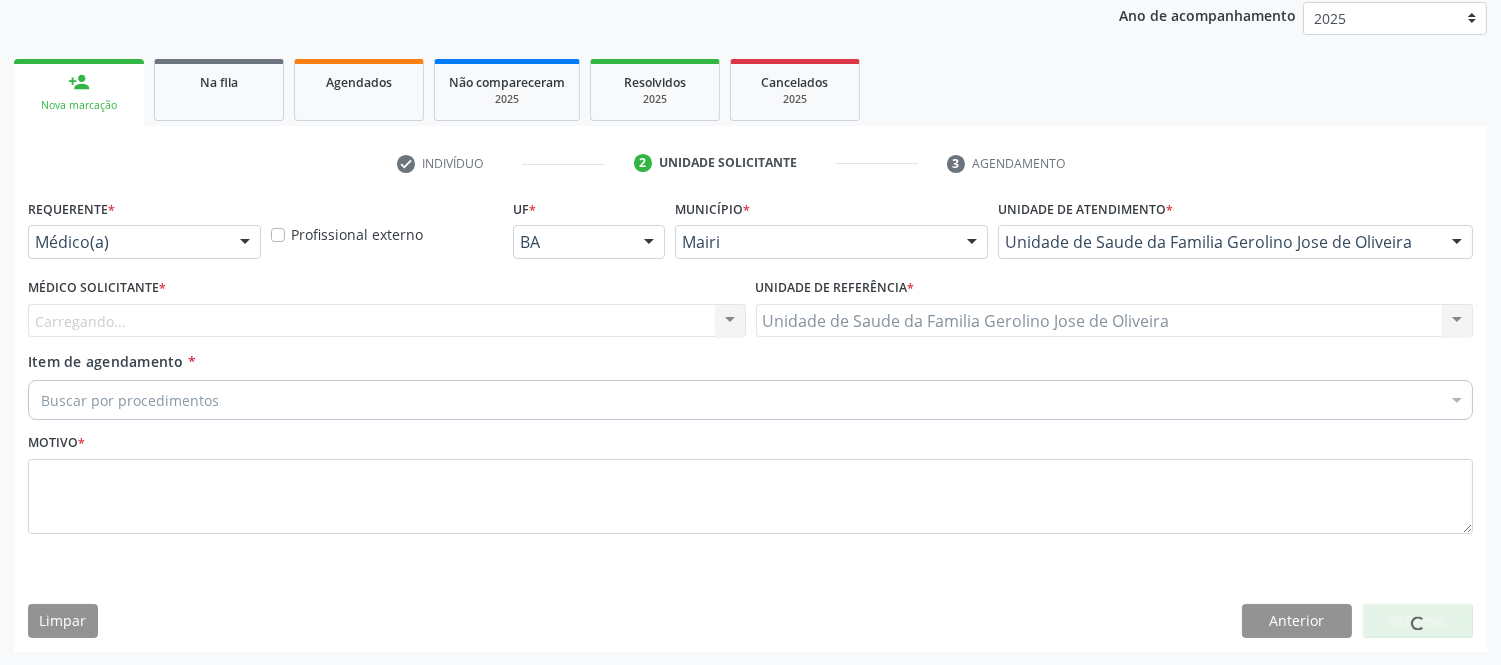 click on "Carregando...
Nenhum resultado encontrado para: "   "
Não há nenhuma opção para ser exibida." at bounding box center [387, 321] 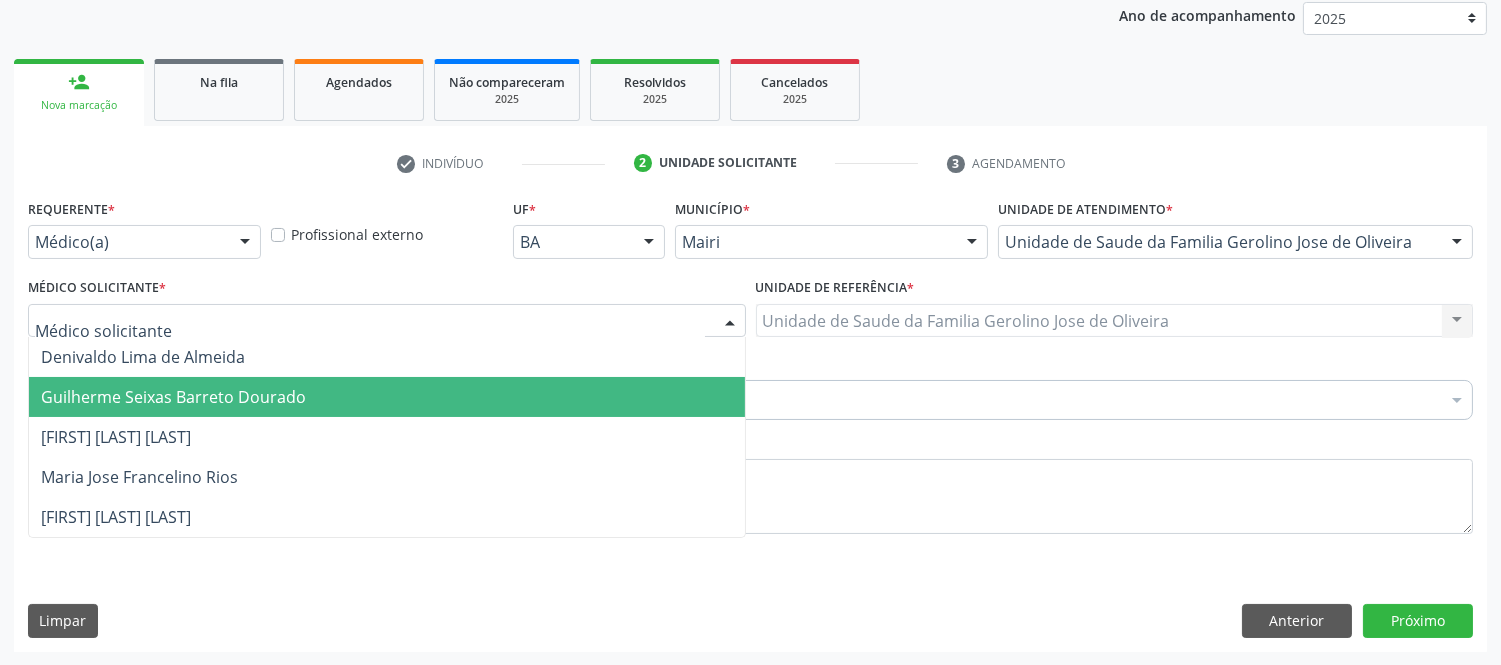 click on "Guilherme Seixas Barreto Dourado" at bounding box center (173, 397) 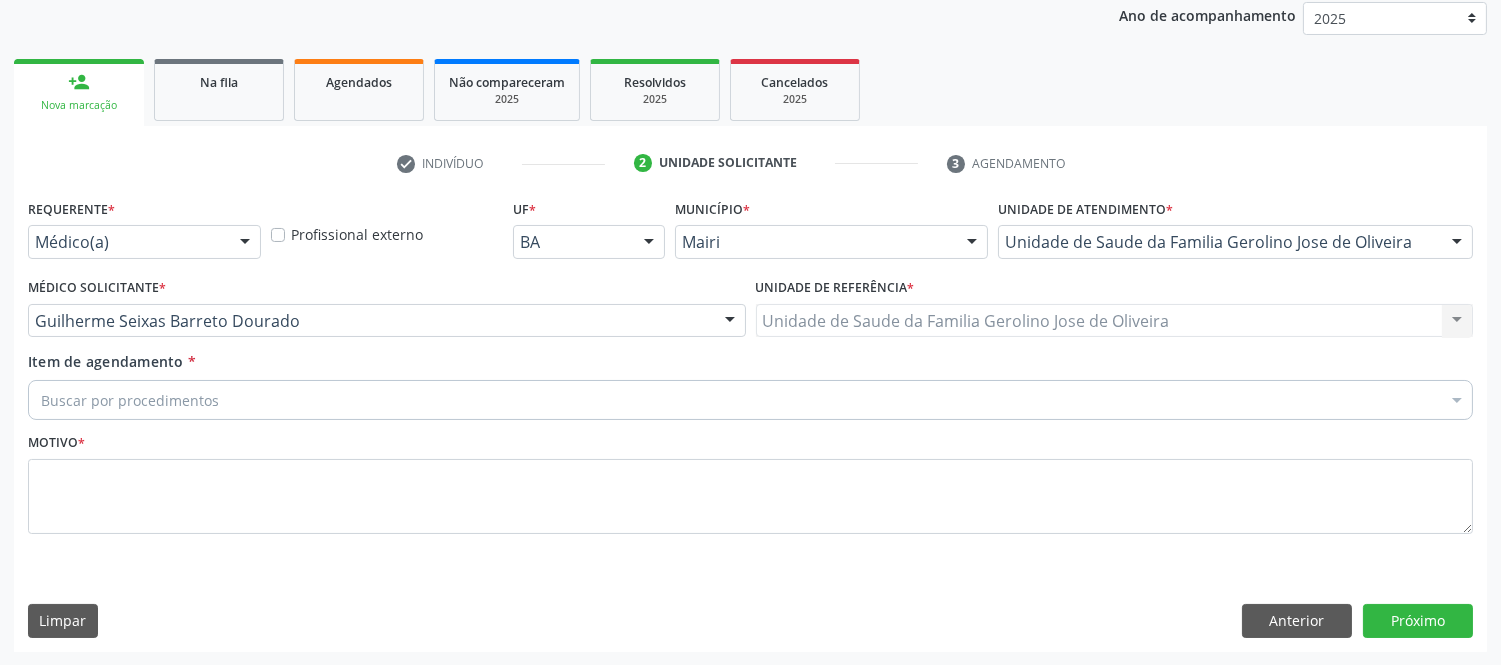 drag, startPoint x: 101, startPoint y: 410, endPoint x: 86, endPoint y: 375, distance: 38.078865 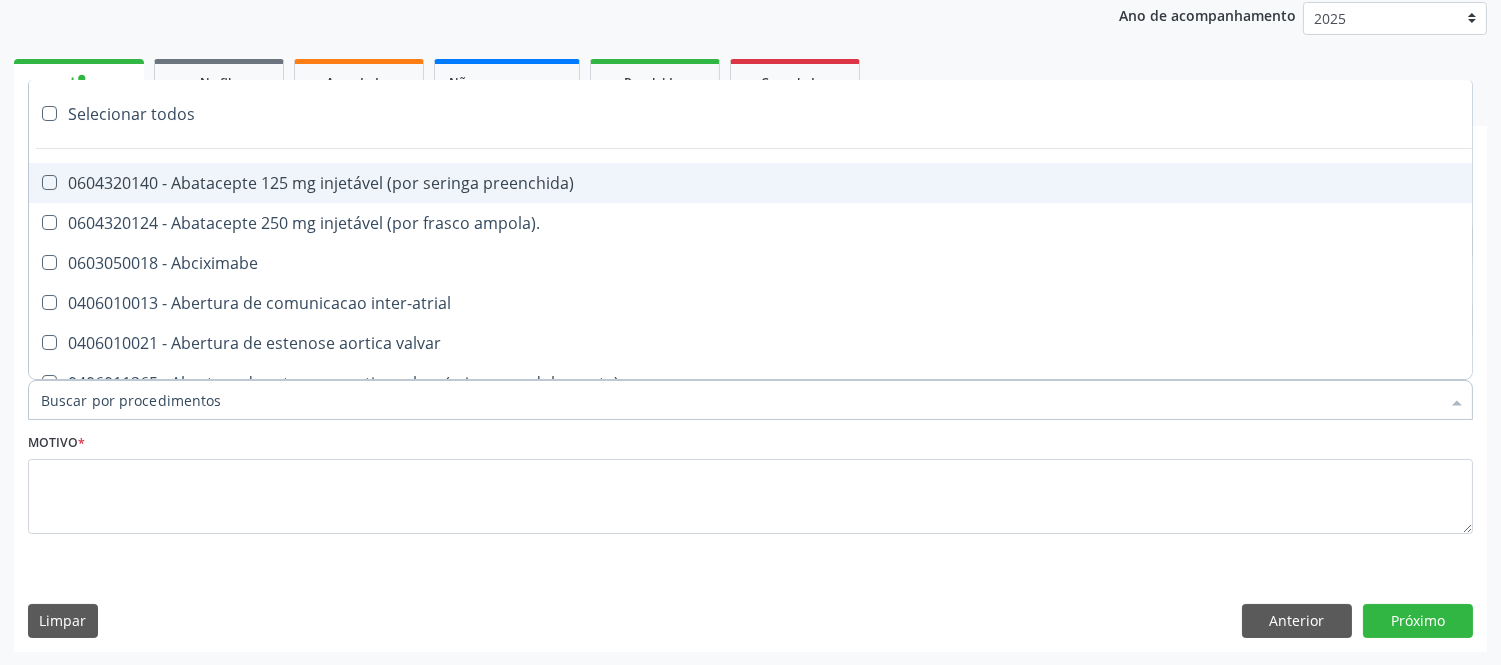 click on "Item de agendamento
*" at bounding box center (740, 400) 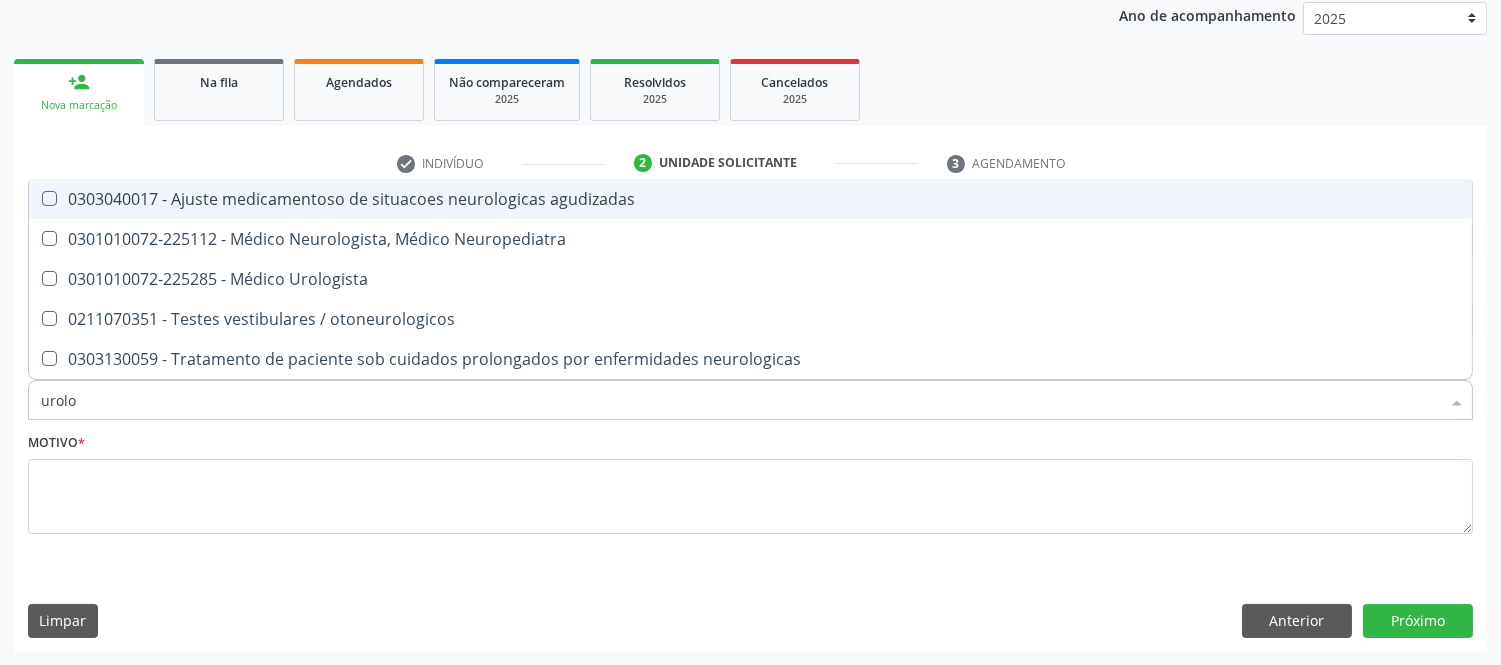type on "urolog" 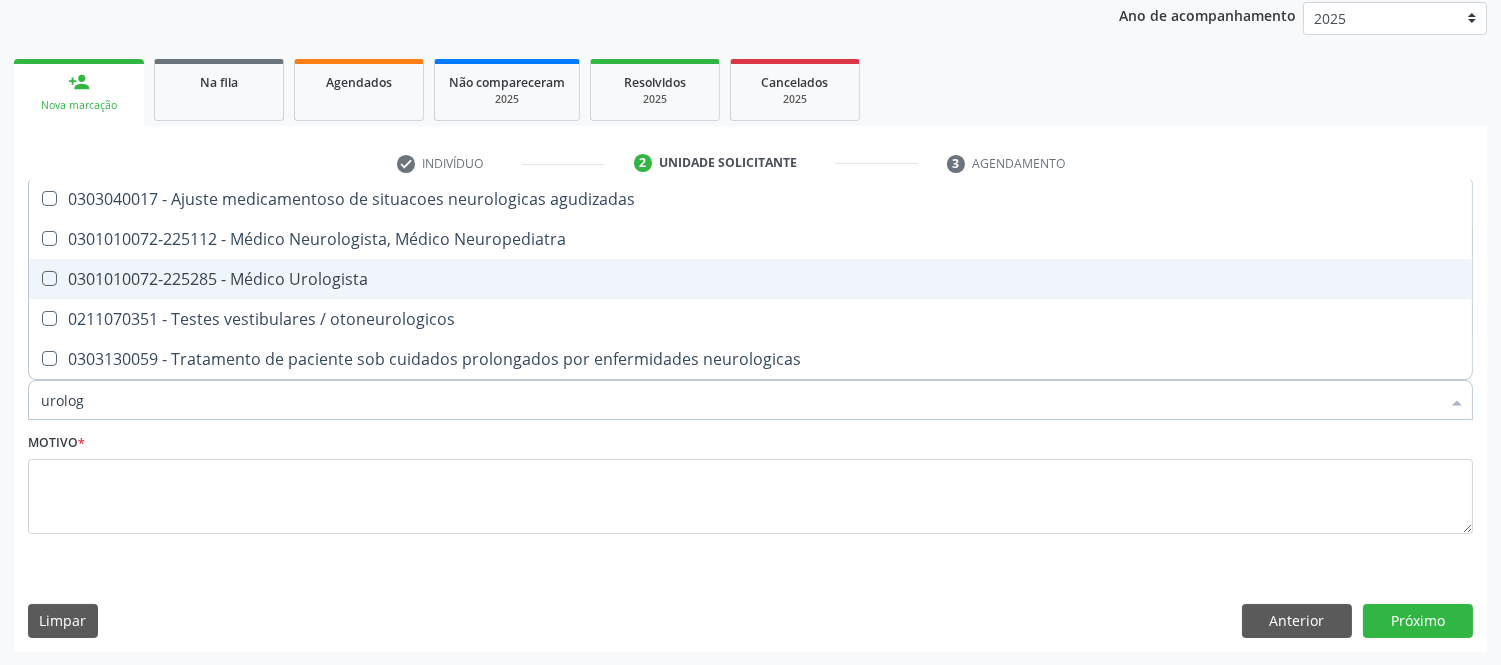 click on "0301010072-225285 - Médico Urologista" at bounding box center [750, 279] 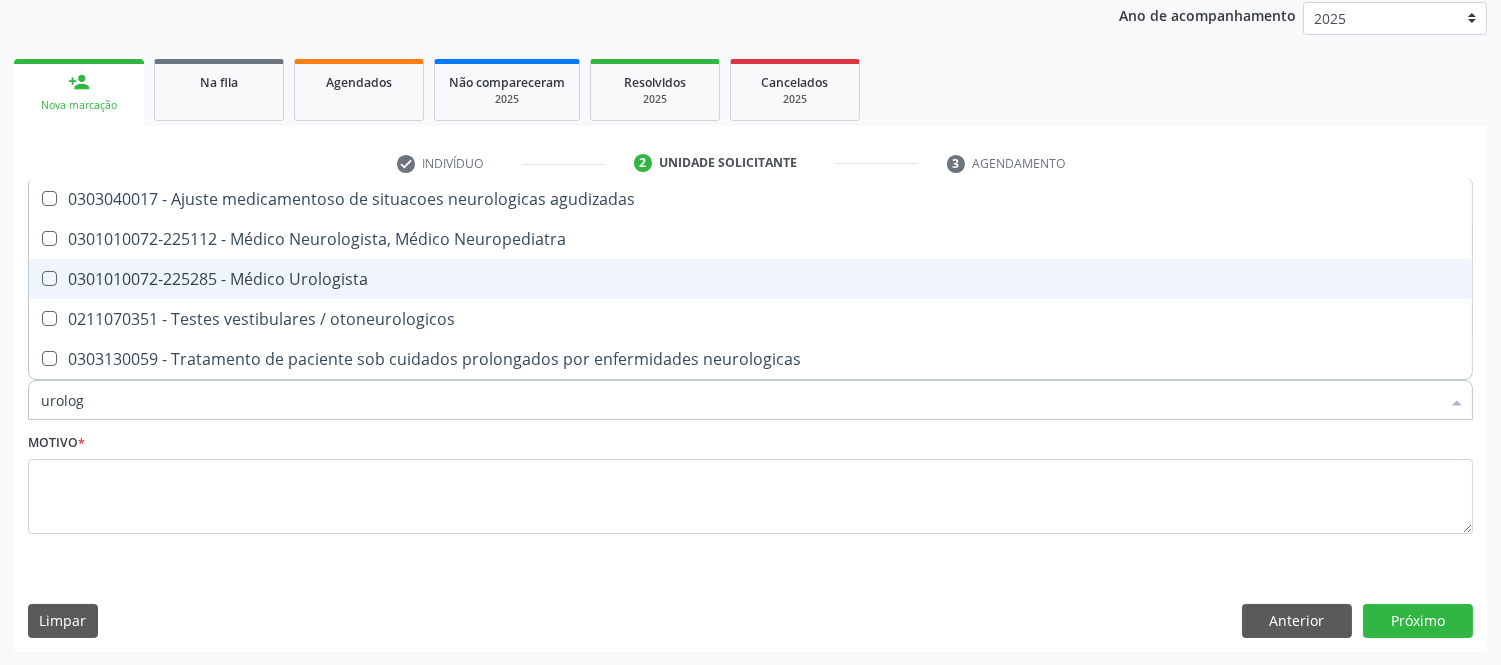 checkbox on "true" 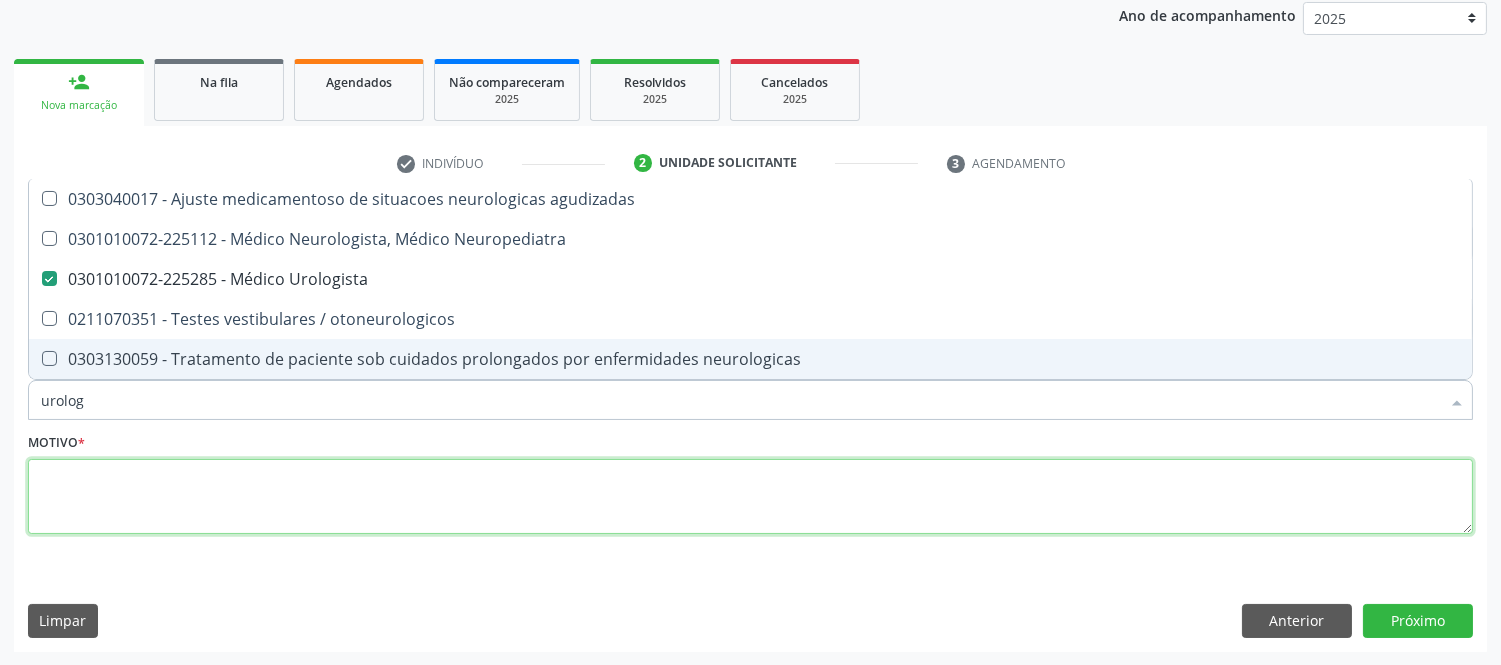 click at bounding box center (750, 497) 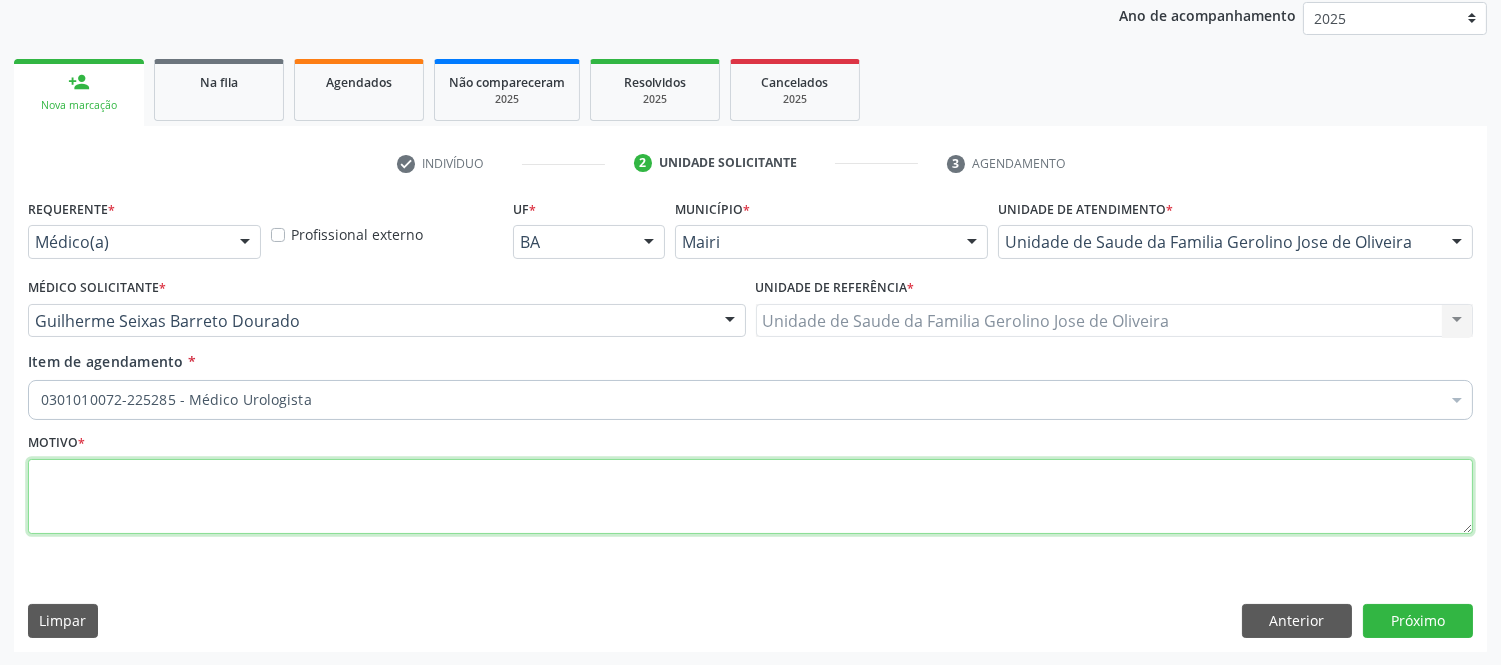 click at bounding box center (750, 497) 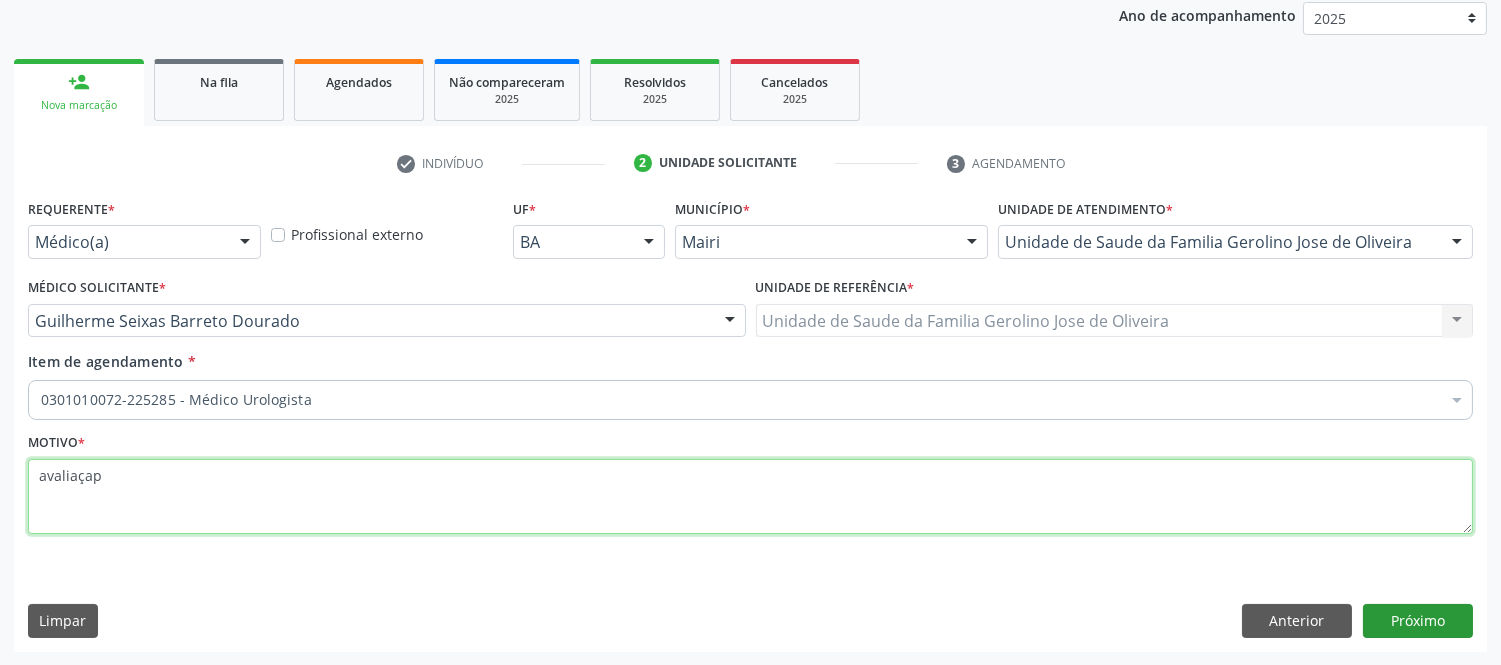 type on "avaliaçap" 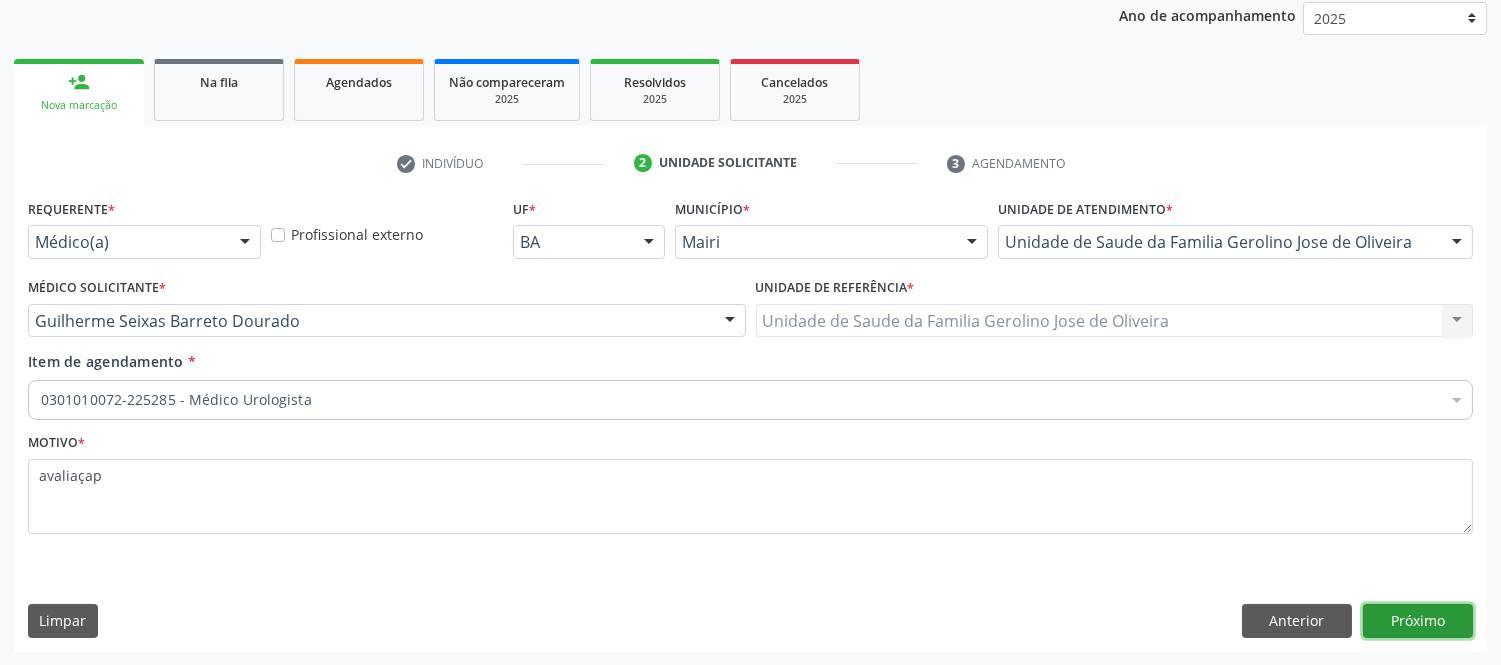 click on "Próximo" at bounding box center [1418, 621] 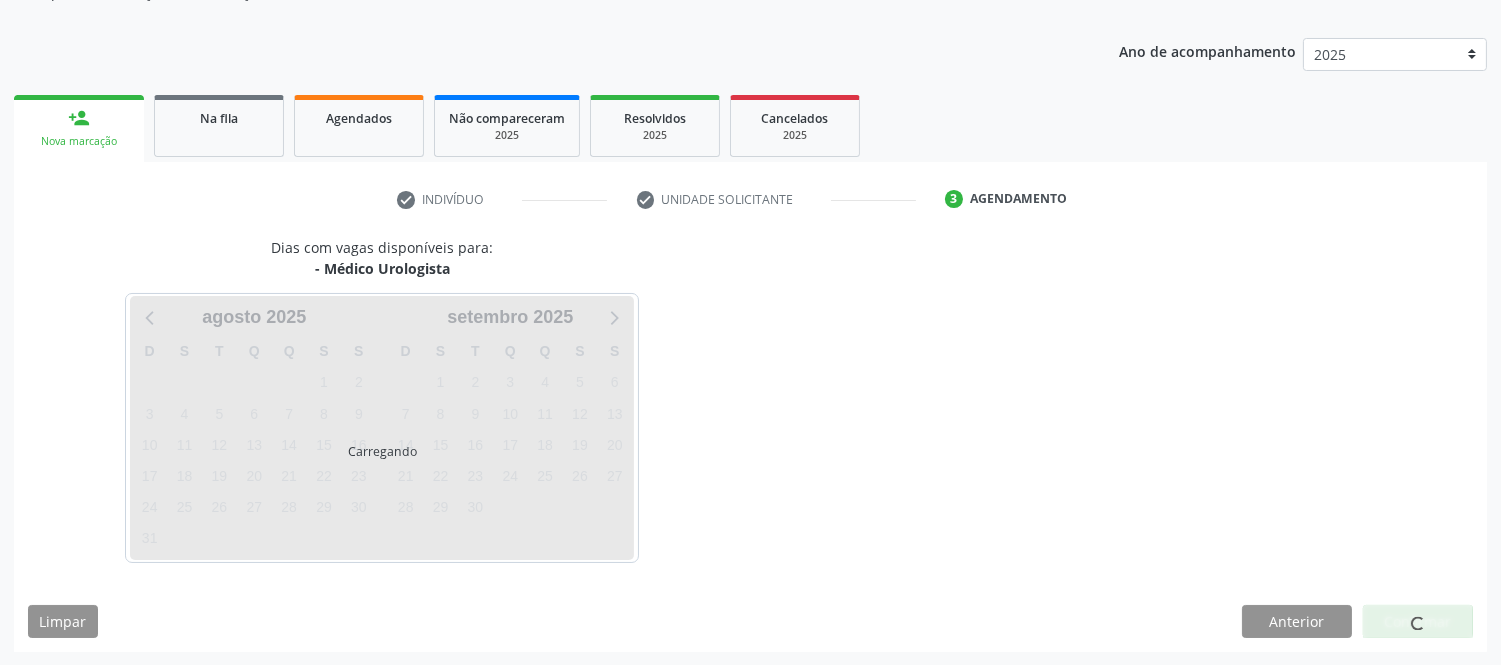 scroll, scrollTop: 240, scrollLeft: 0, axis: vertical 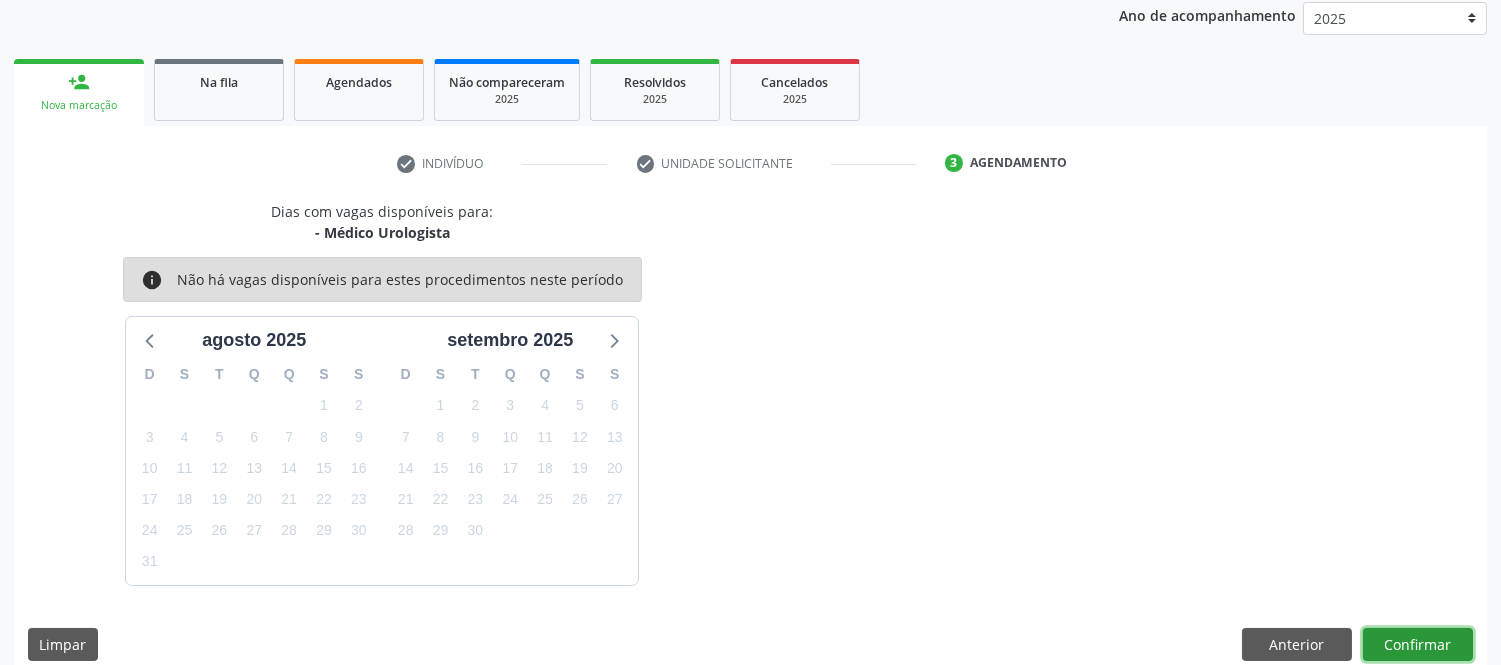 click on "Confirmar" at bounding box center [1418, 645] 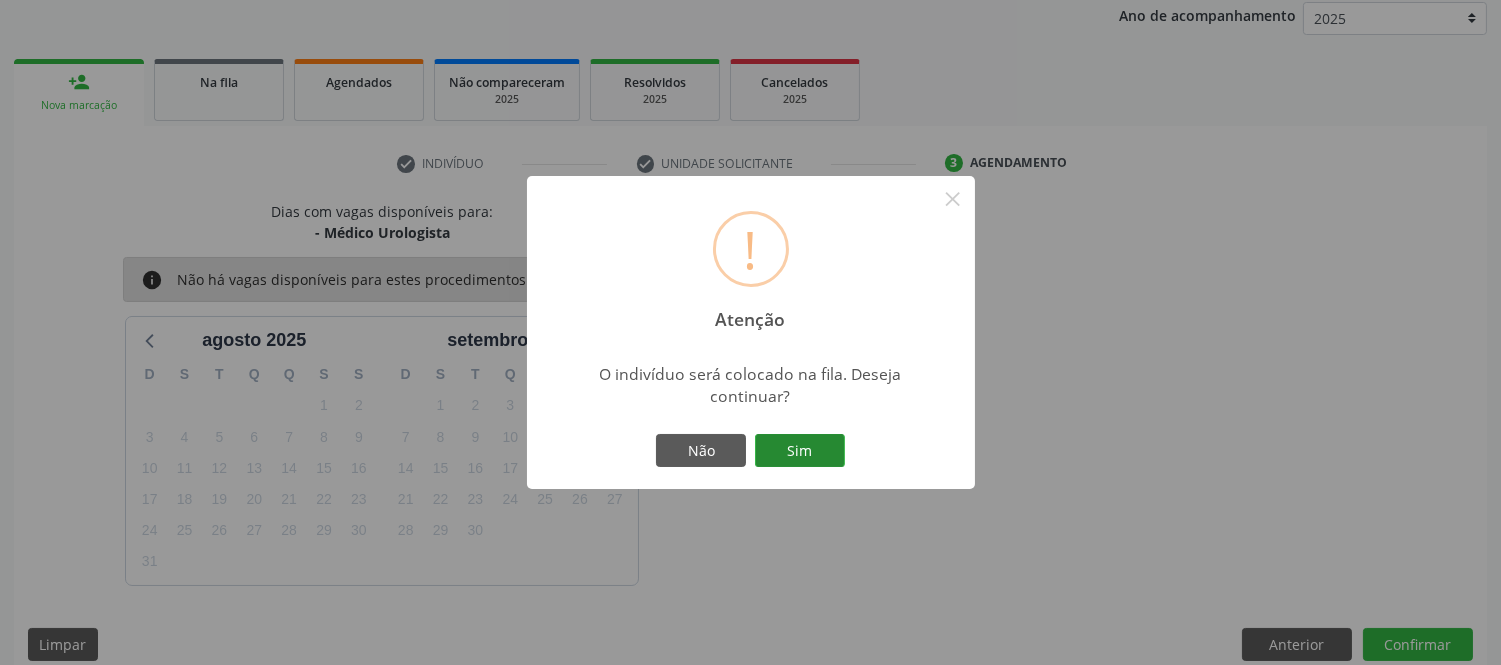 click on "Sim" at bounding box center (800, 451) 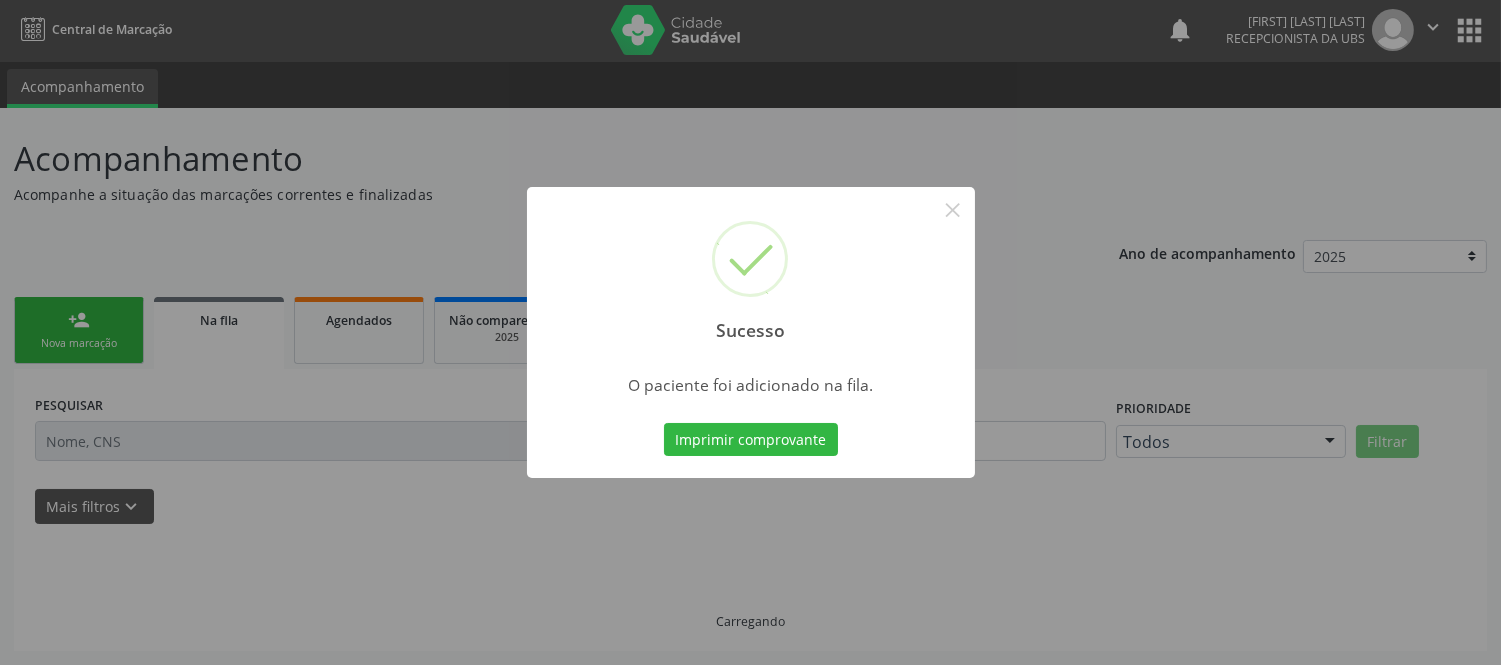 scroll, scrollTop: 1, scrollLeft: 0, axis: vertical 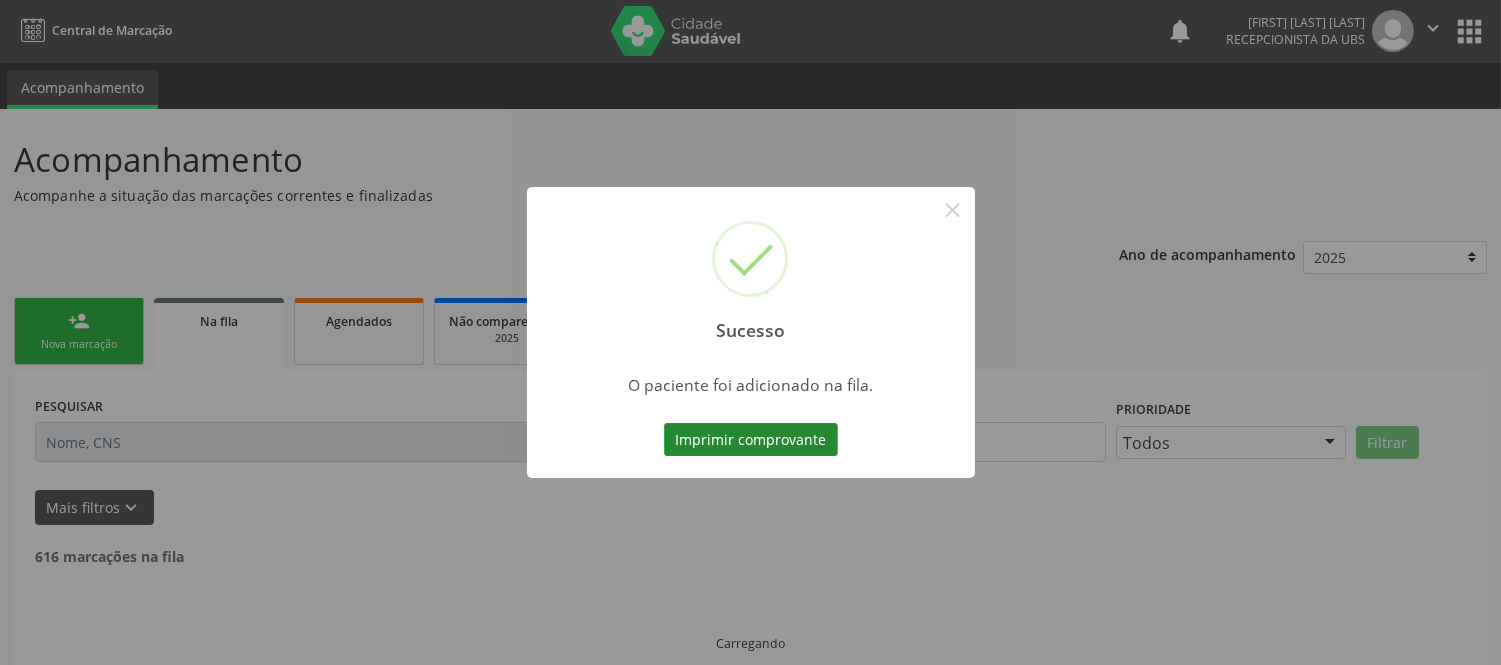 click on "Imprimir comprovante" at bounding box center [751, 440] 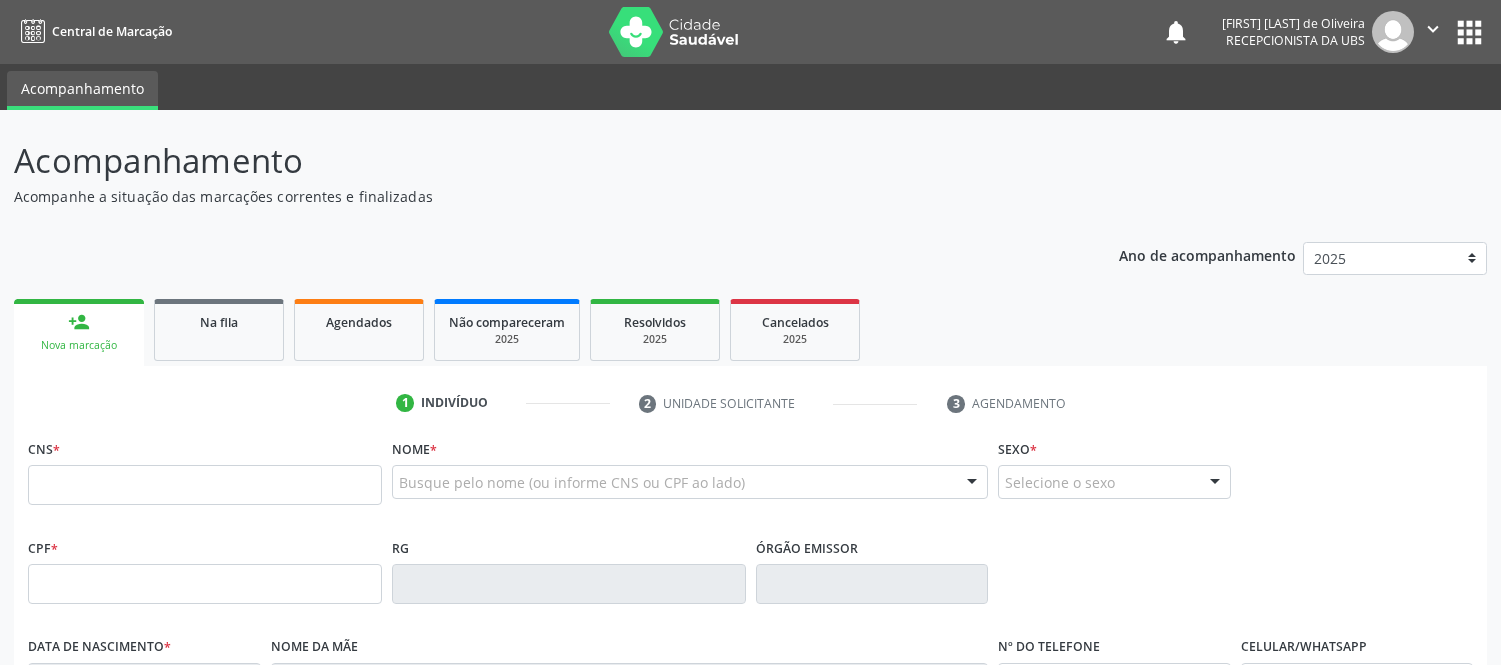 scroll, scrollTop: 0, scrollLeft: 0, axis: both 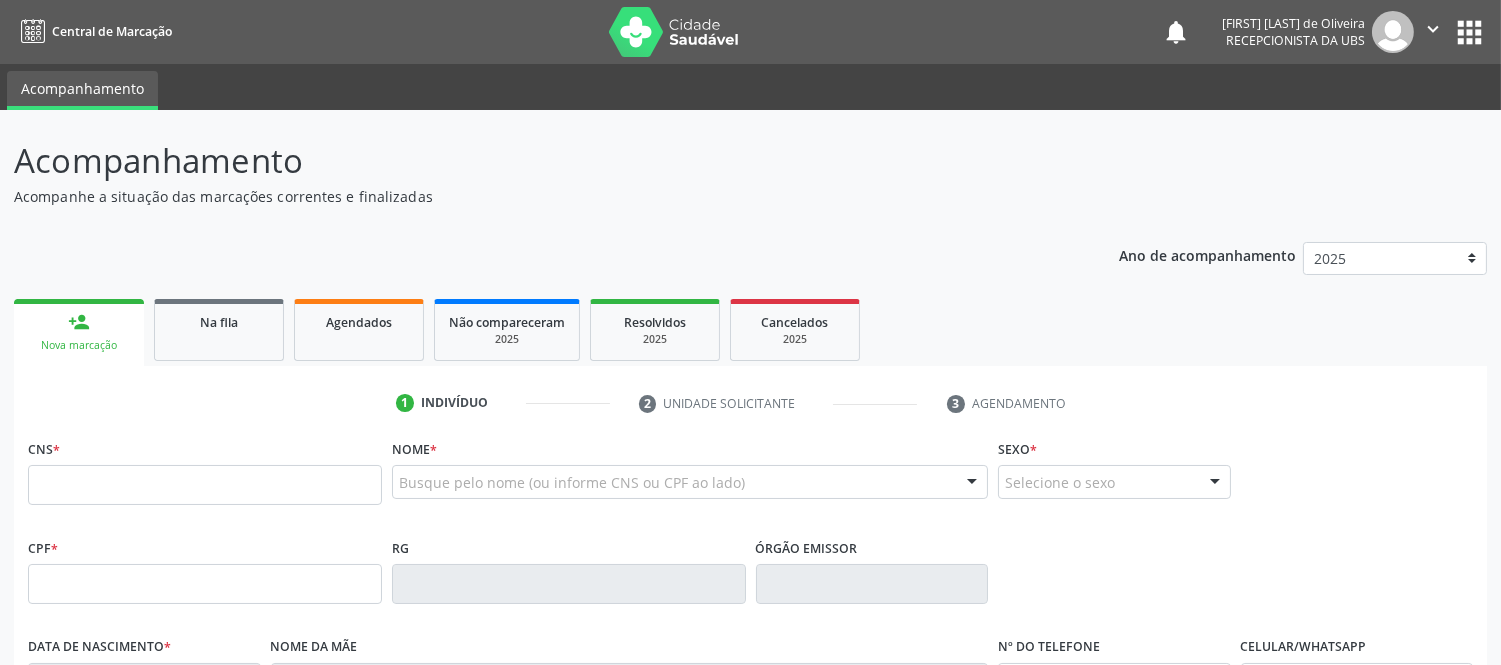 click at bounding box center (205, 485) 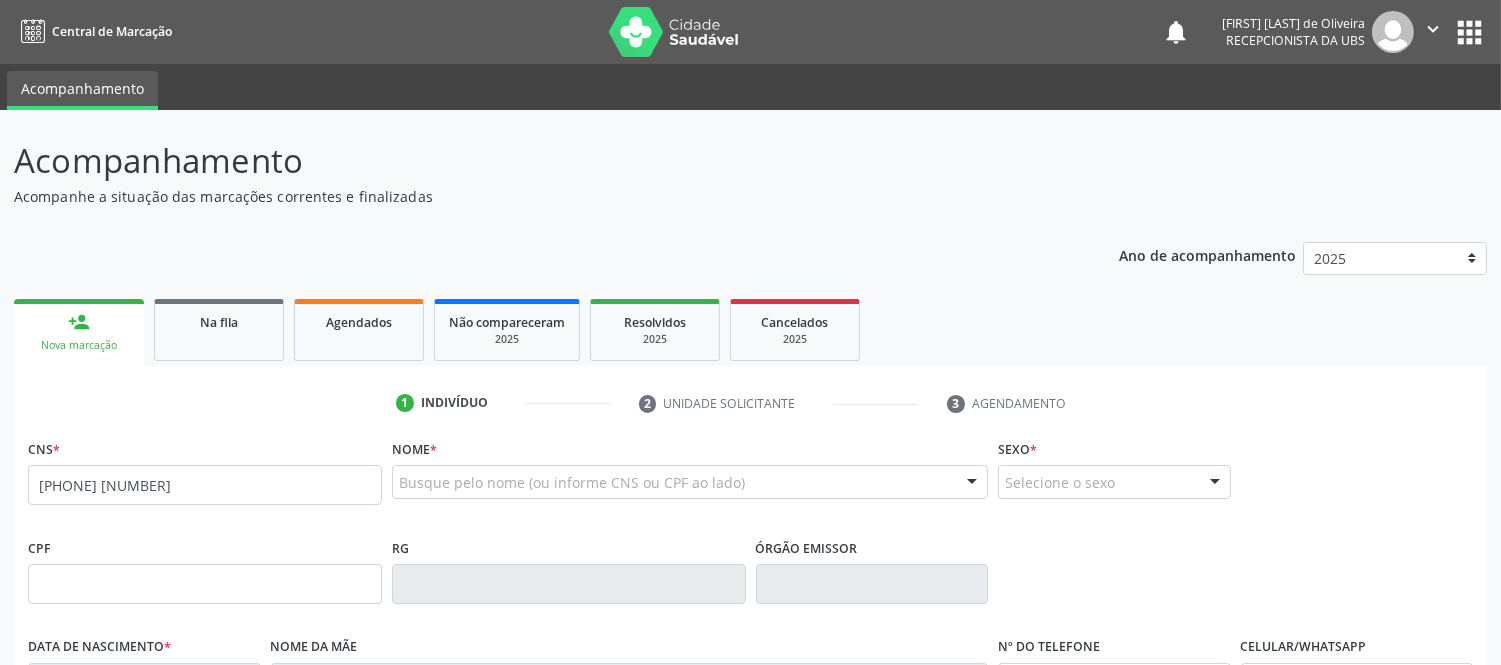 type on "707 7036 2854 6910" 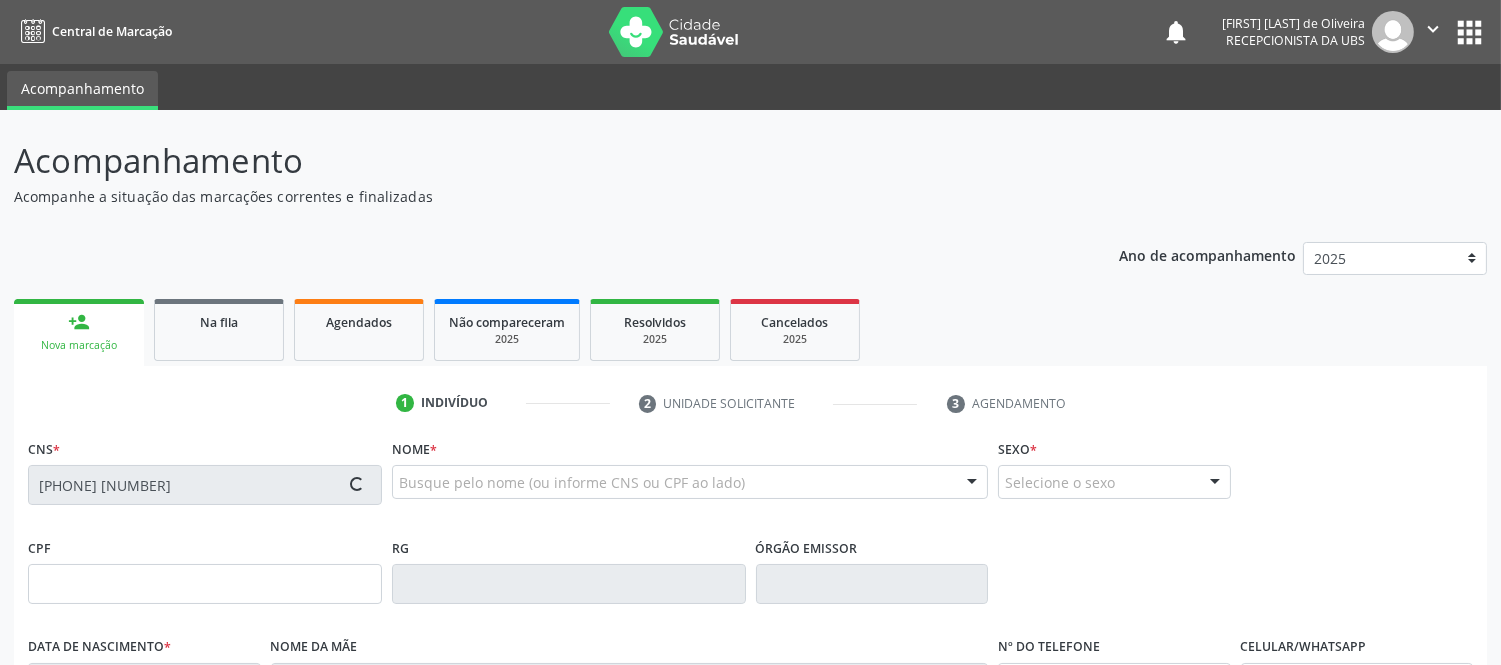 type on "20/06/1974" 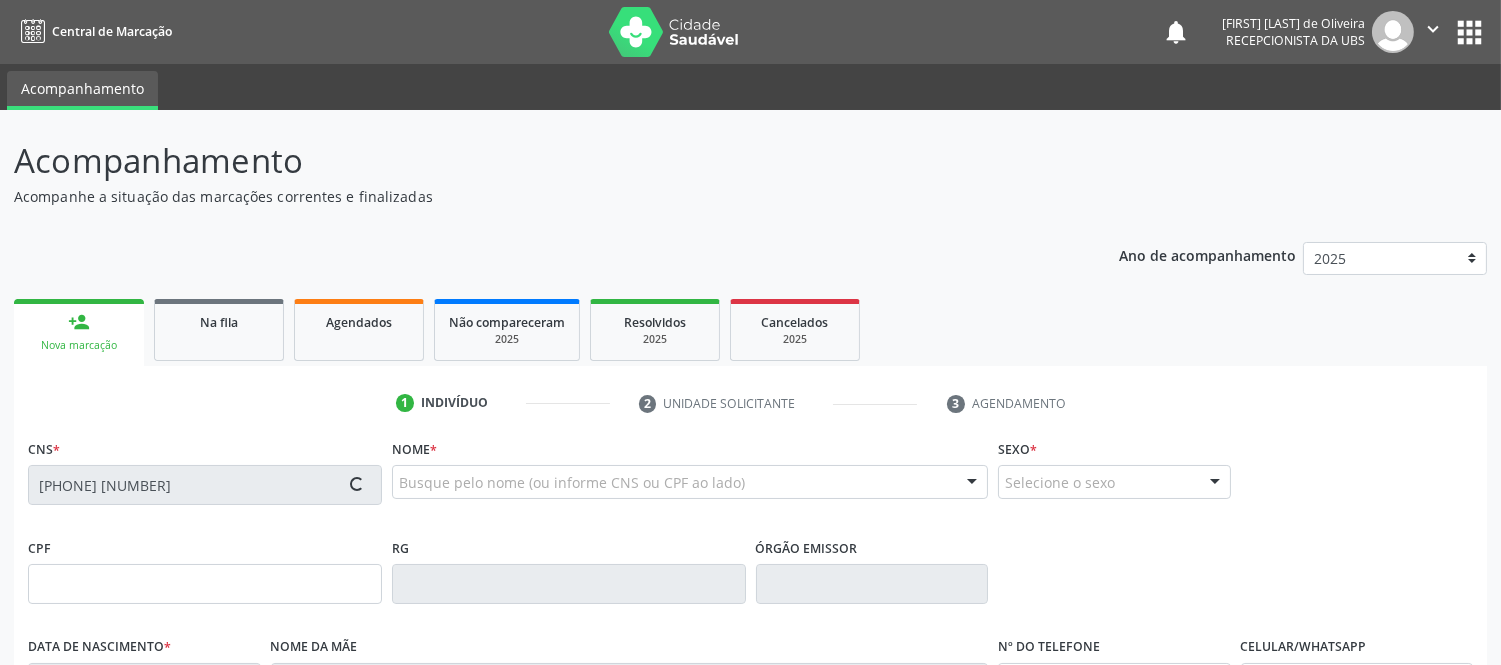 type on "Dalila Santa da Silva" 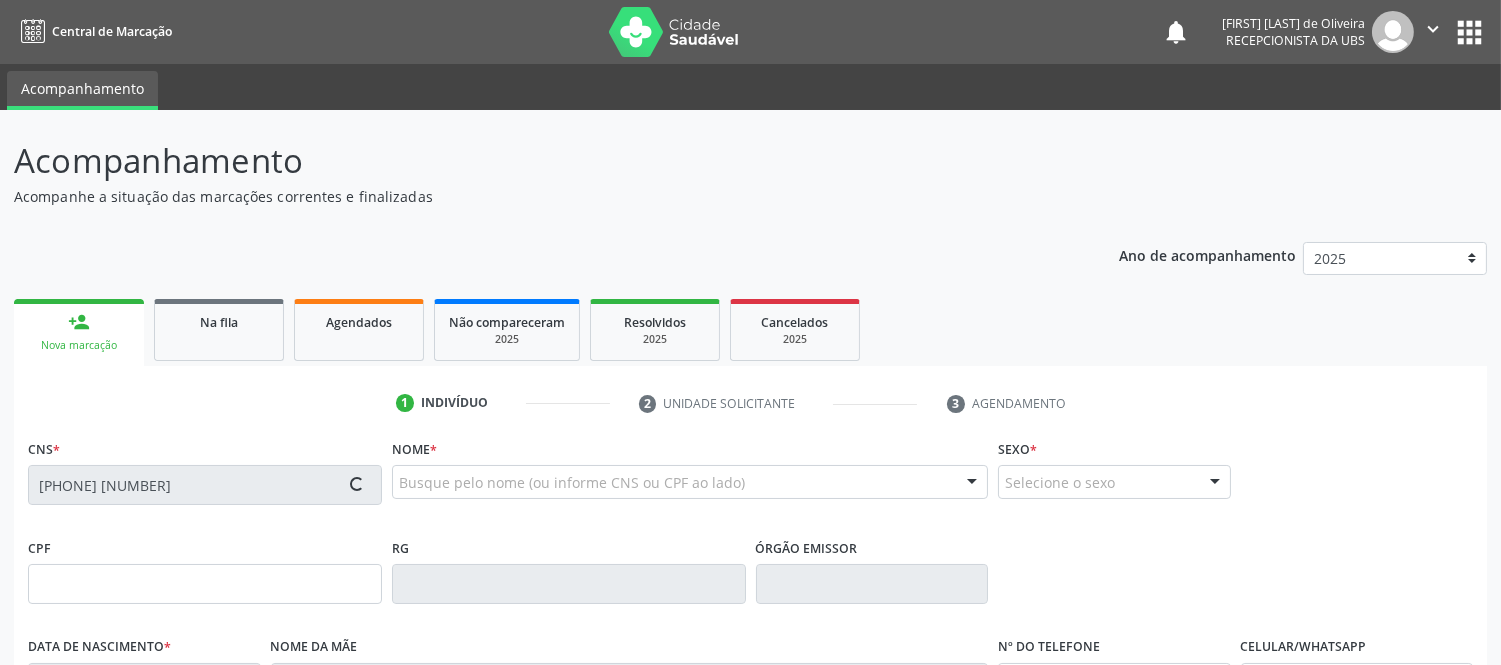 type on "(55) 5555-5555" 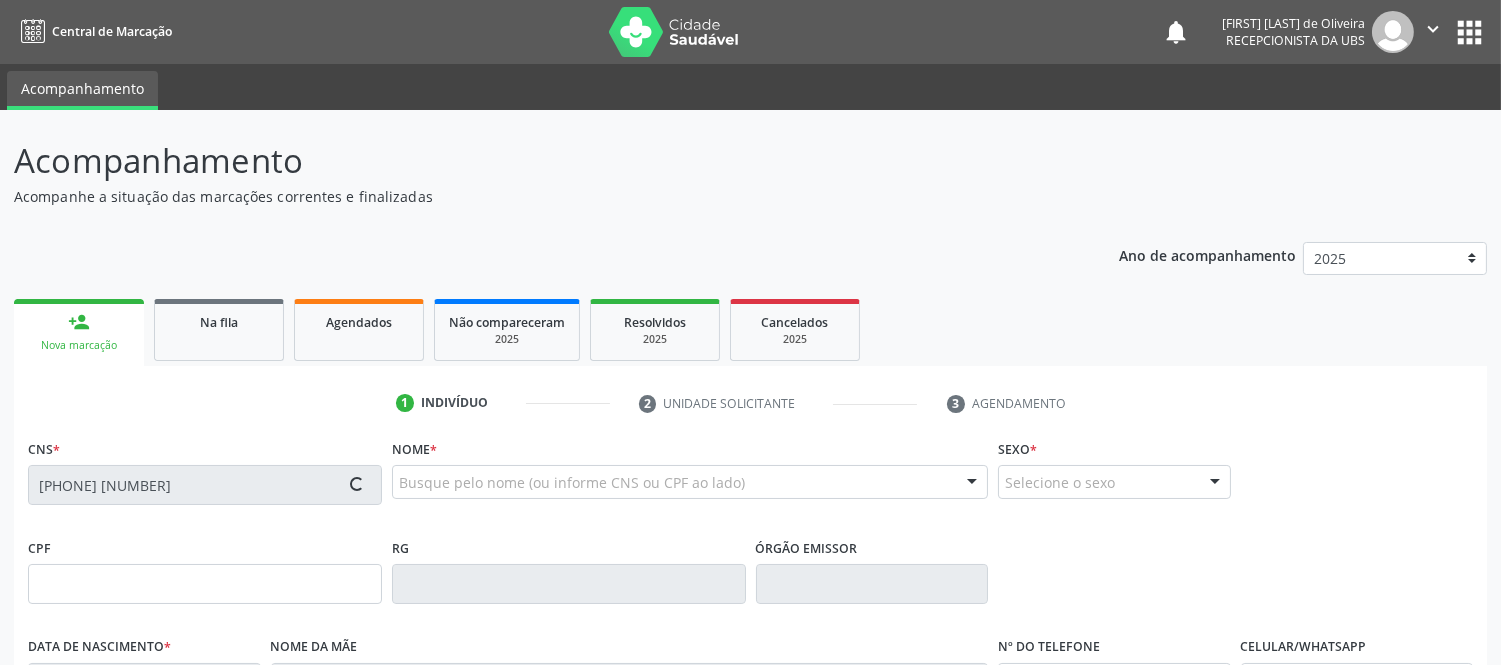 type on "S/N" 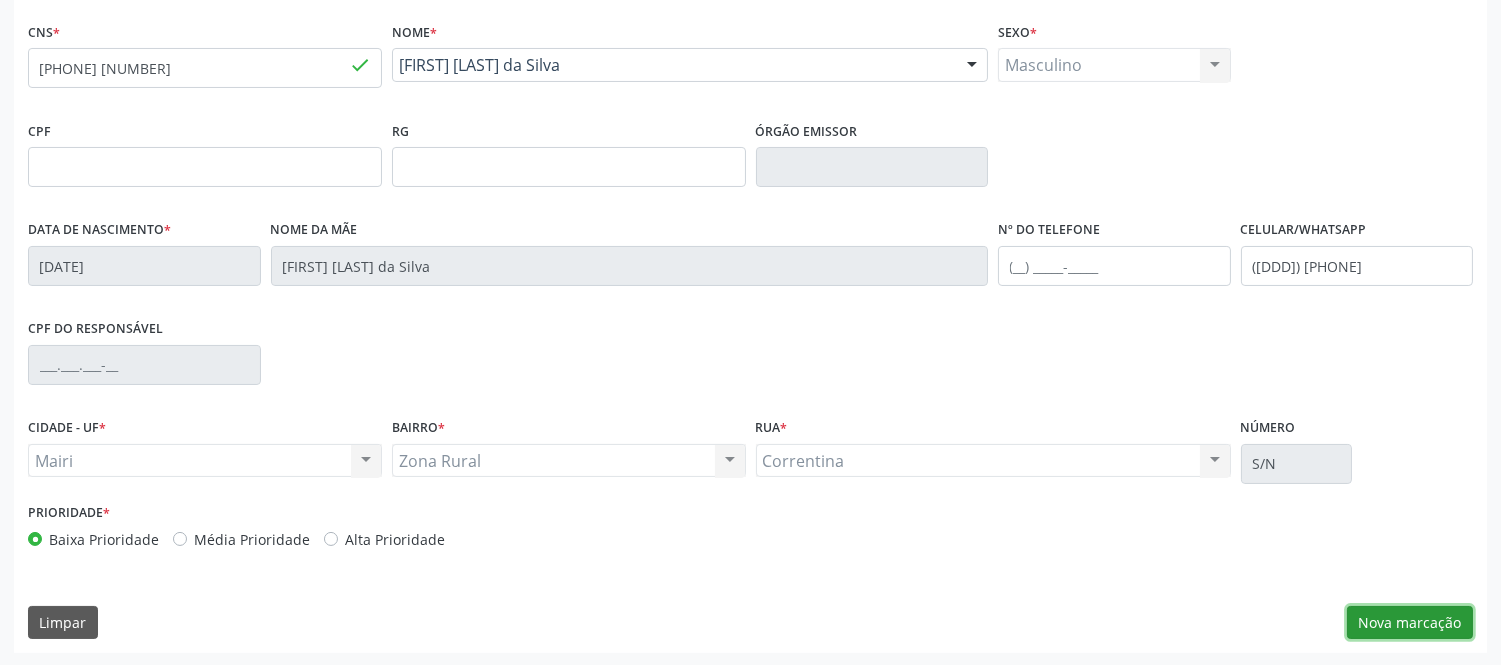 click on "Nova marcação" at bounding box center [1410, 623] 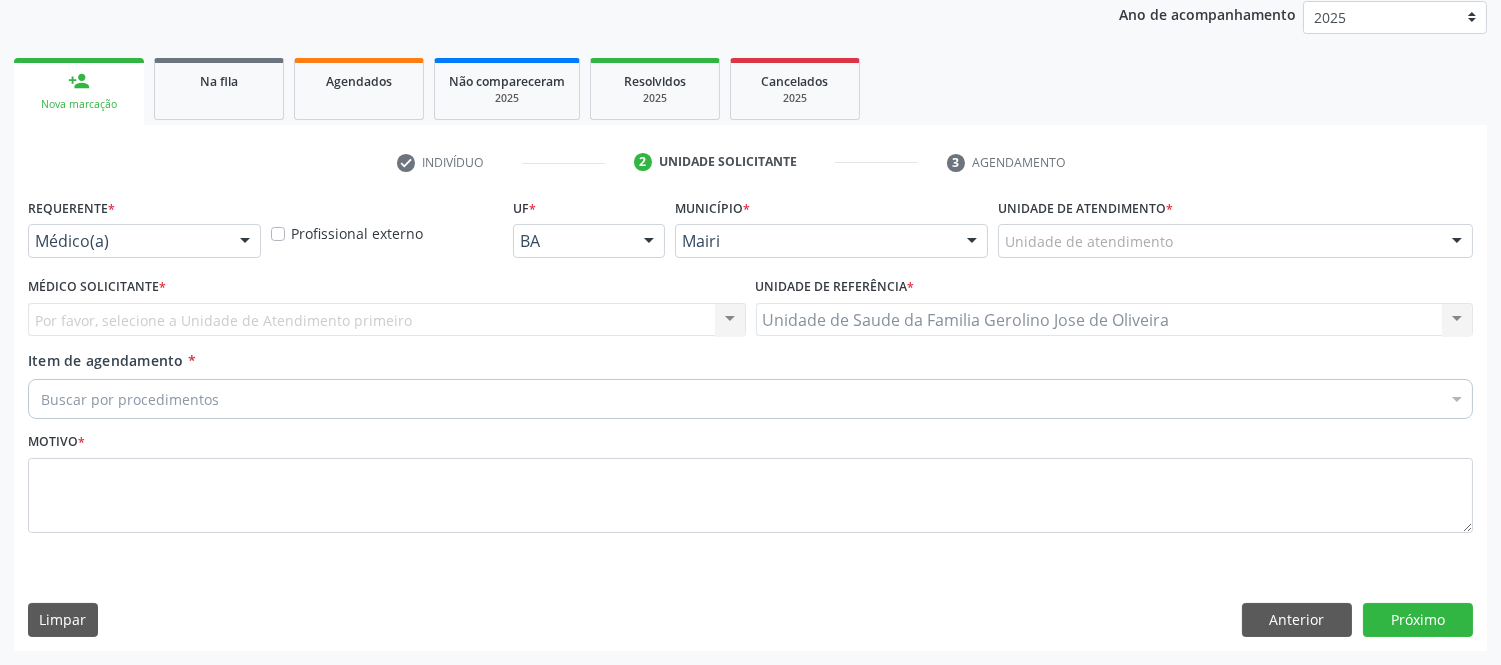 scroll, scrollTop: 240, scrollLeft: 0, axis: vertical 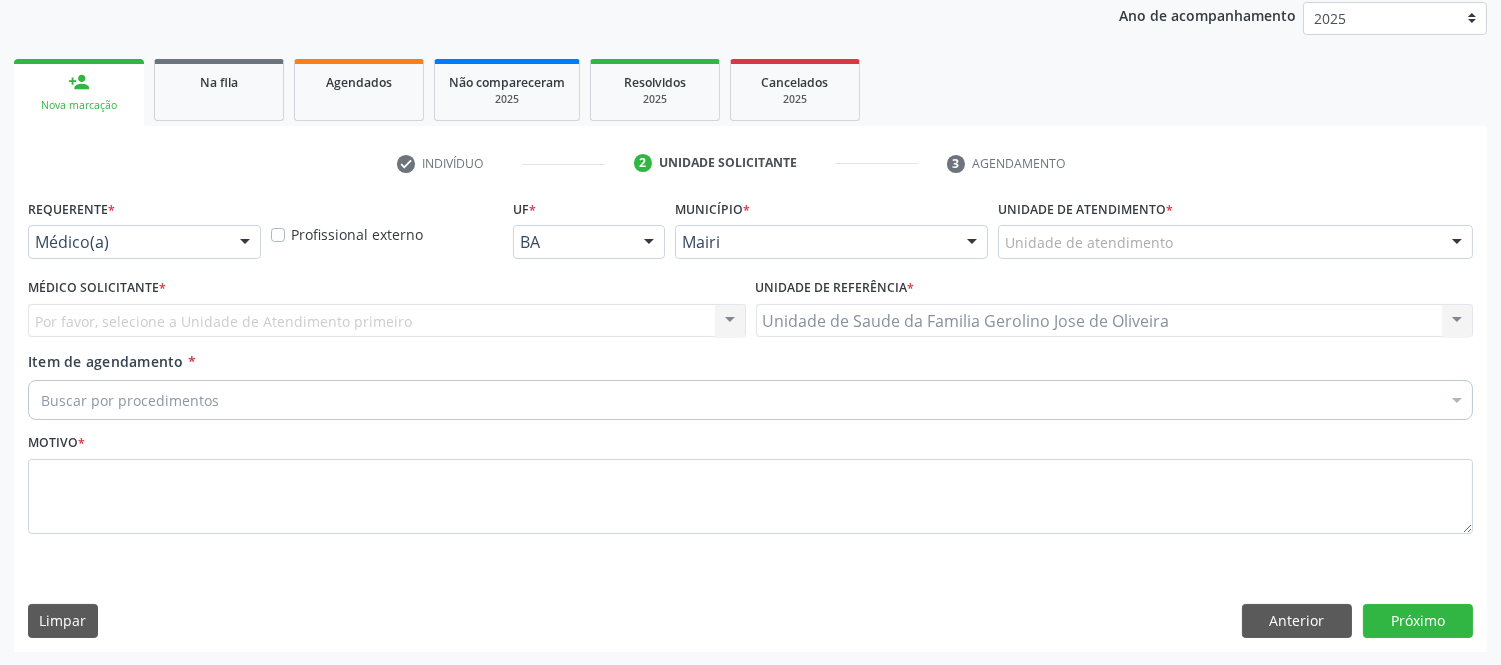 click at bounding box center [1457, 243] 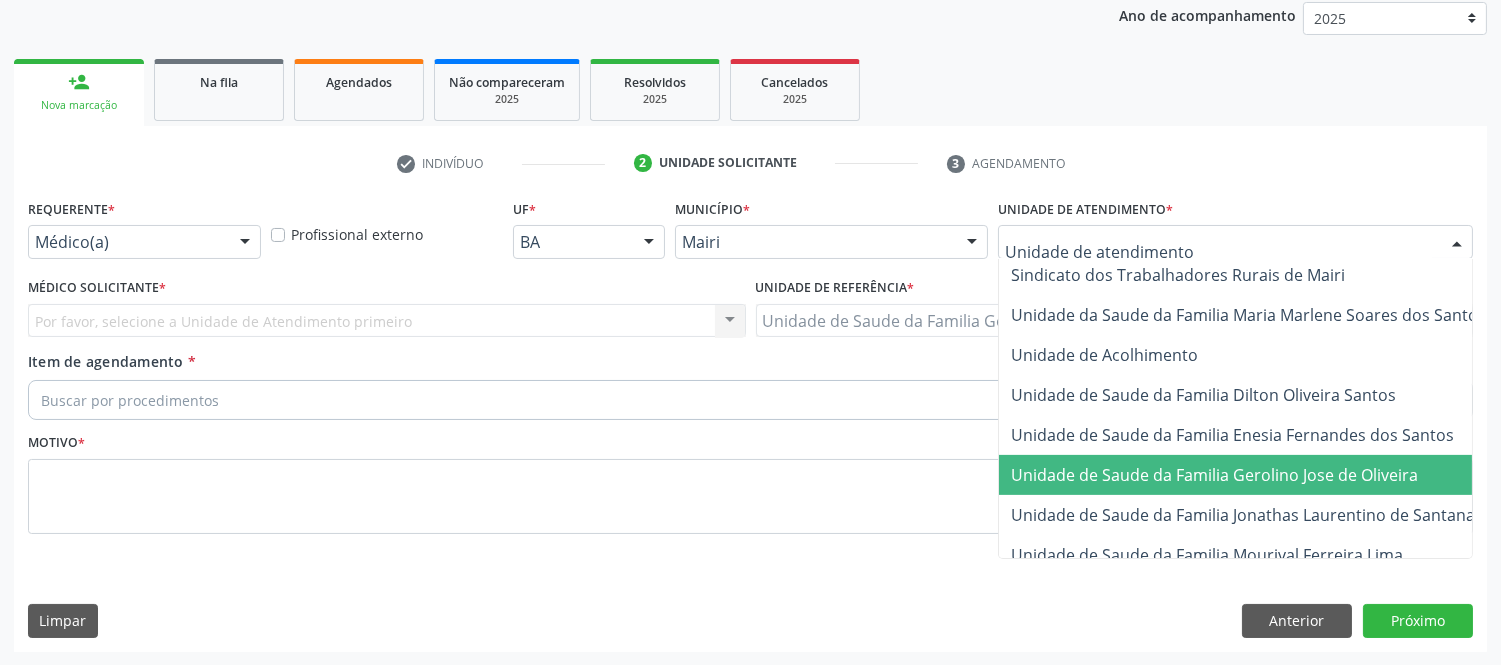 scroll, scrollTop: 1477, scrollLeft: 0, axis: vertical 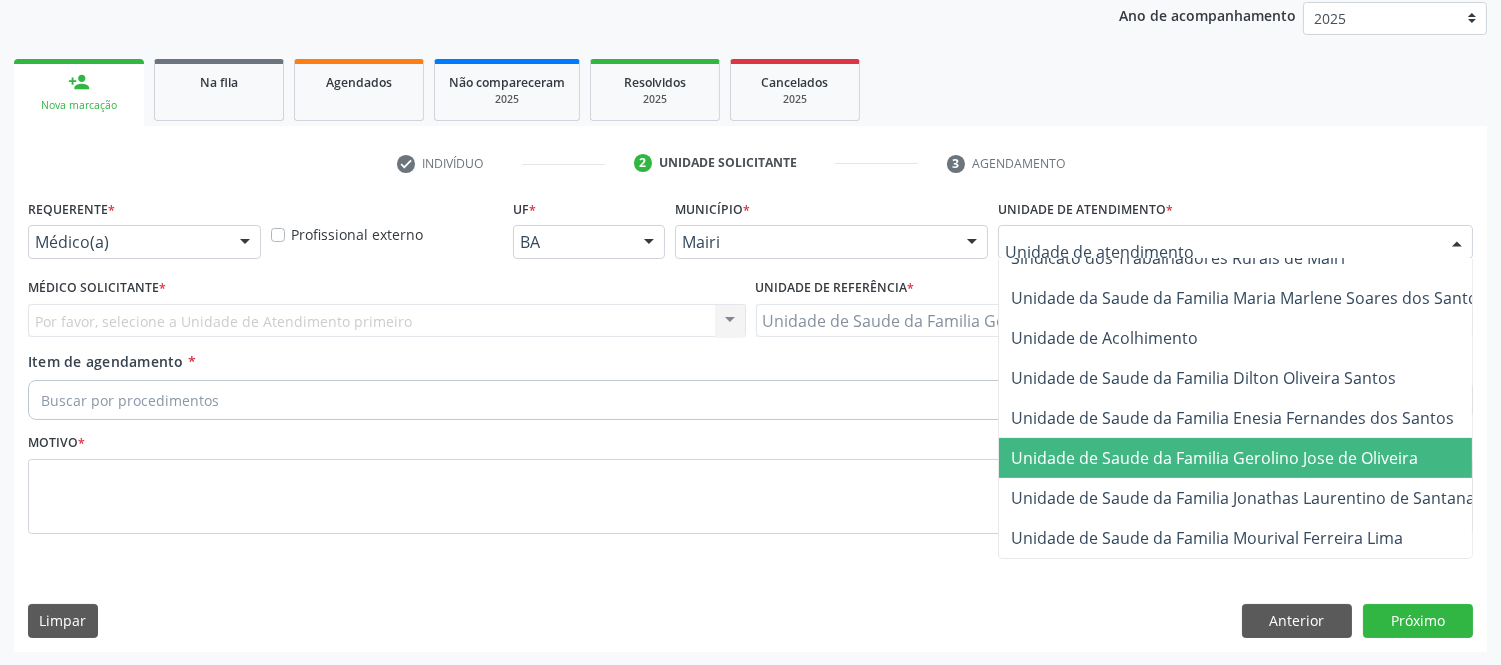 click on "Unidade de Saude da Familia Gerolino Jose de Oliveira" at bounding box center (1214, 458) 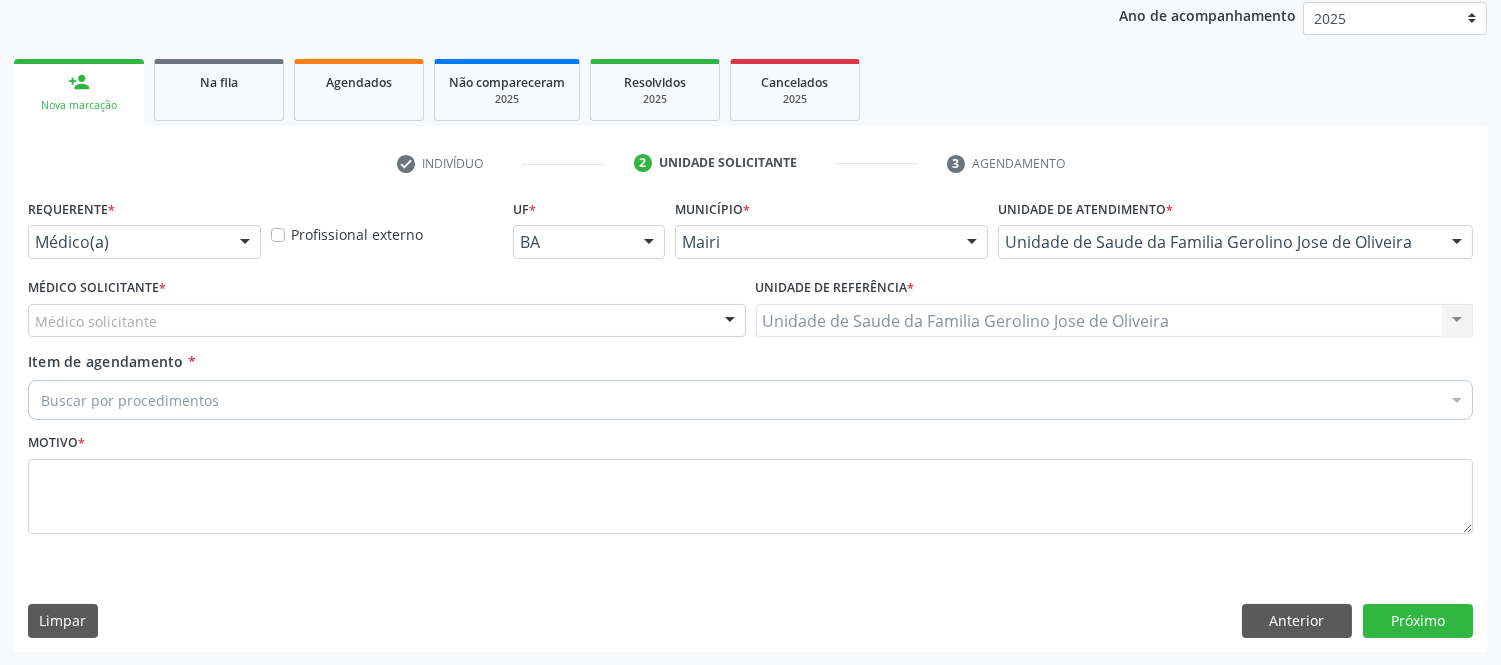 click on "Médico solicitante" at bounding box center (387, 321) 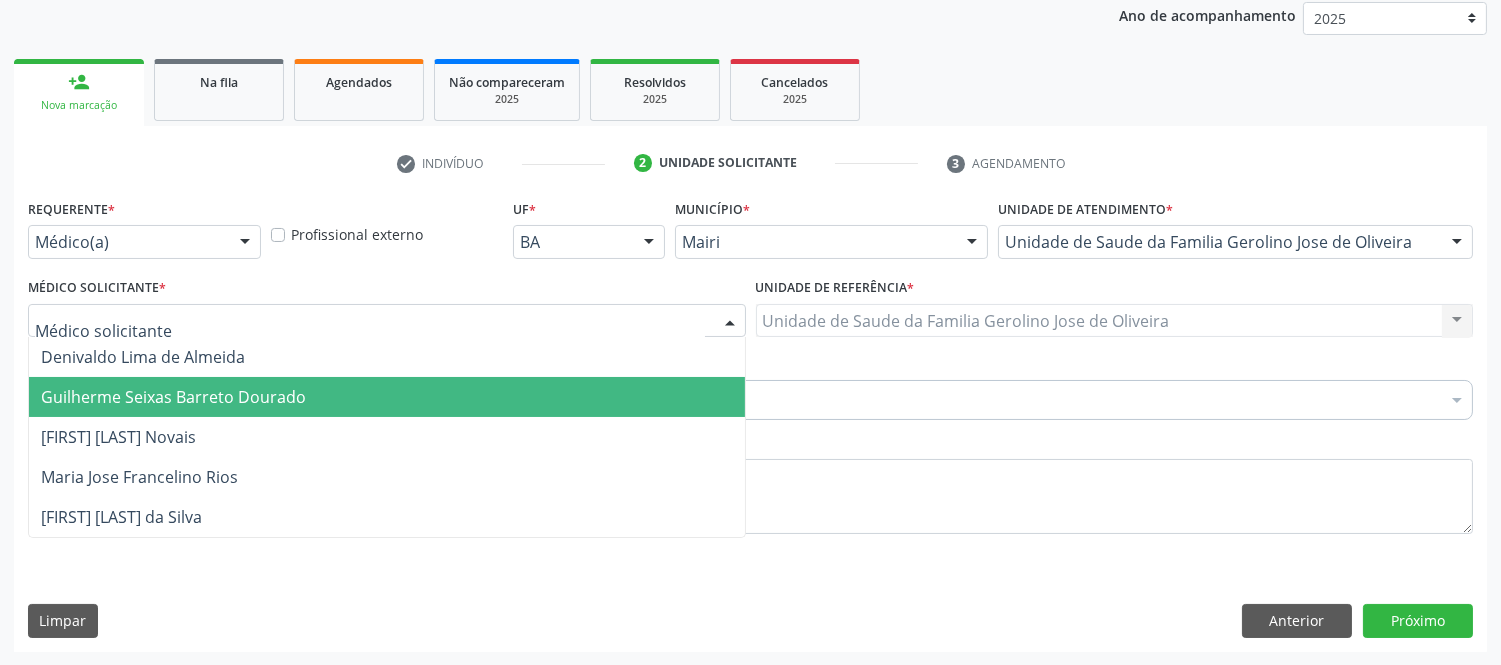 click on "Guilherme Seixas Barreto Dourado" at bounding box center [173, 397] 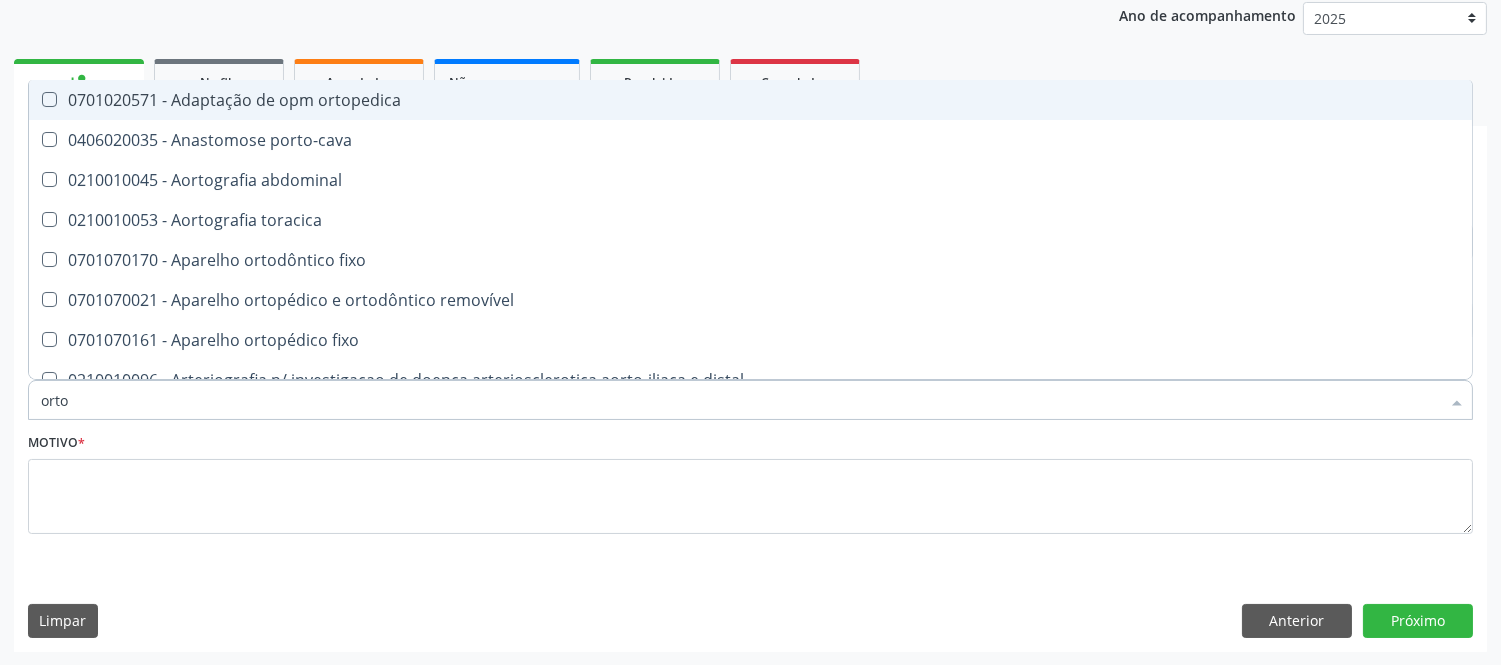 type on "ortop" 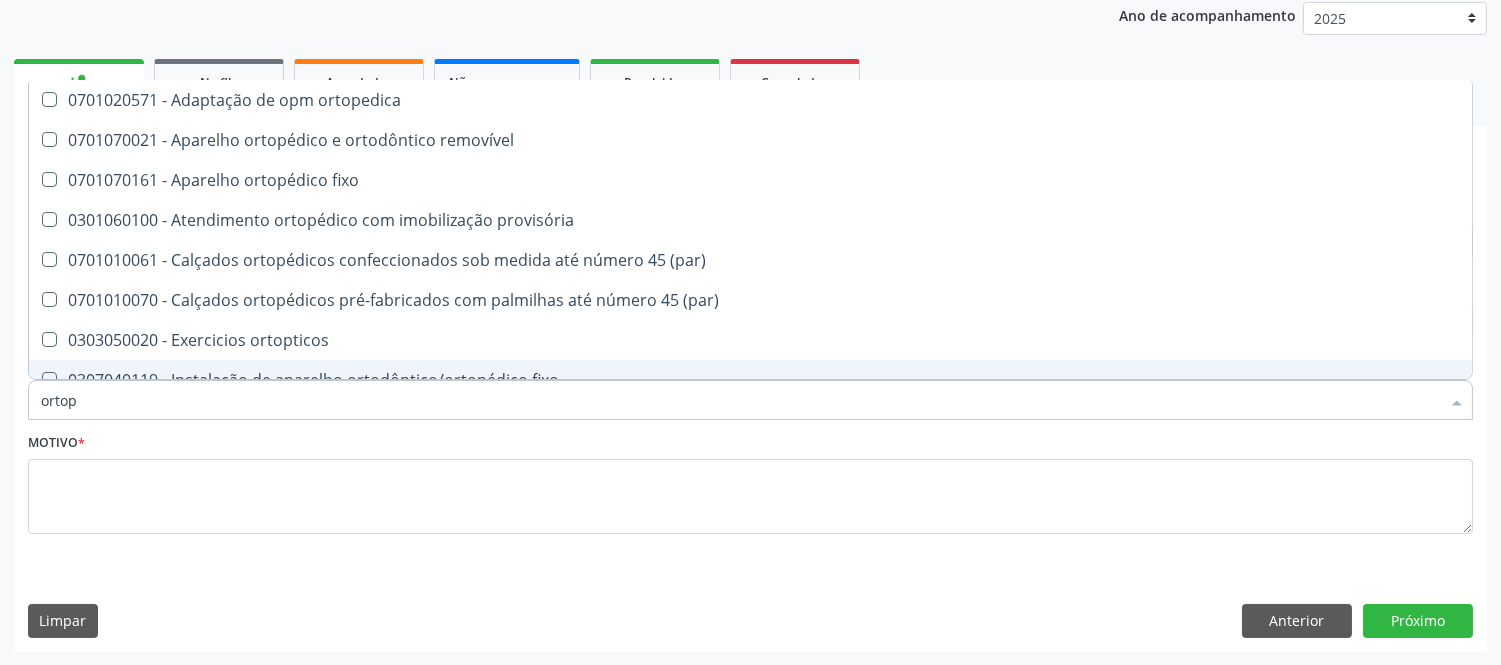 scroll, scrollTop: 181, scrollLeft: 0, axis: vertical 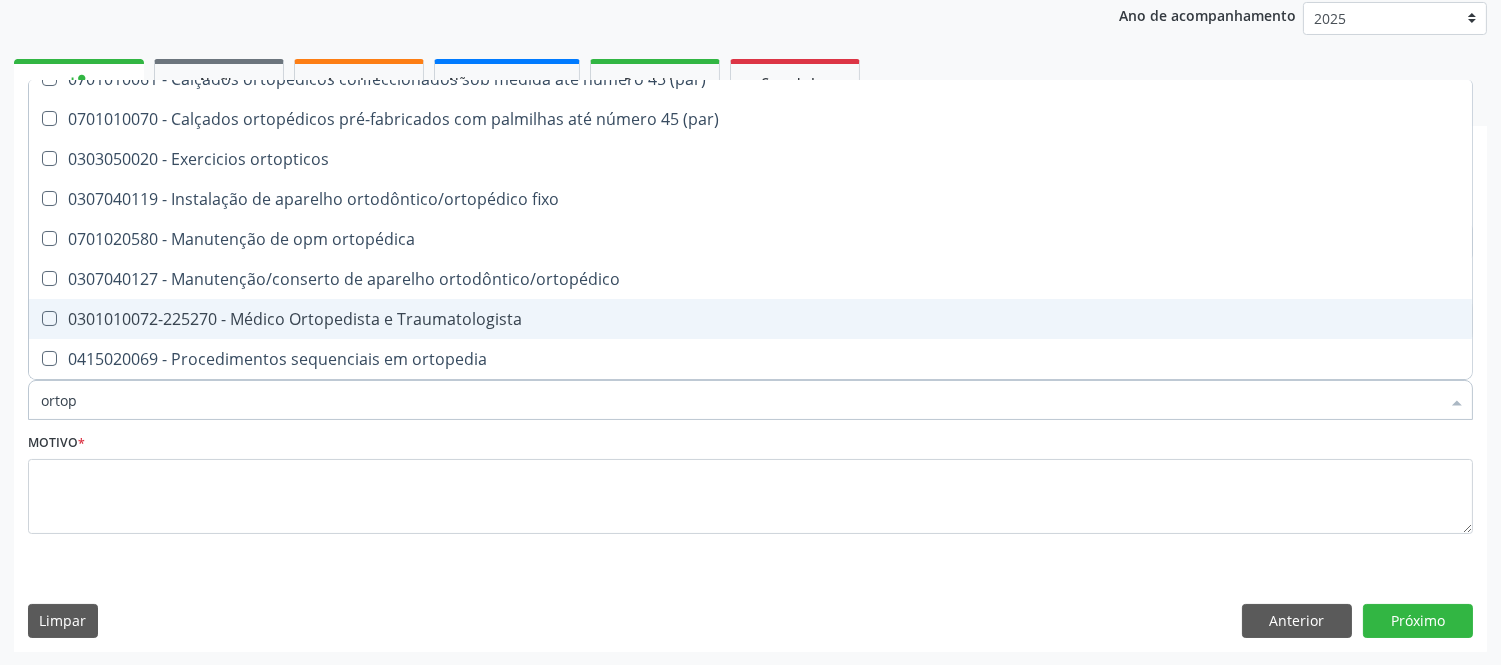 click on "0301010072-225270 - Médico Ortopedista e Traumatologista" at bounding box center (750, 319) 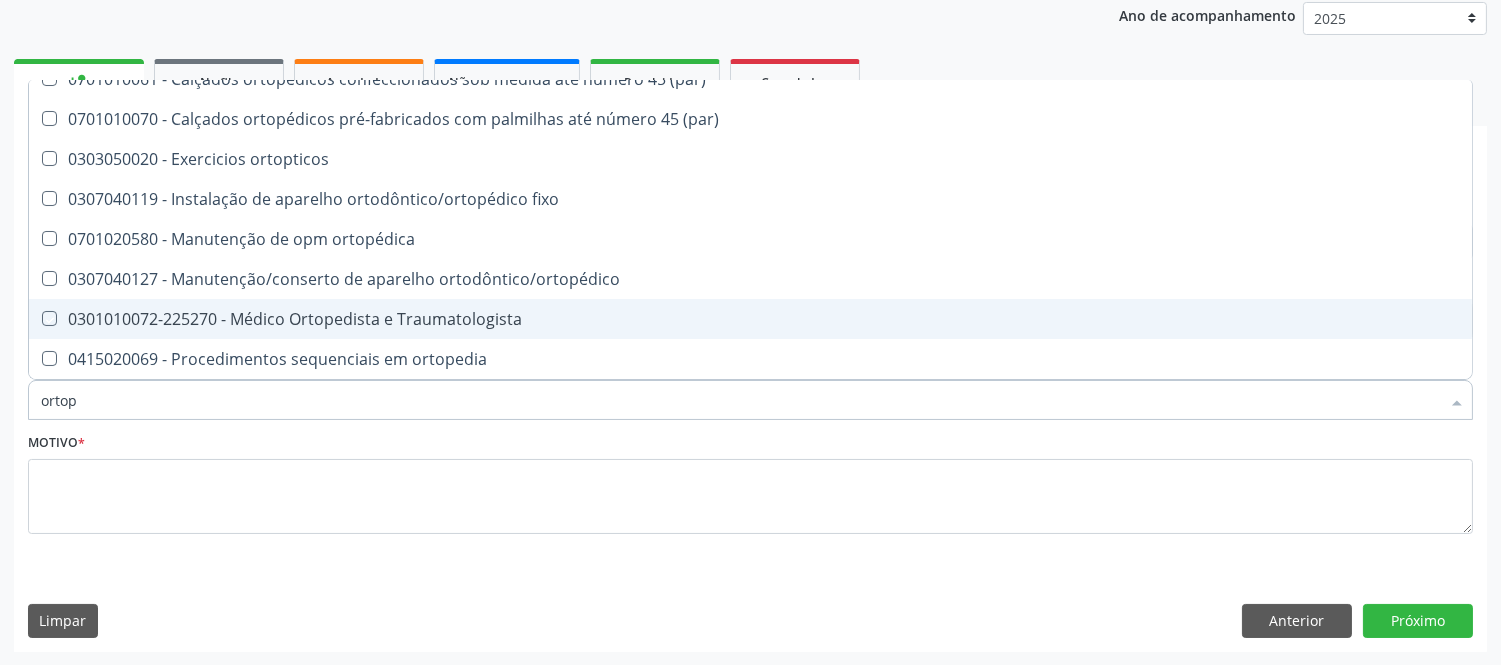 checkbox on "true" 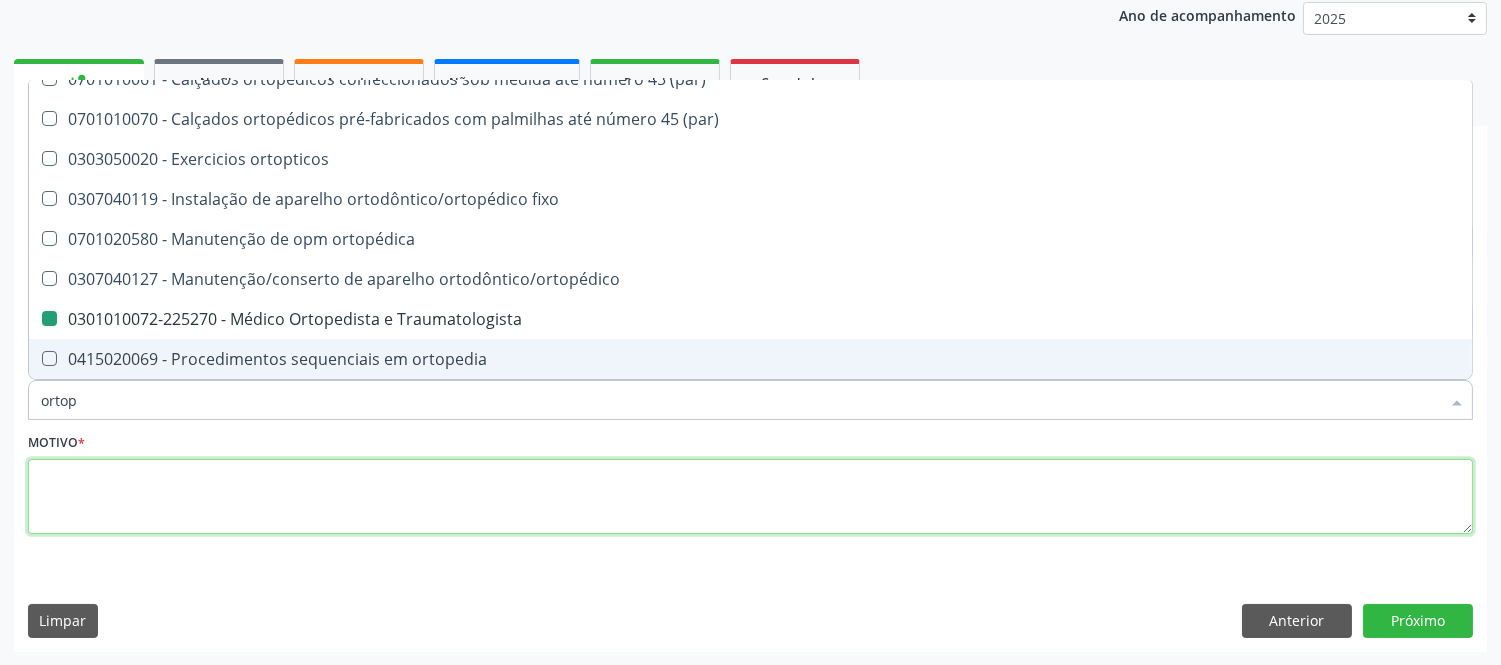 click at bounding box center (750, 497) 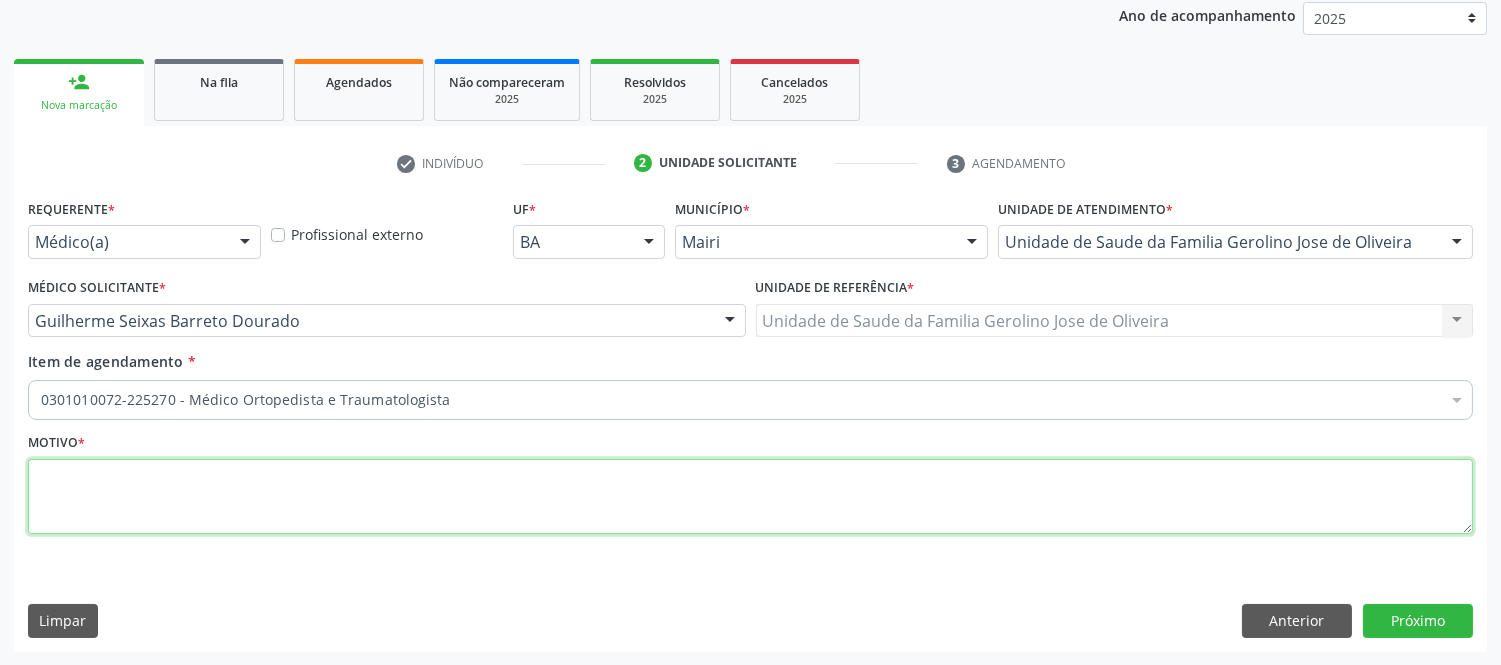scroll, scrollTop: 0, scrollLeft: 0, axis: both 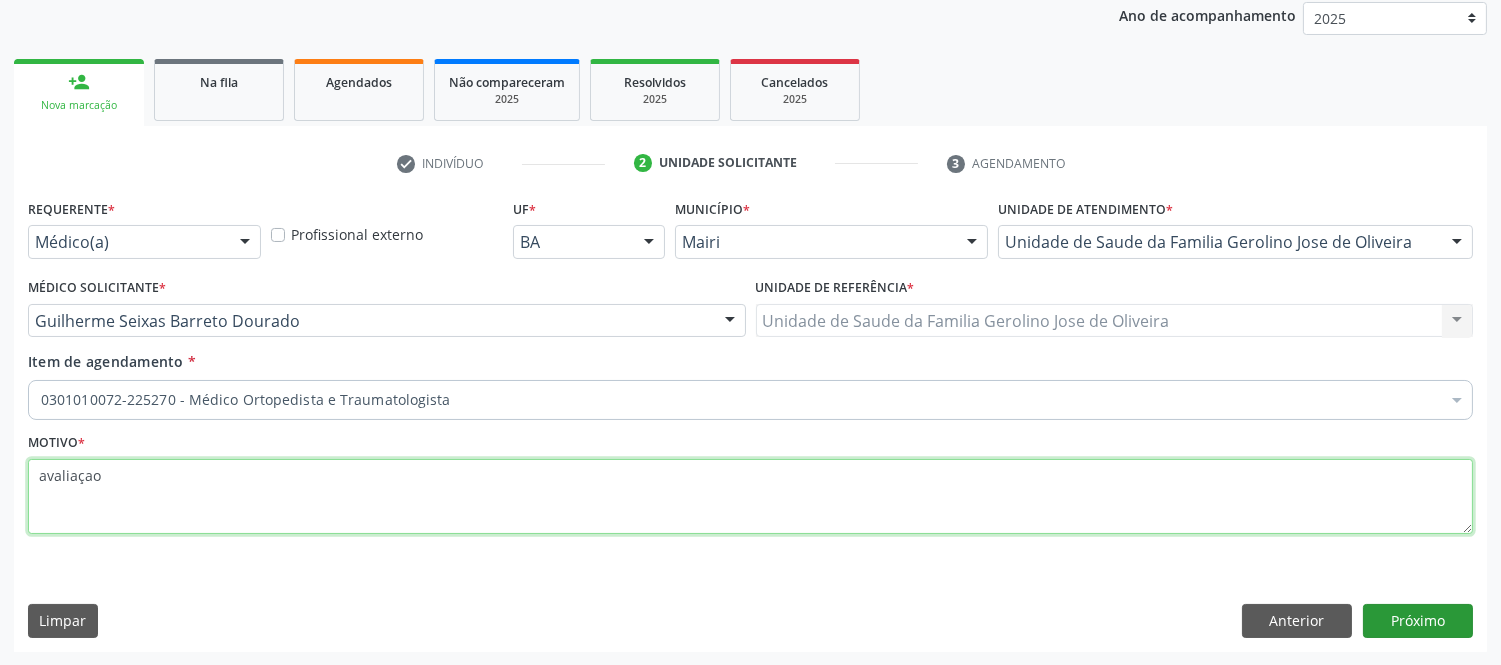 type on "avaliaçao" 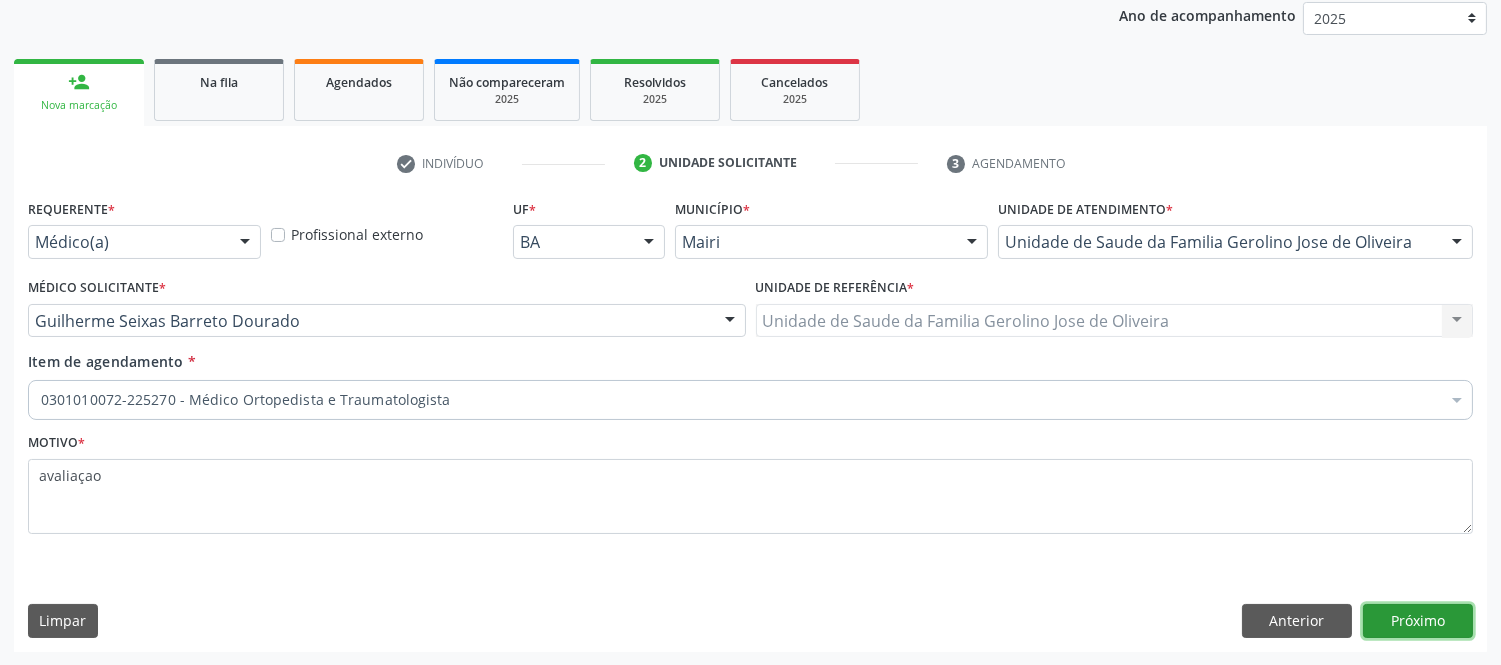 click on "Próximo" at bounding box center (1418, 621) 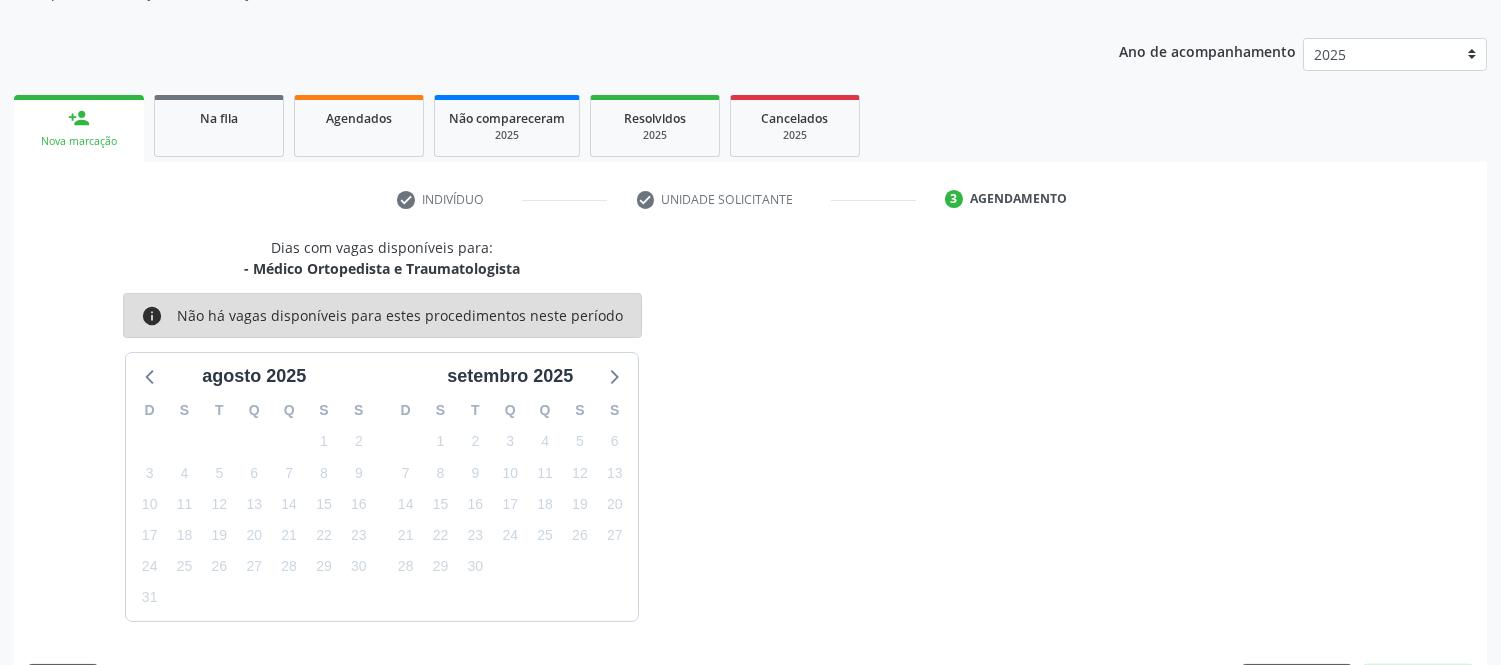 scroll, scrollTop: 240, scrollLeft: 0, axis: vertical 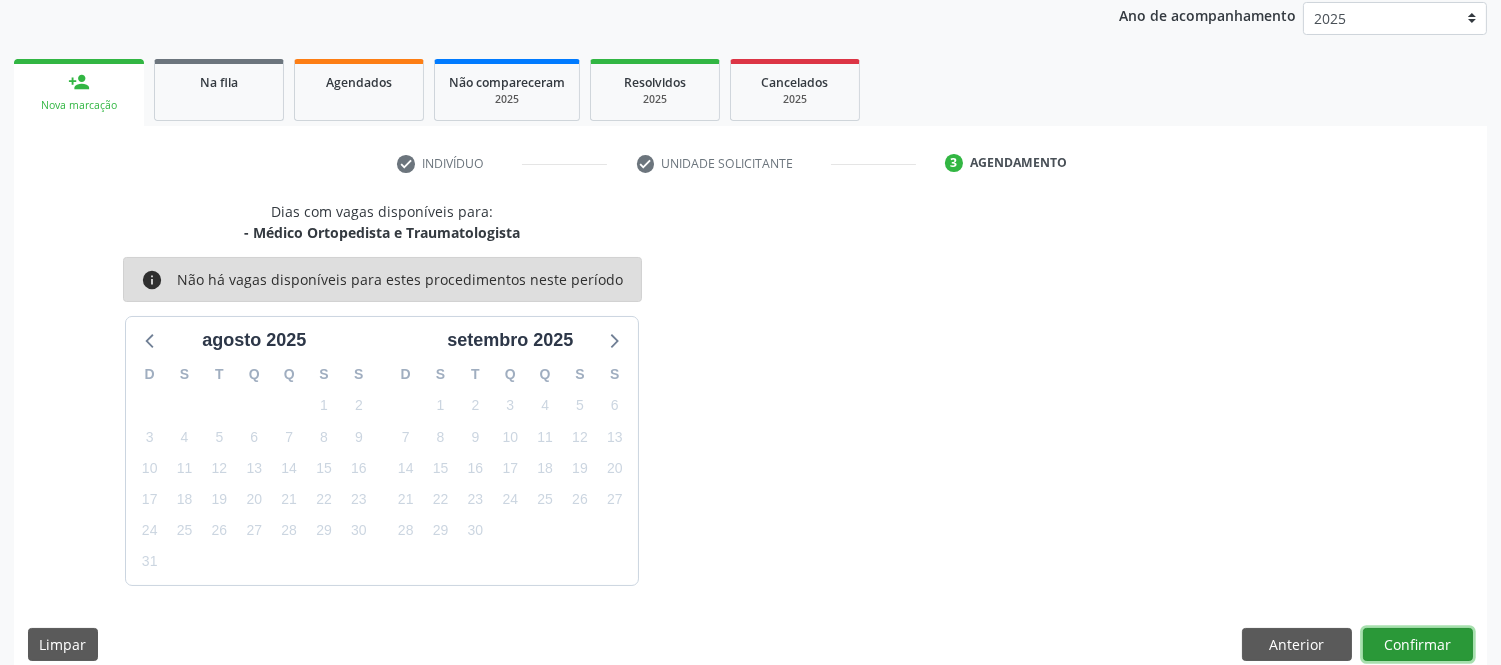 click on "Confirmar" at bounding box center [1418, 645] 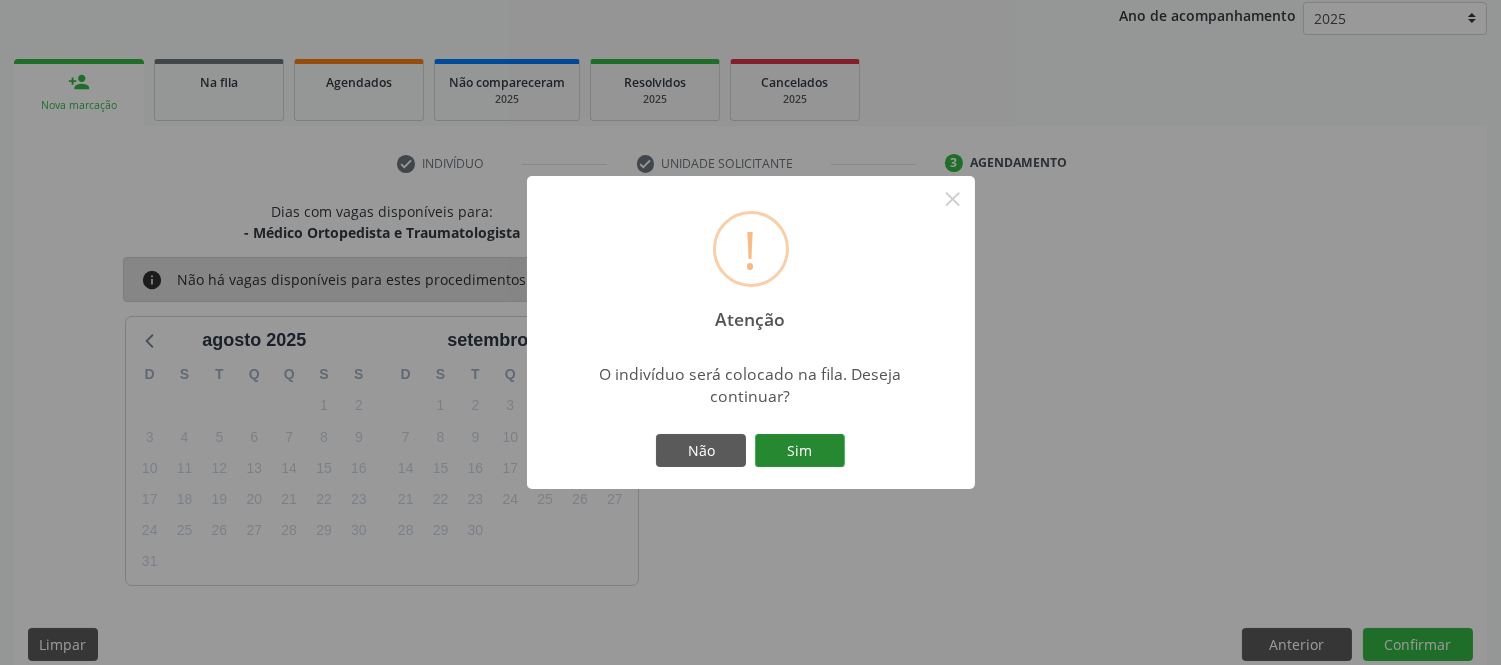 click on "Sim" at bounding box center [800, 451] 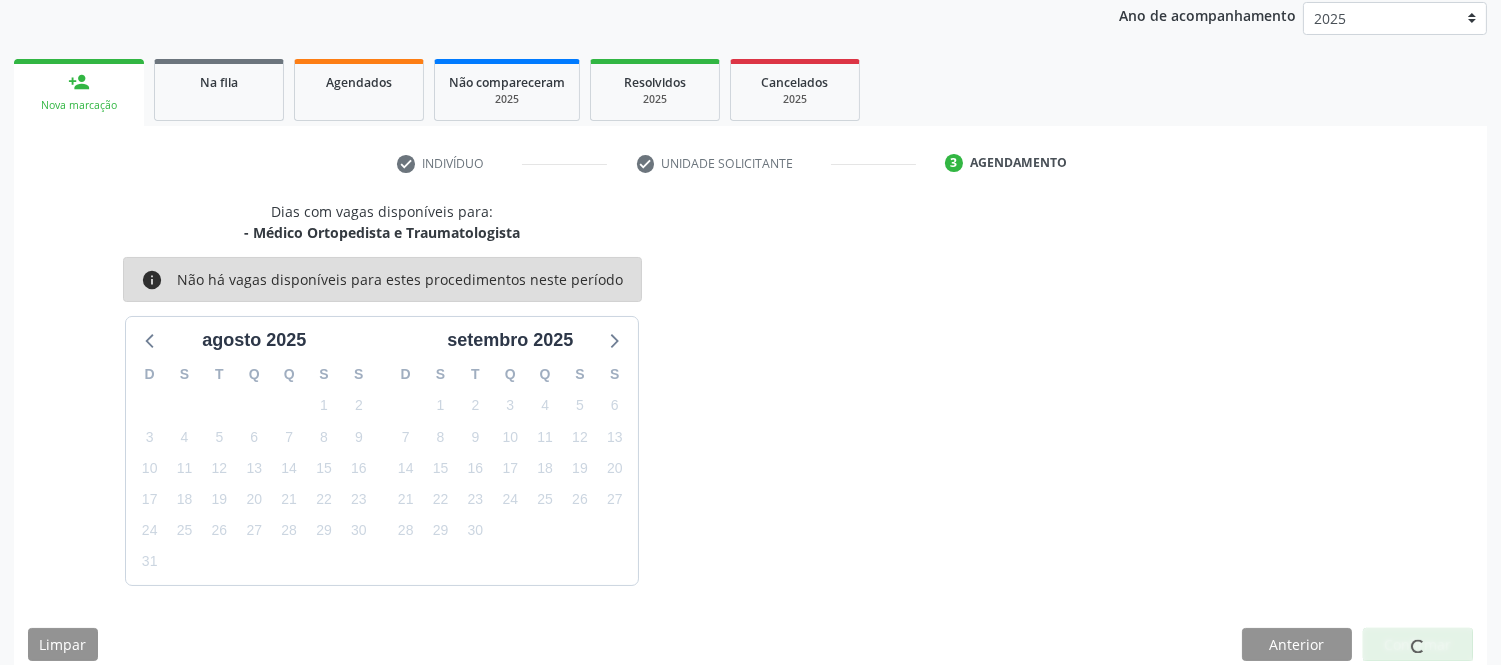 scroll, scrollTop: 1, scrollLeft: 0, axis: vertical 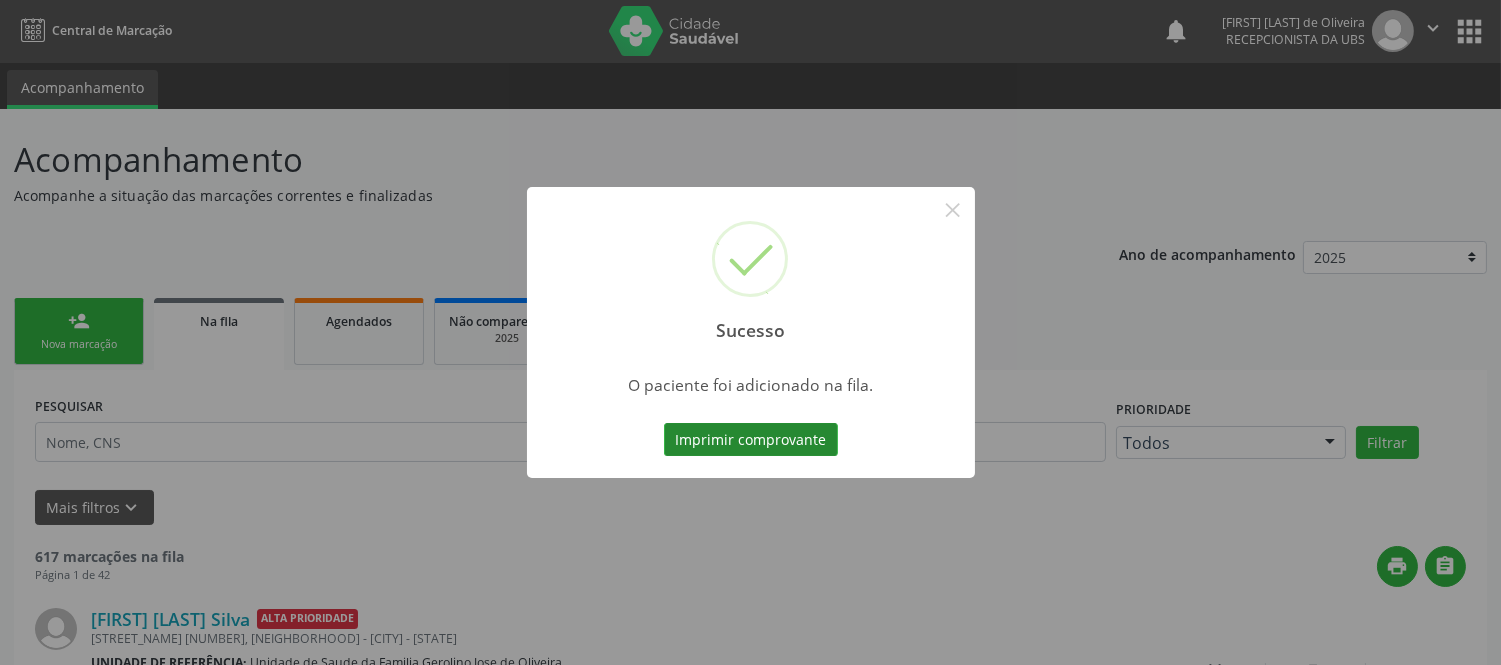 click on "Imprimir comprovante" at bounding box center [751, 440] 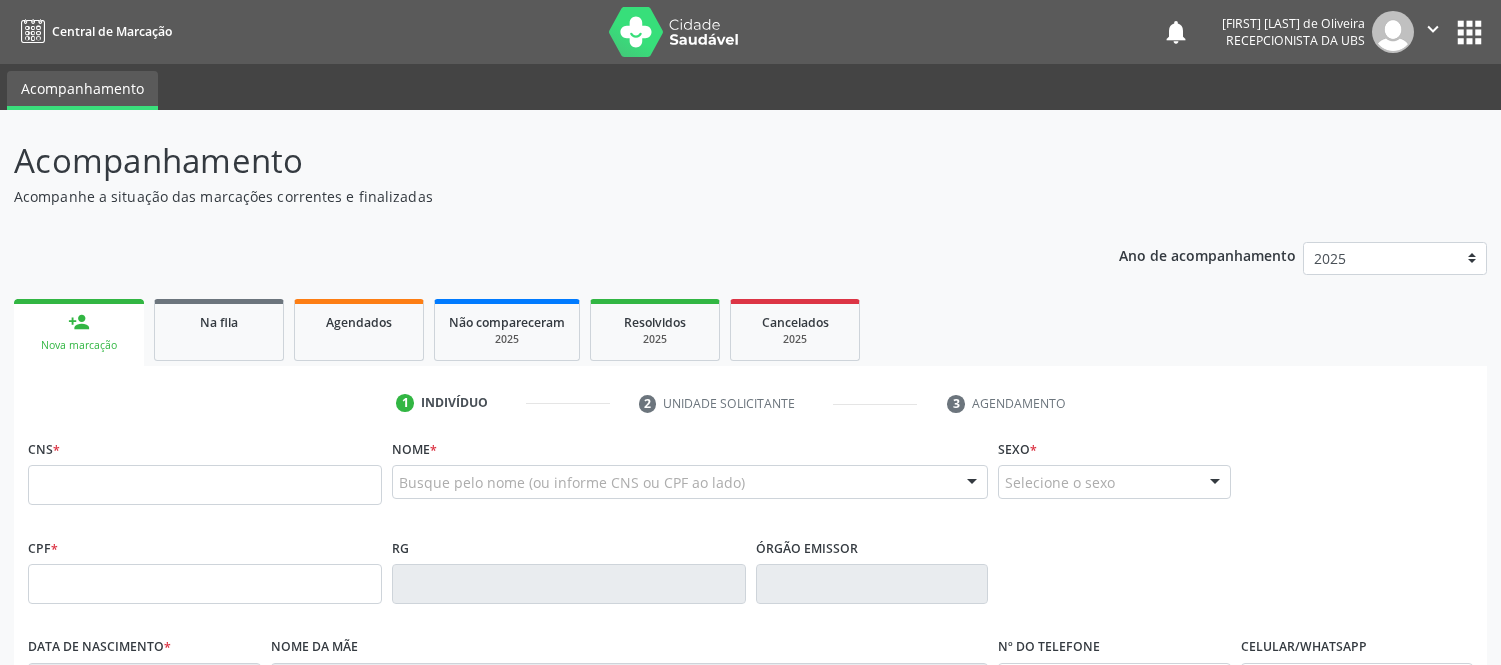 scroll, scrollTop: 0, scrollLeft: 0, axis: both 